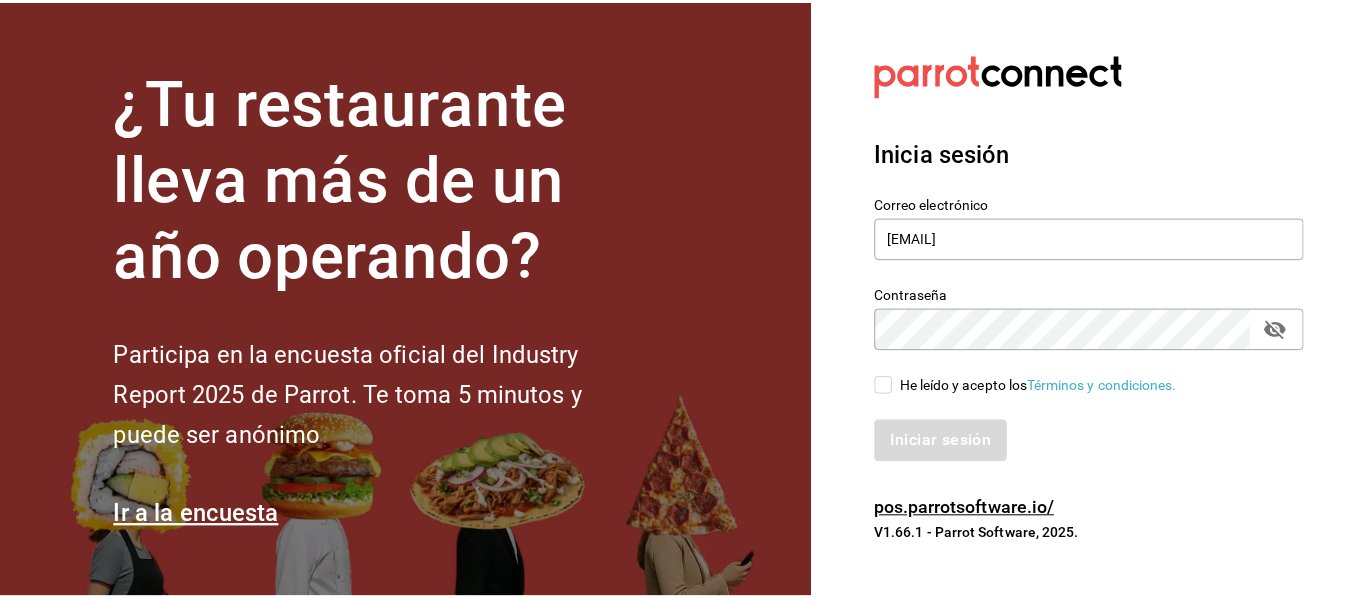 scroll, scrollTop: 0, scrollLeft: 0, axis: both 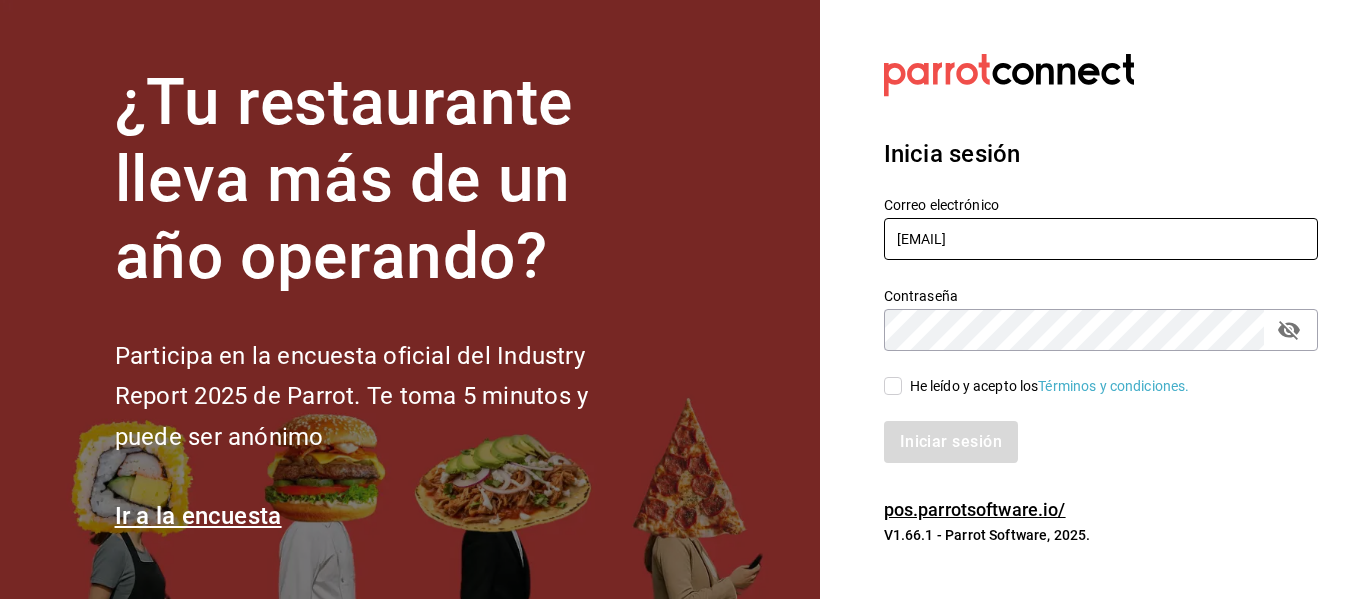 drag, startPoint x: 957, startPoint y: 241, endPoint x: 834, endPoint y: 233, distance: 123.25989 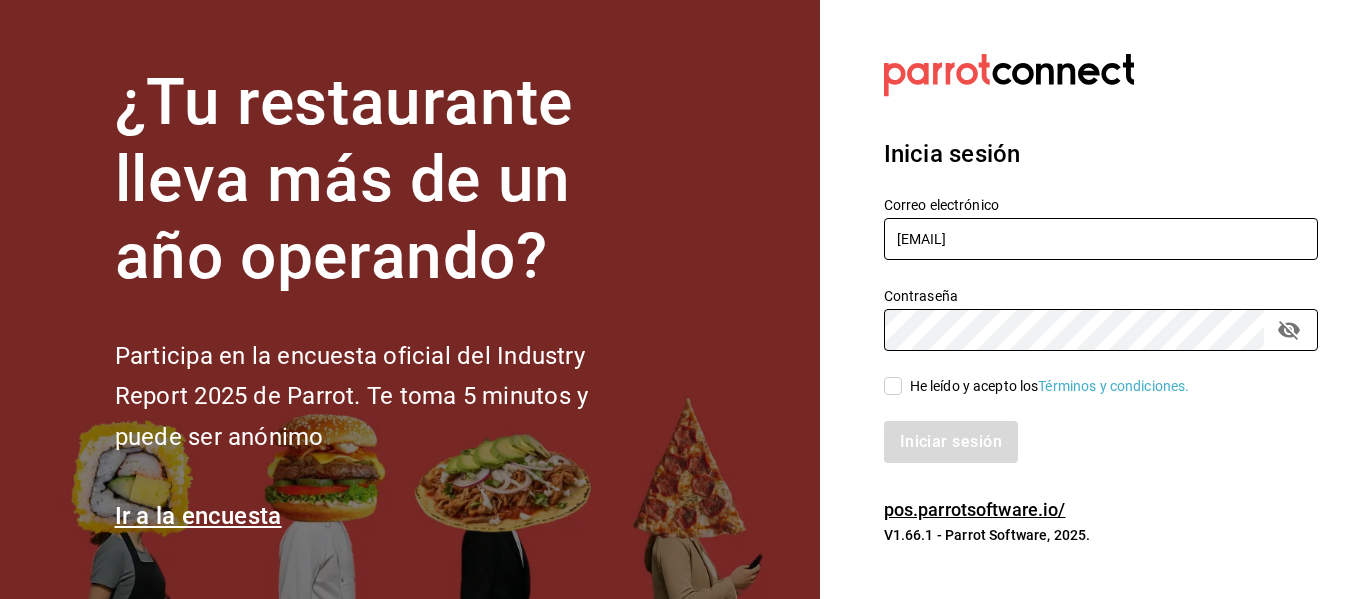 click on "piero.b@huertoromaverde.org" at bounding box center (1101, 239) 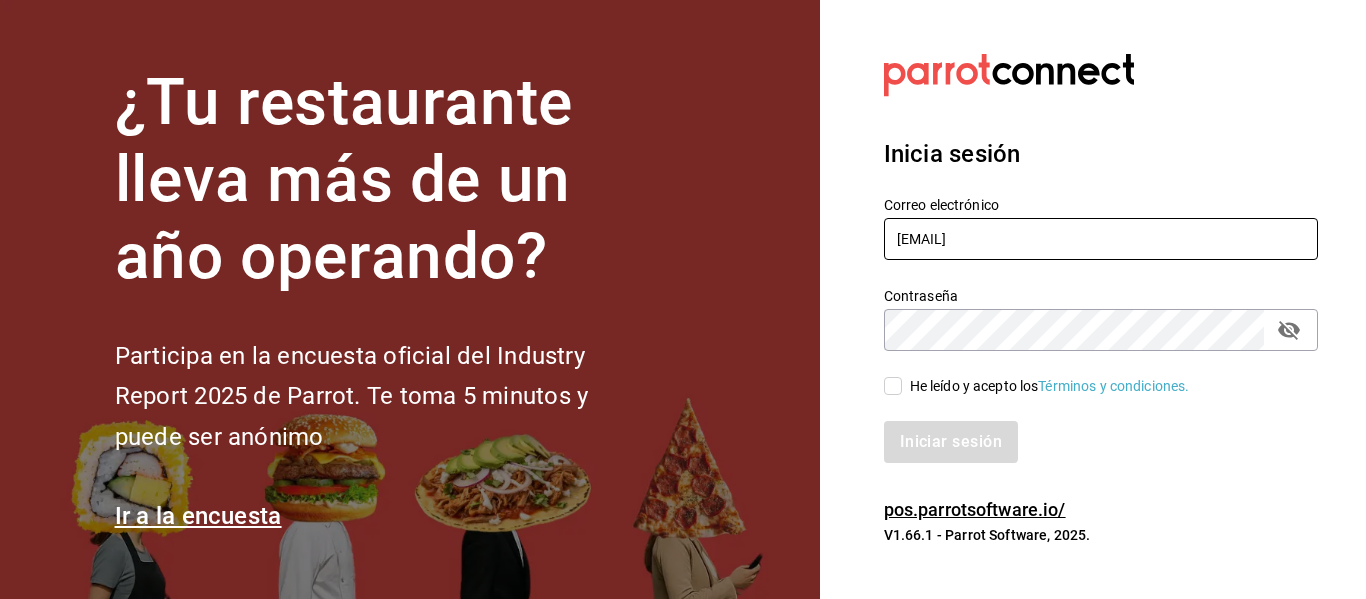 click on "piero.b@huertoromaverde.org" at bounding box center (1101, 239) 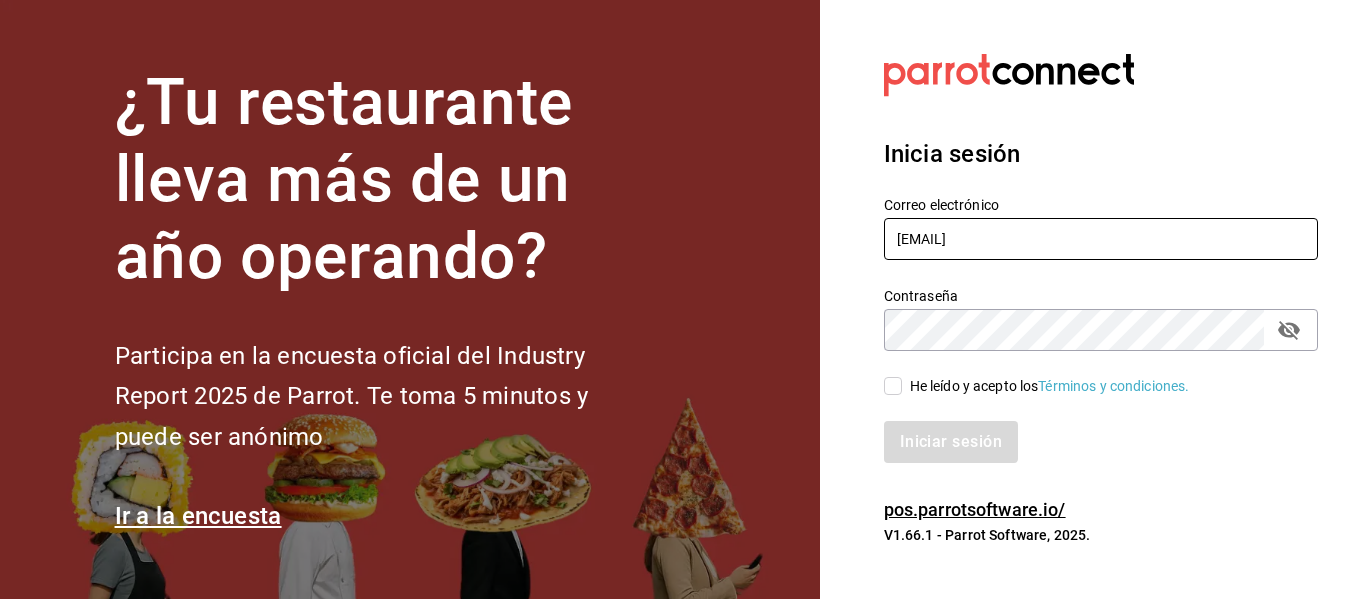 click 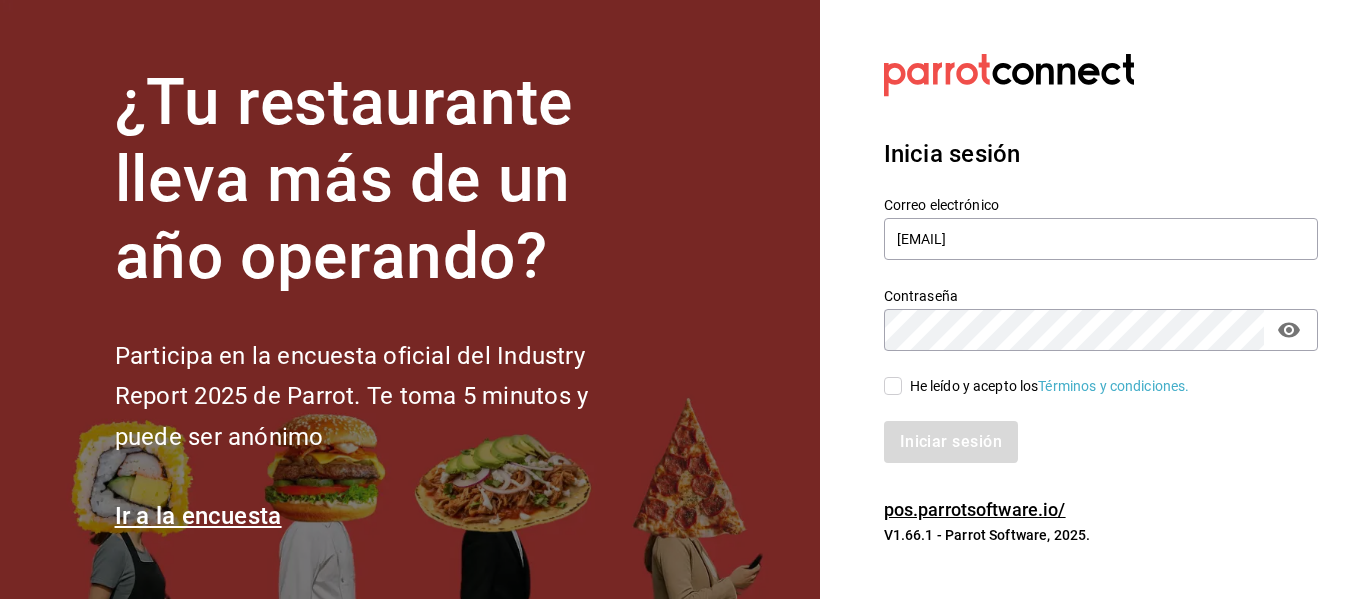 click on "He leído y acepto los  Términos y condiciones." at bounding box center [1050, 386] 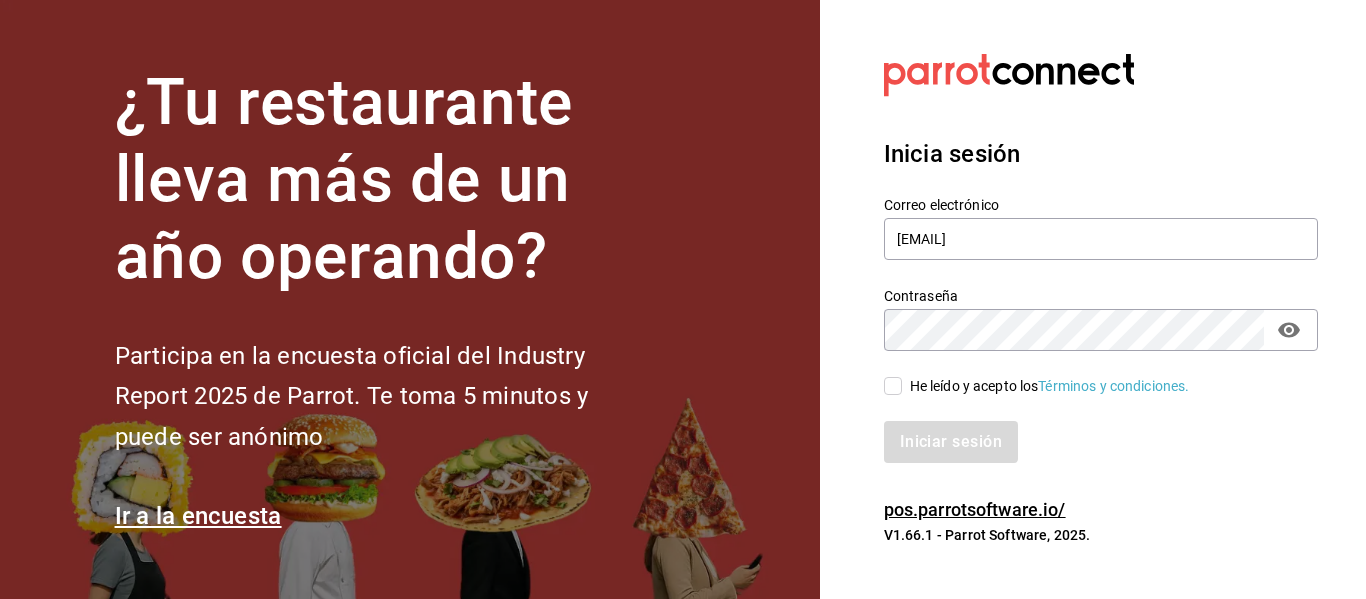 checkbox on "true" 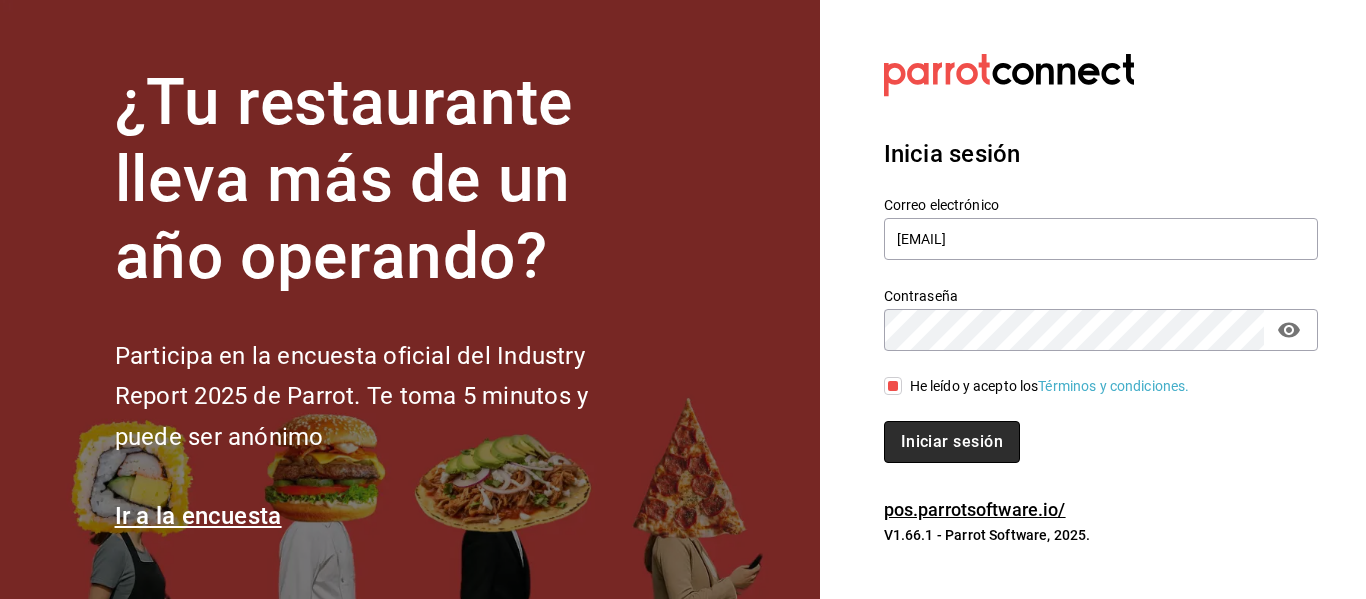 click on "Iniciar sesión" at bounding box center (952, 442) 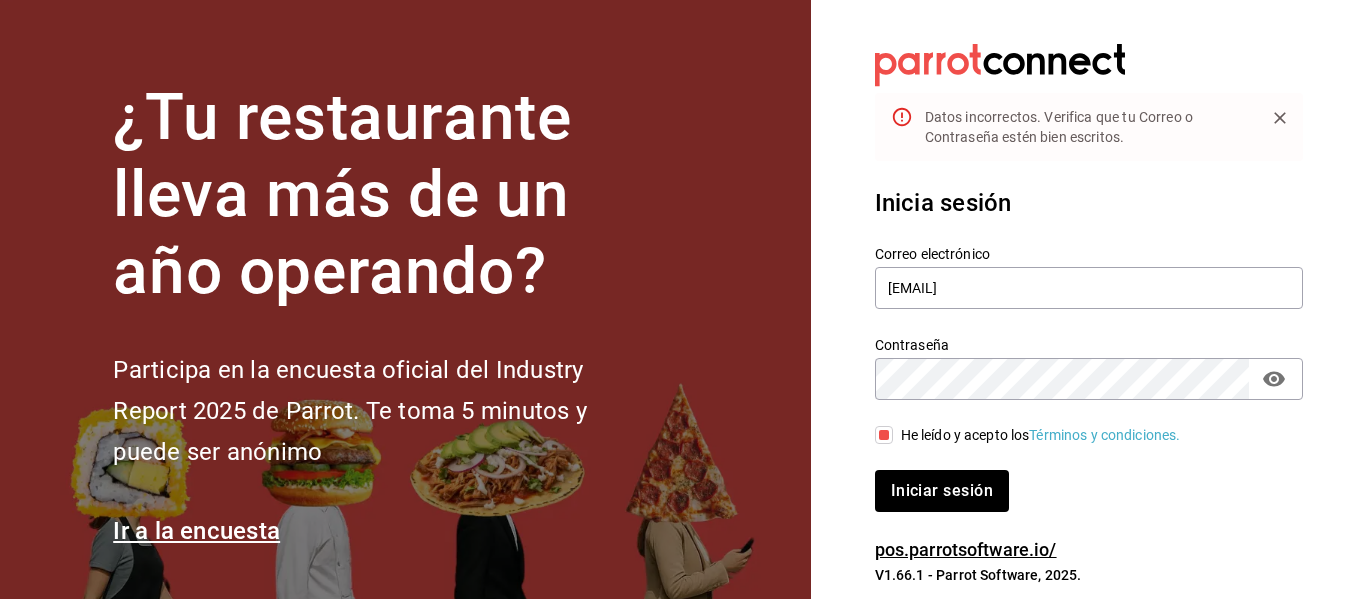 scroll, scrollTop: 50, scrollLeft: 0, axis: vertical 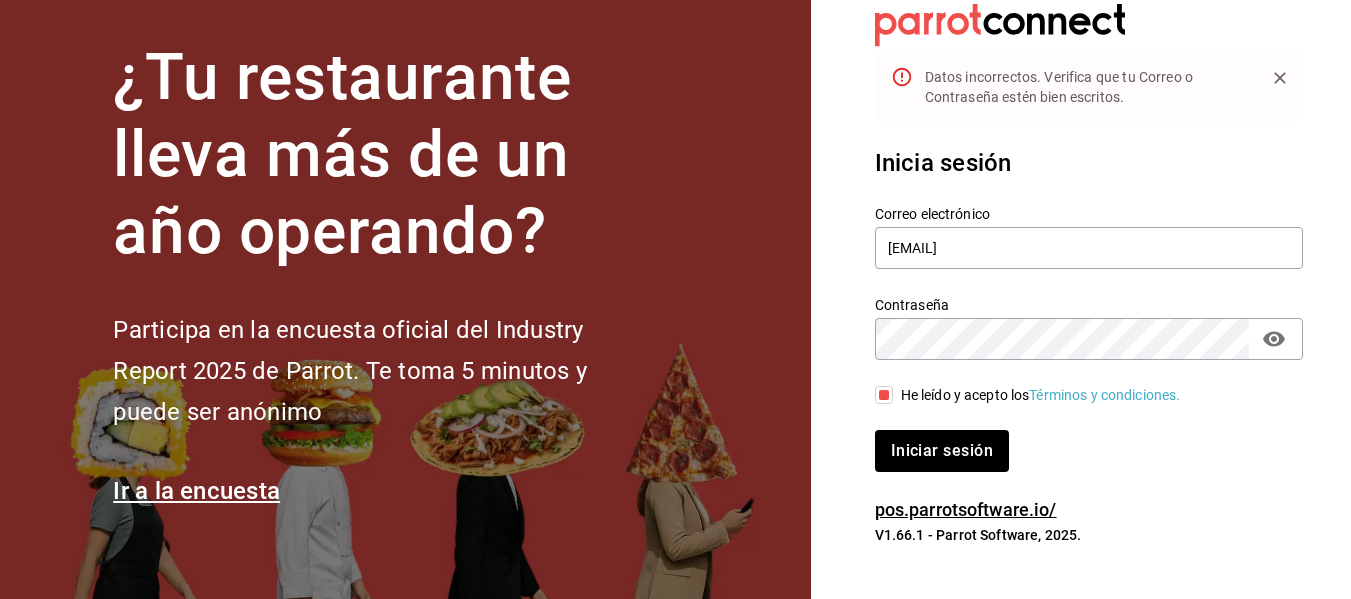 click on "Contraseña Contraseña" at bounding box center (1089, 328) 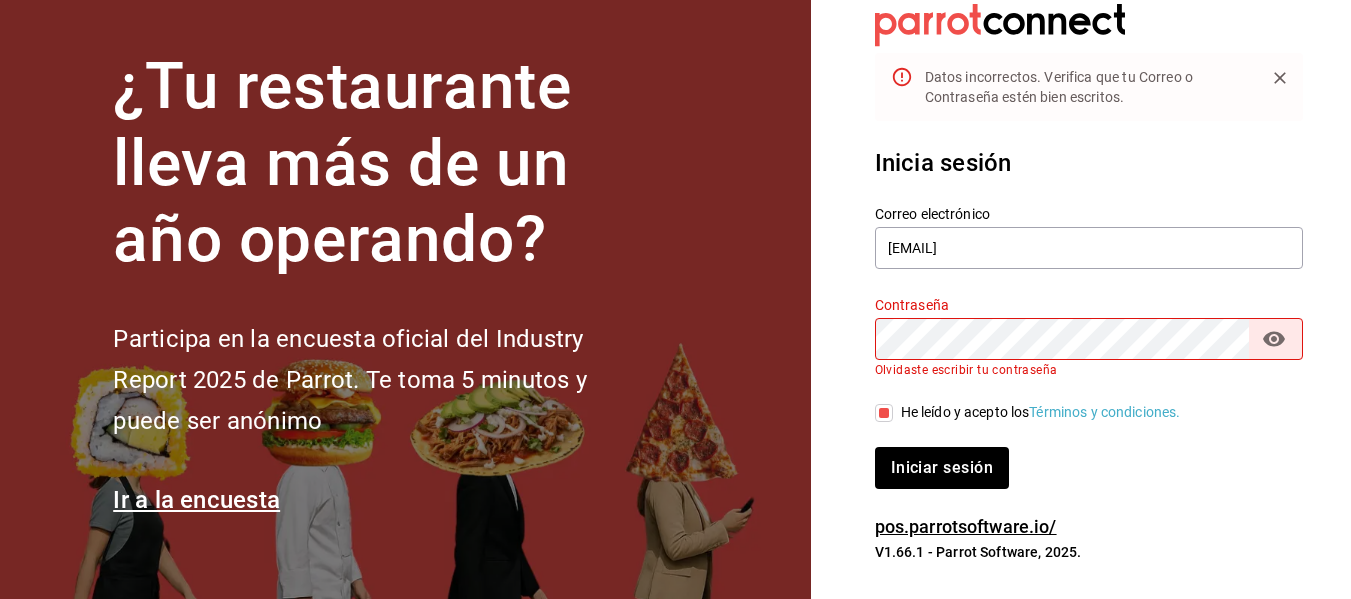 scroll, scrollTop: 59, scrollLeft: 0, axis: vertical 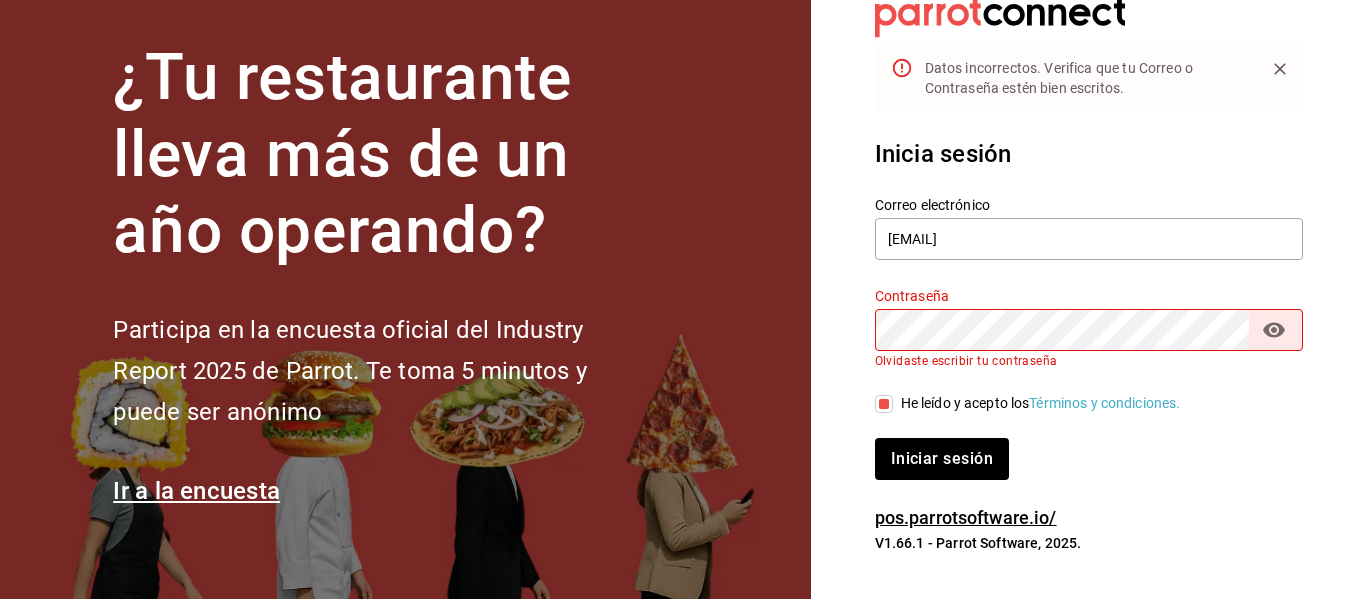 click on "Olvidaste escribir tu contraseña" at bounding box center (1089, 361) 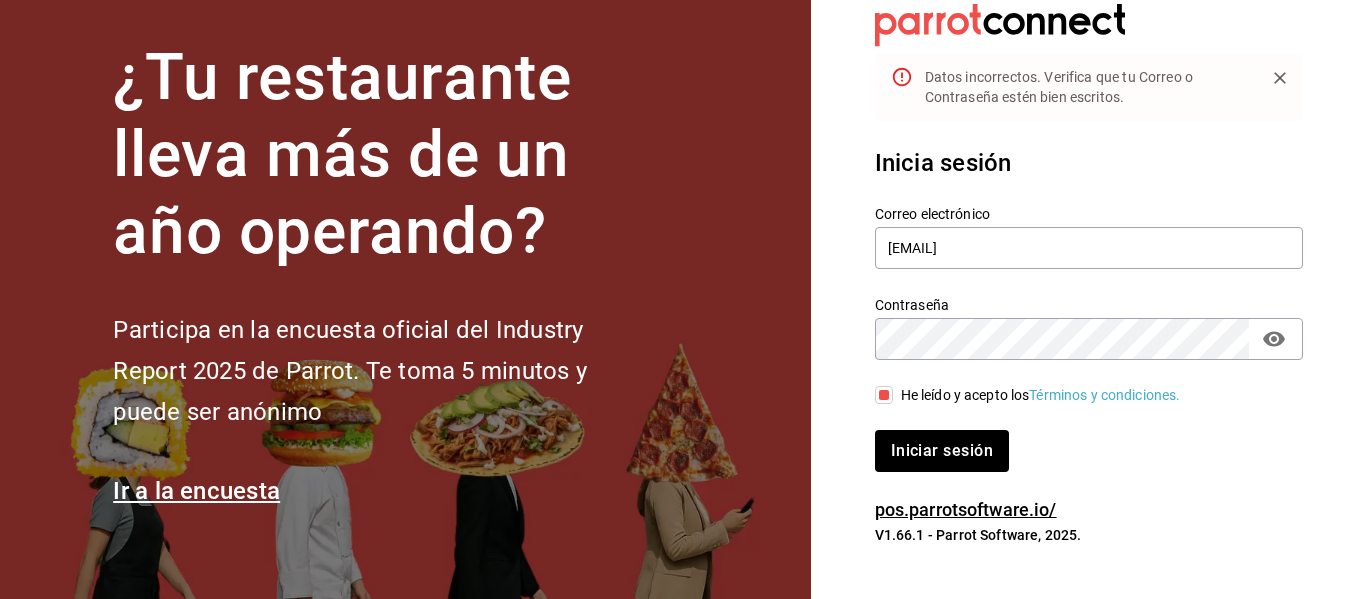scroll, scrollTop: 50, scrollLeft: 0, axis: vertical 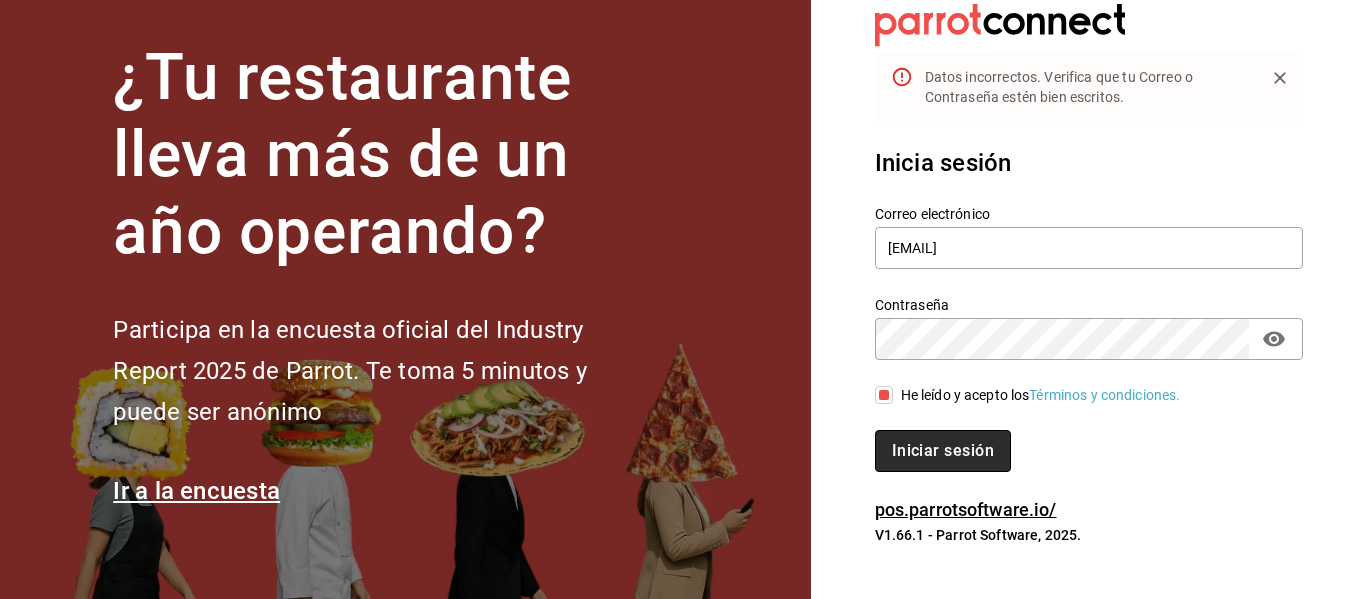 click on "Iniciar sesión" at bounding box center (943, 451) 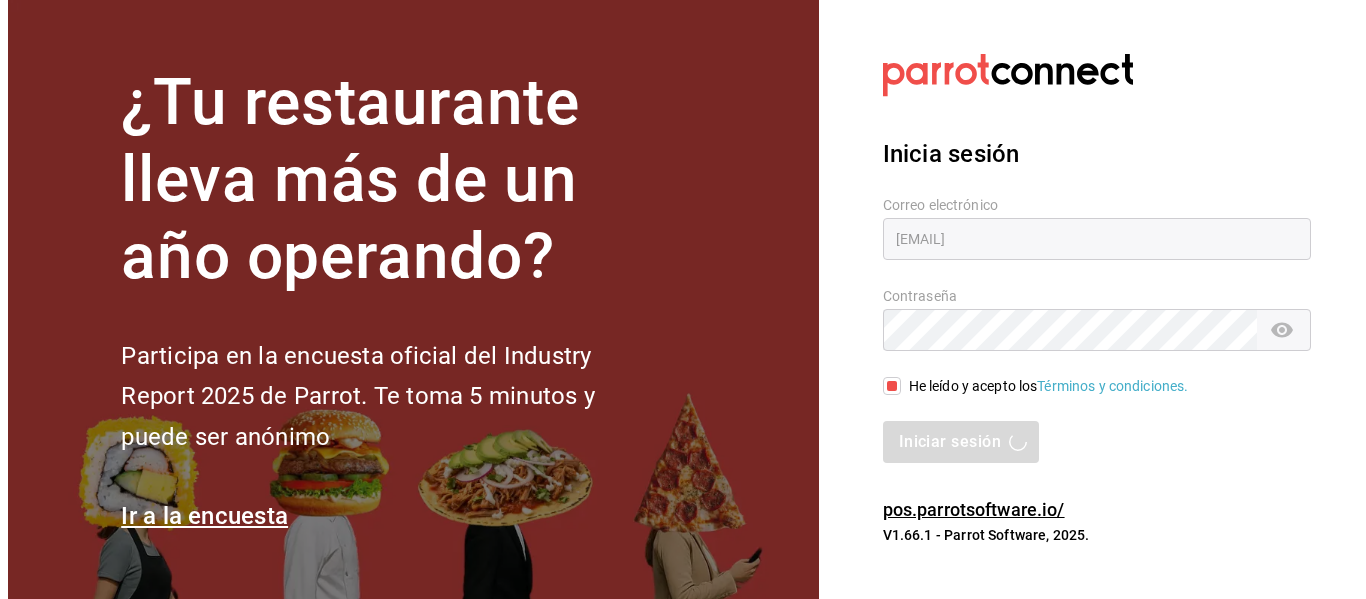 scroll, scrollTop: 0, scrollLeft: 0, axis: both 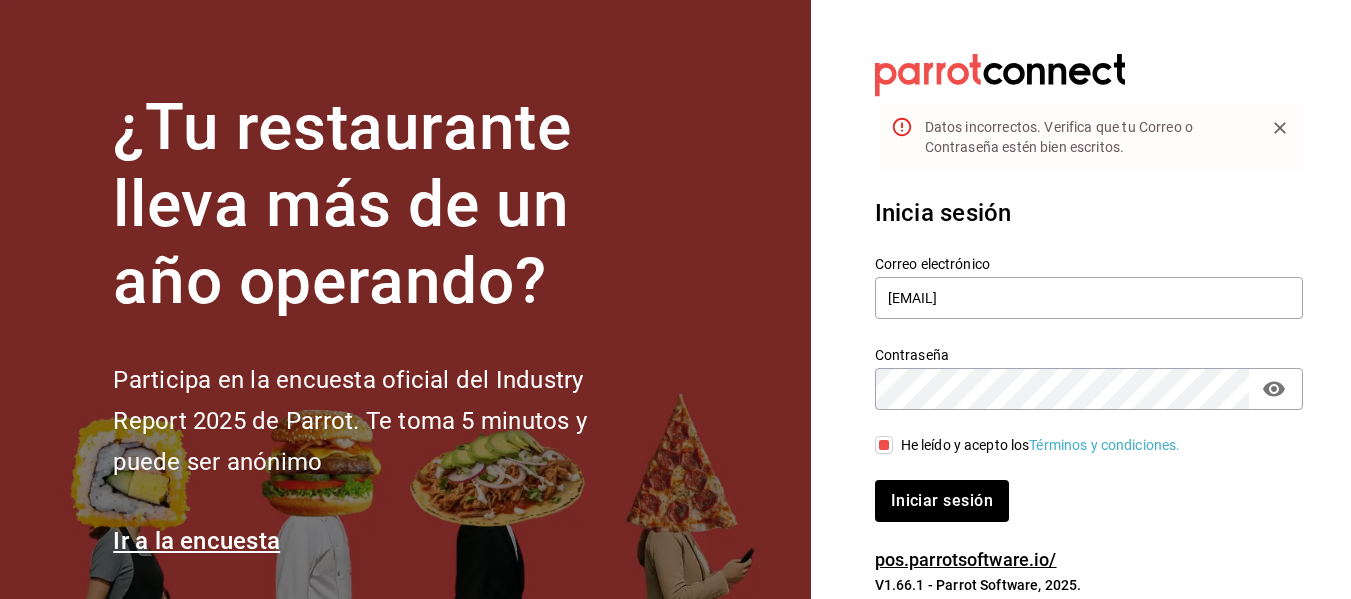 click 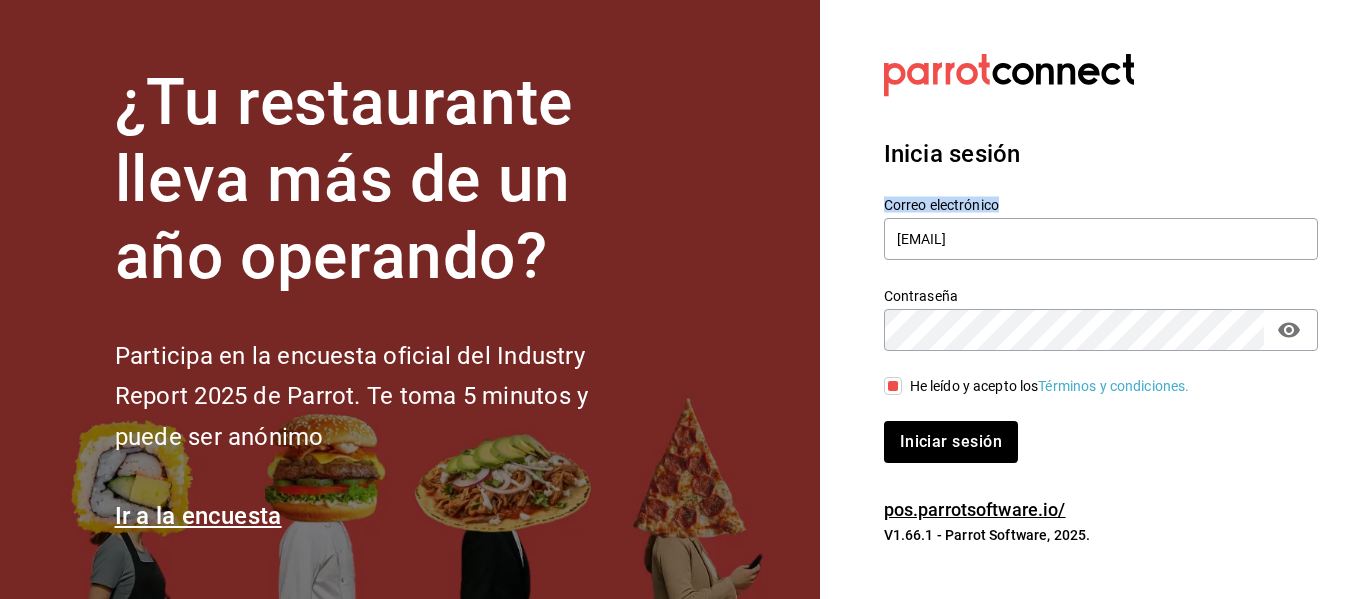 drag, startPoint x: 1363, startPoint y: 125, endPoint x: 1332, endPoint y: 200, distance: 81.154175 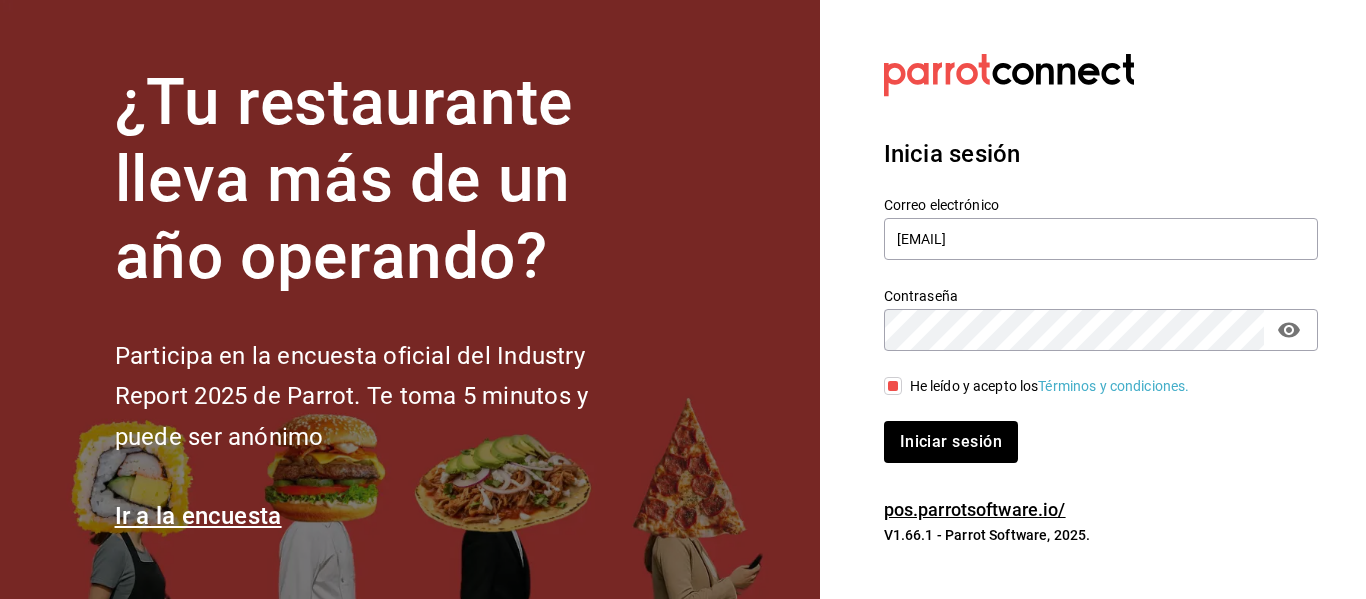 click on "Inicia sesión Correo electrónico piero.b@huertoromaverde.org Contraseña Contraseña He leído y acepto los  Términos y condiciones. Iniciar sesión" at bounding box center (1101, 299) 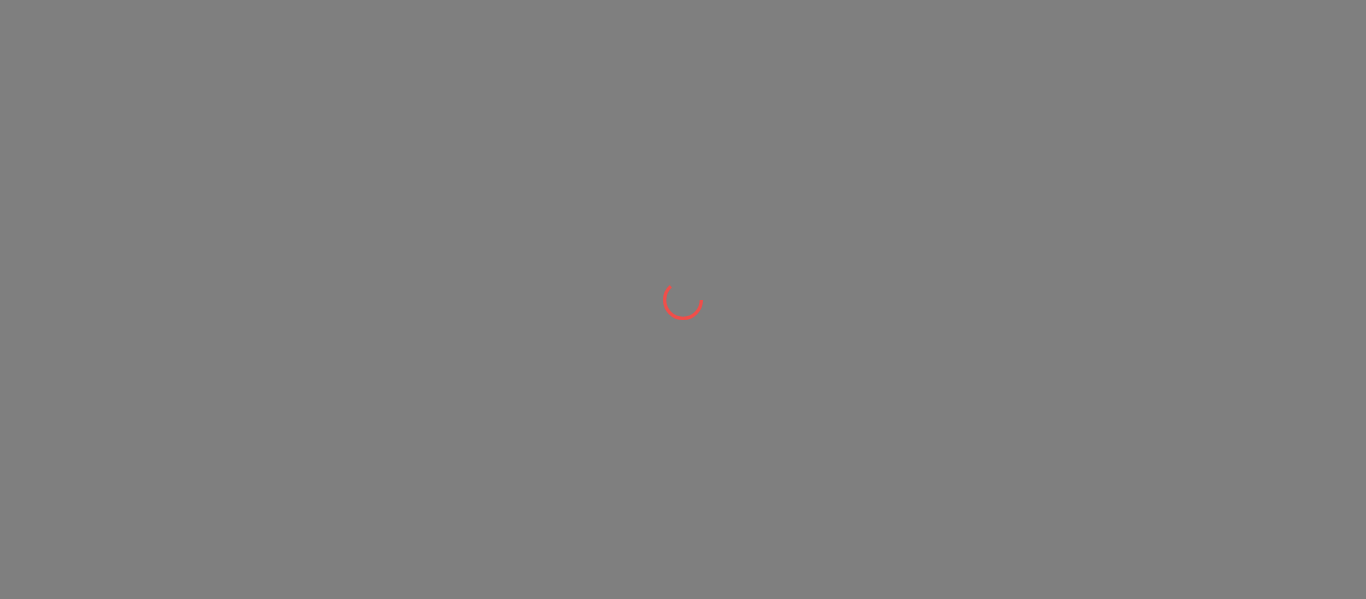 scroll, scrollTop: 0, scrollLeft: 0, axis: both 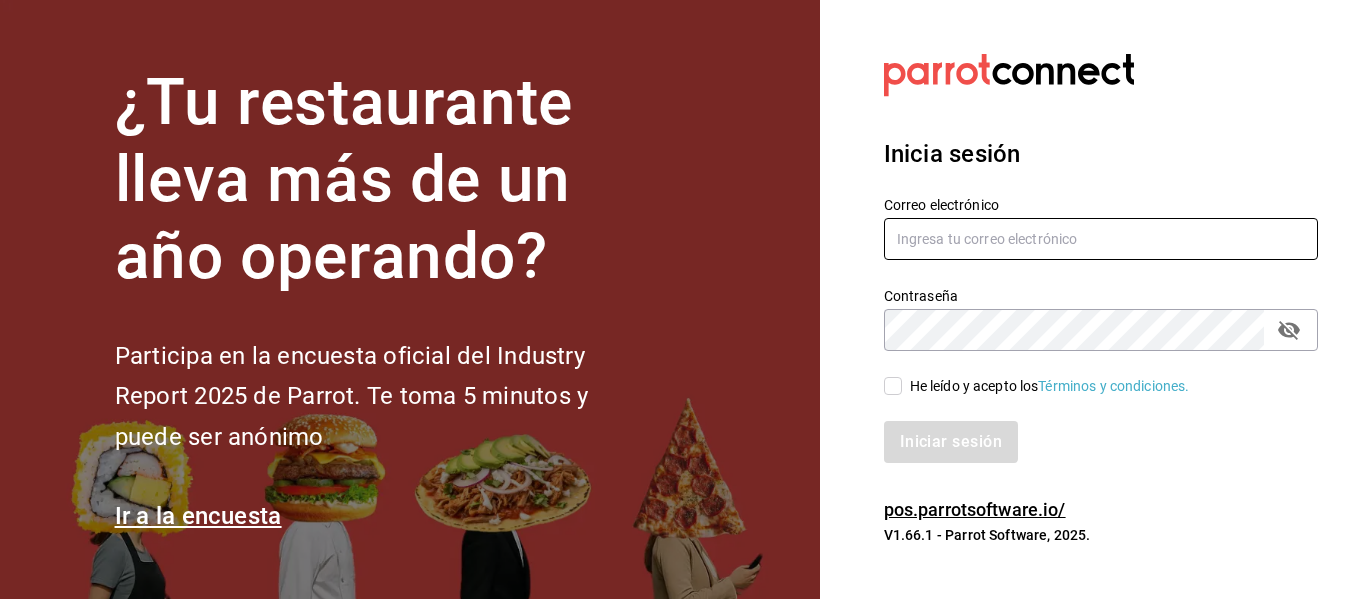 type on "[USERNAME]@example.com" 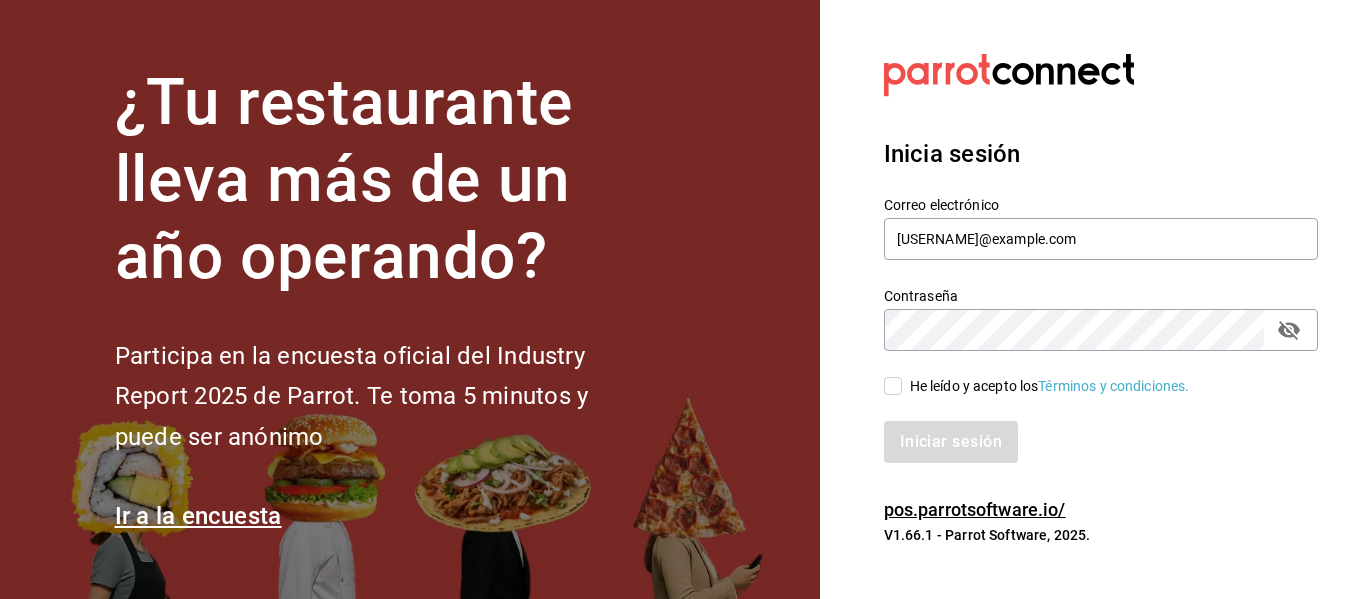 click on "pos.parrotsoftware.io/" at bounding box center [975, 509] 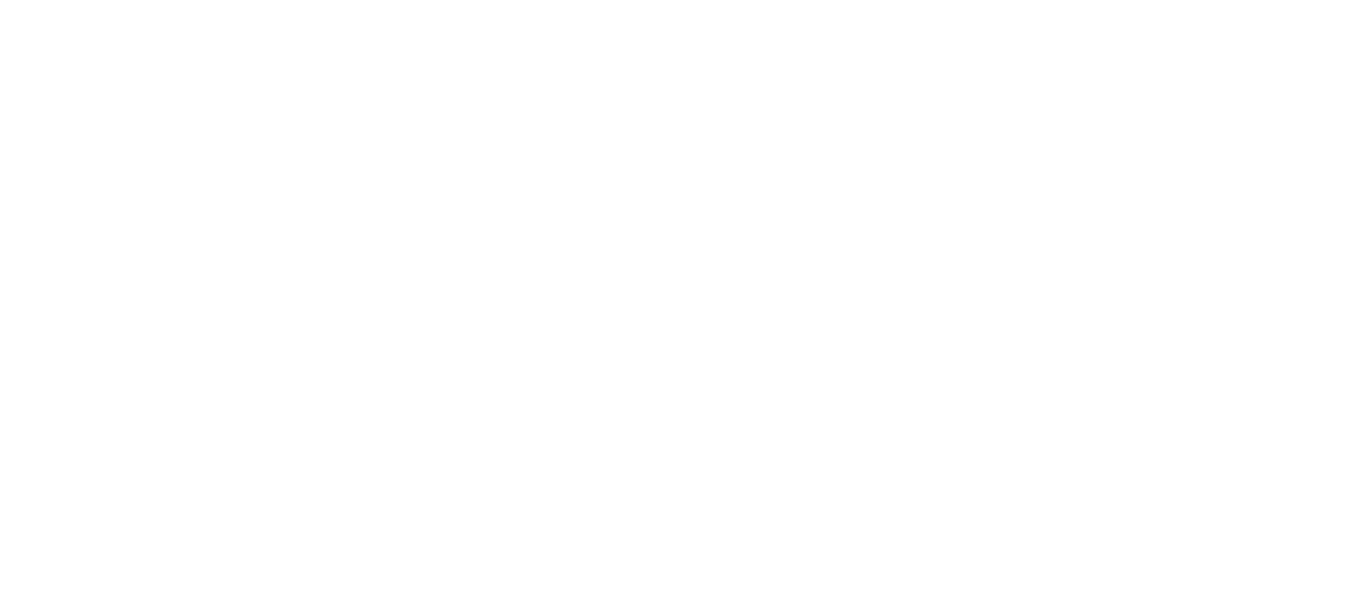 scroll, scrollTop: 0, scrollLeft: 0, axis: both 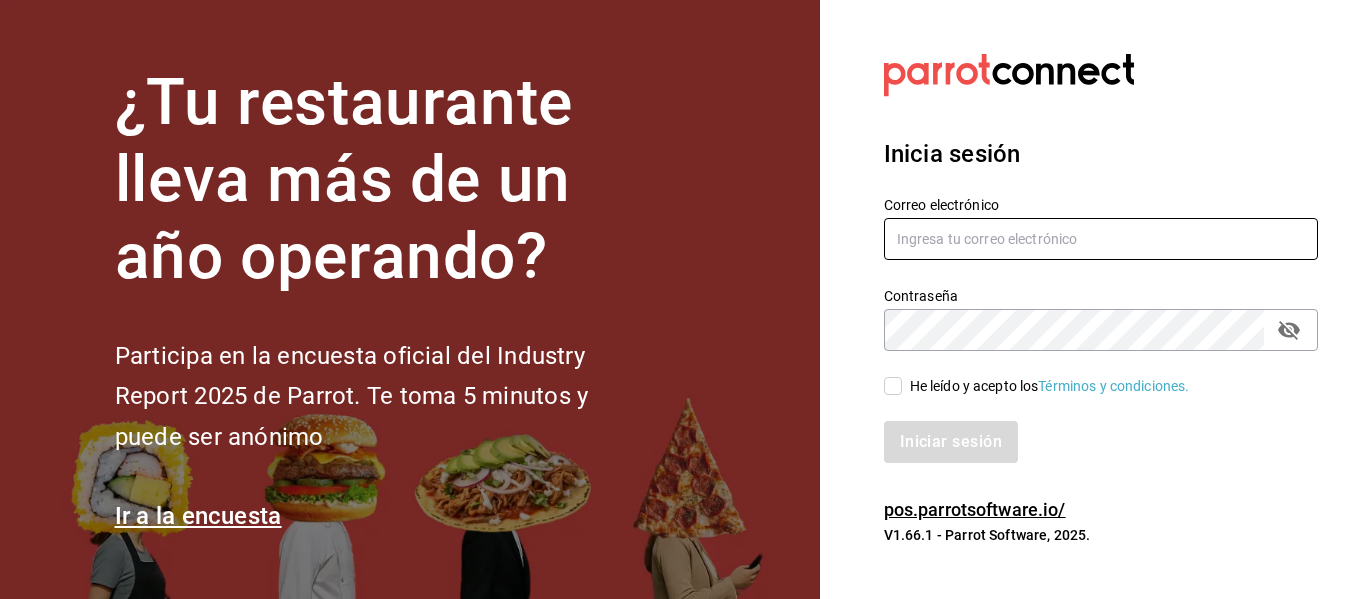 type on "[USERNAME]@example.com" 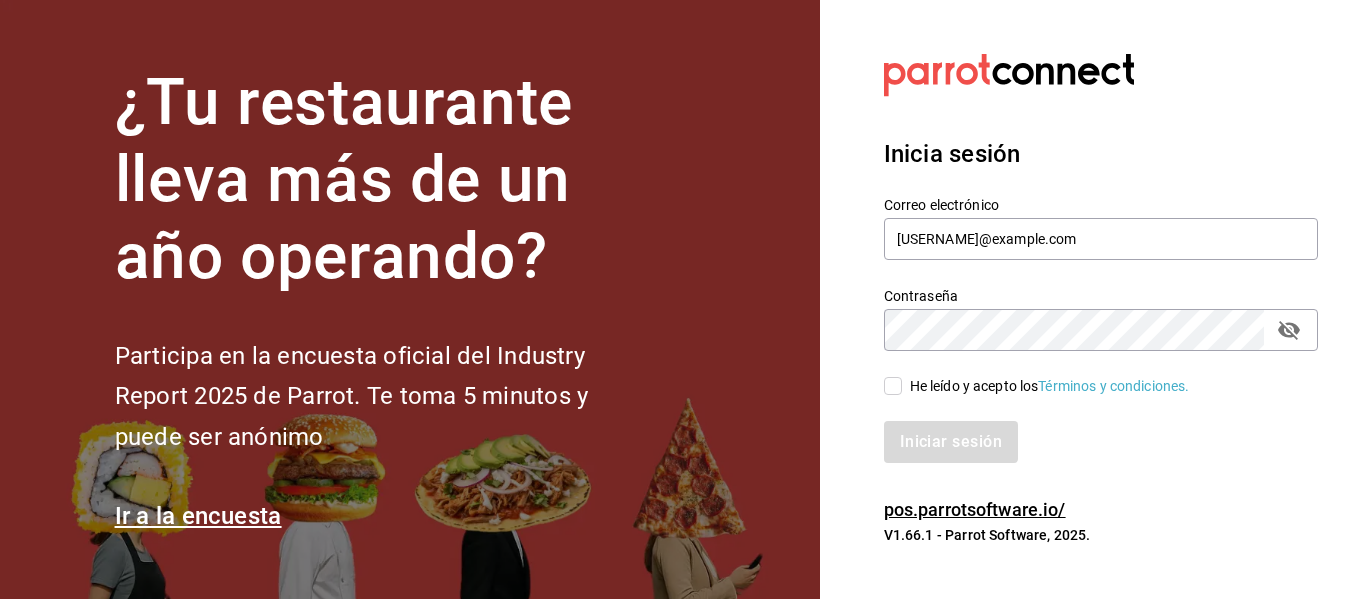 click 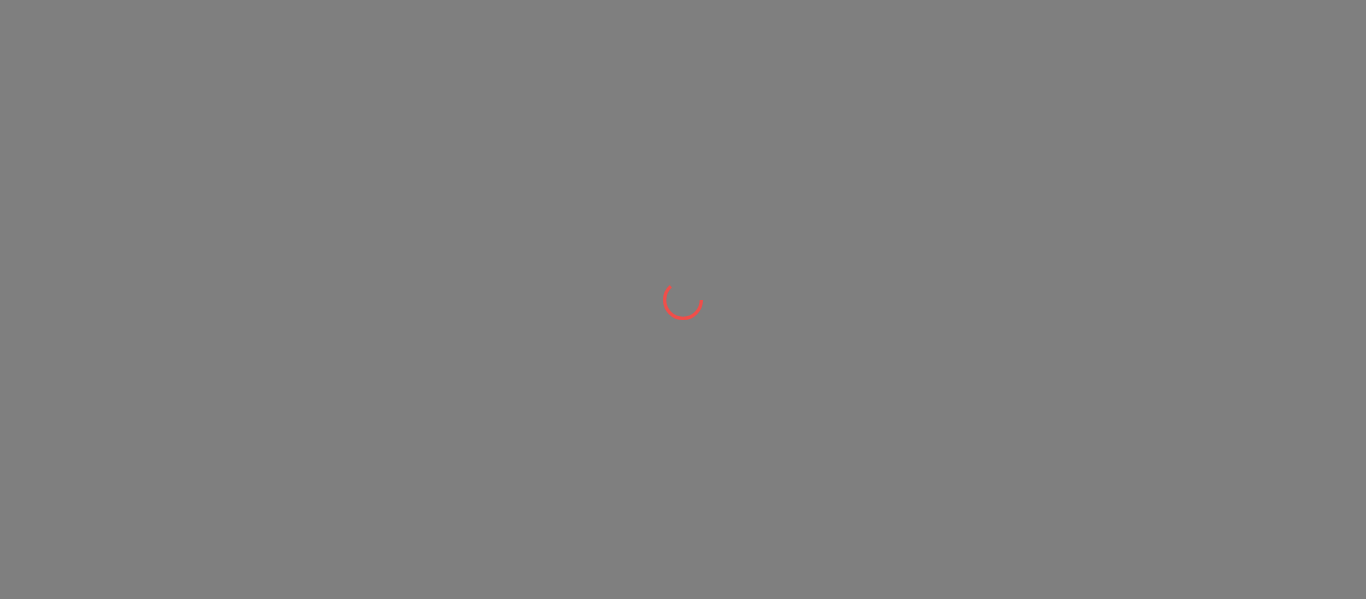 scroll, scrollTop: 0, scrollLeft: 0, axis: both 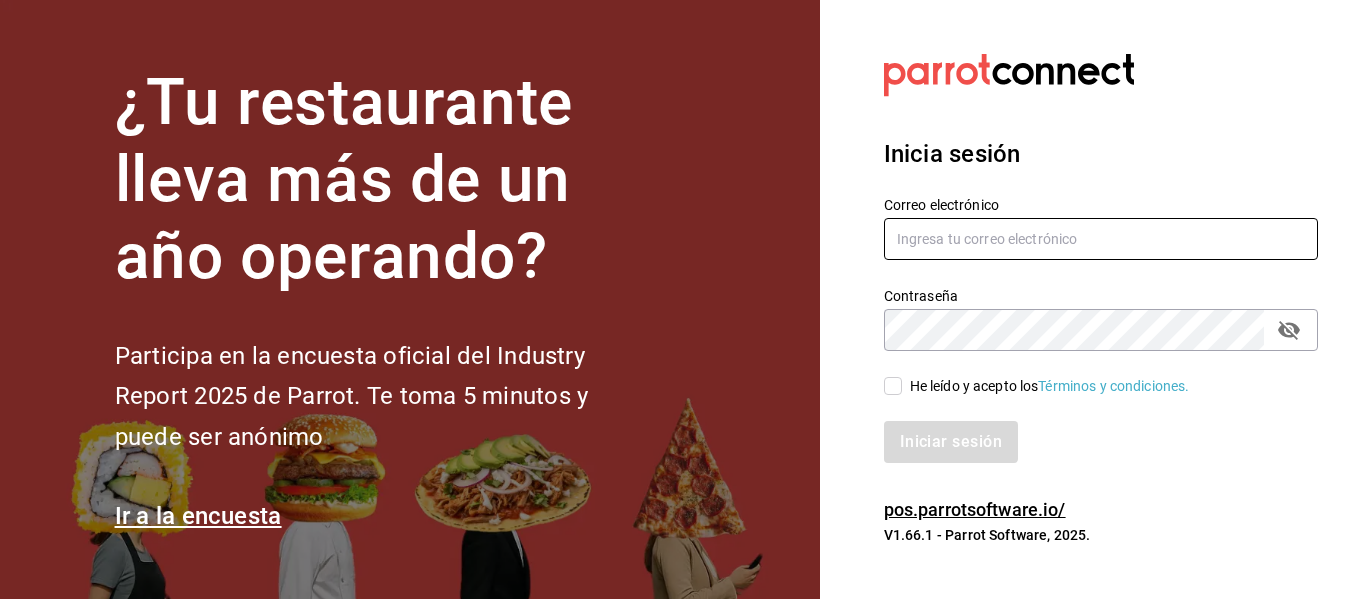 type on "[USERNAME]@[DOMAIN].org" 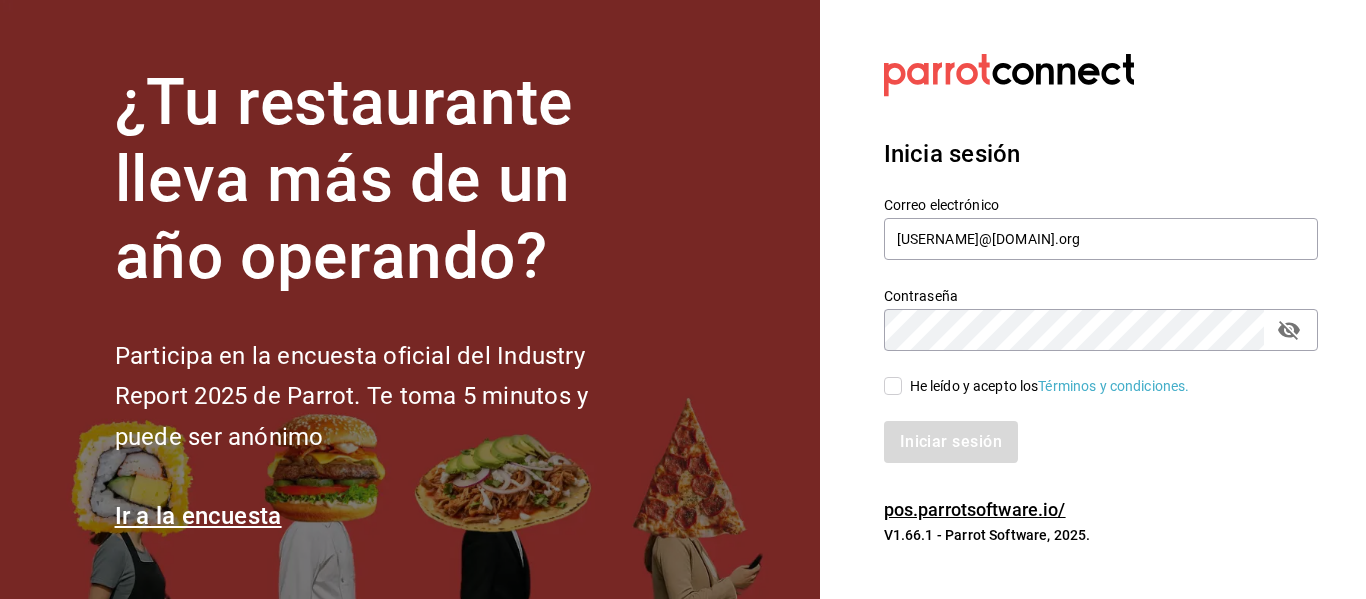 click on "He leído y acepto los  Términos y condiciones." at bounding box center [1050, 386] 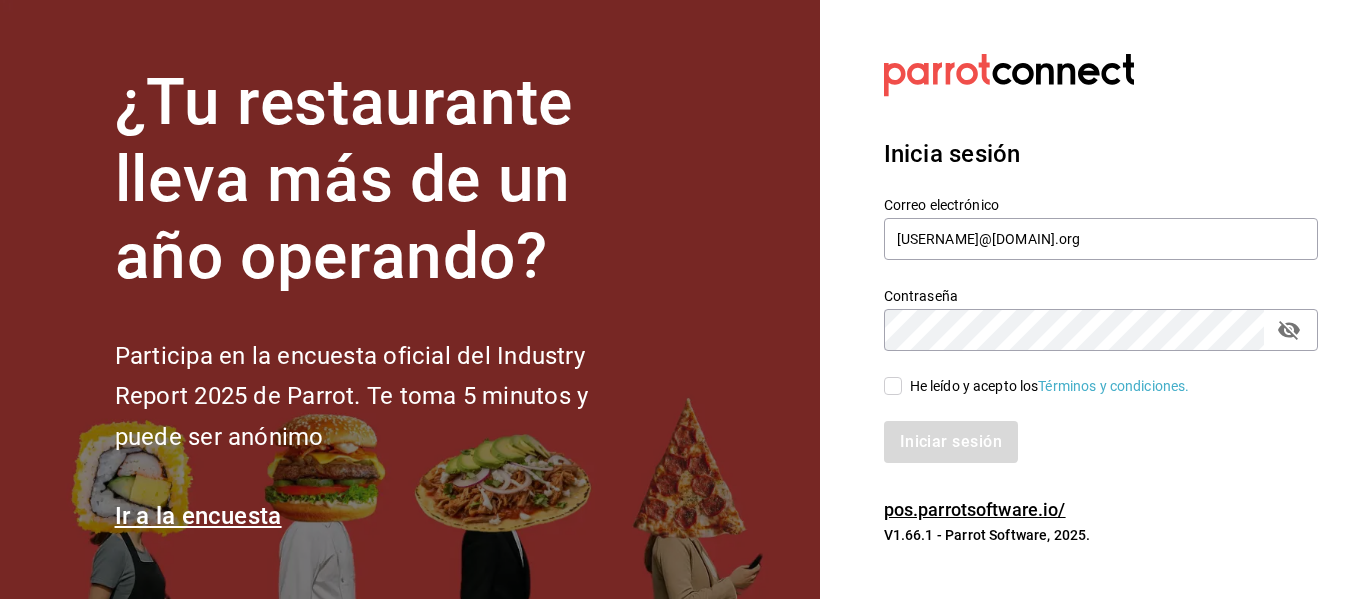 checkbox on "true" 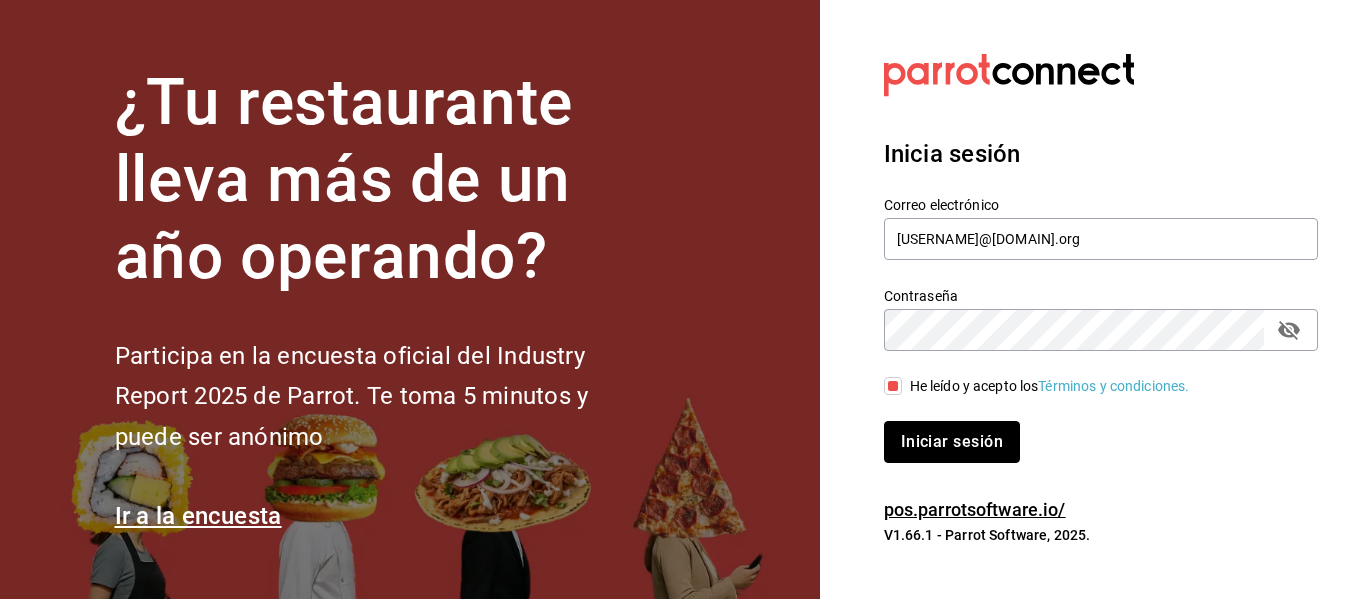 click on "Iniciar sesión" at bounding box center (952, 442) 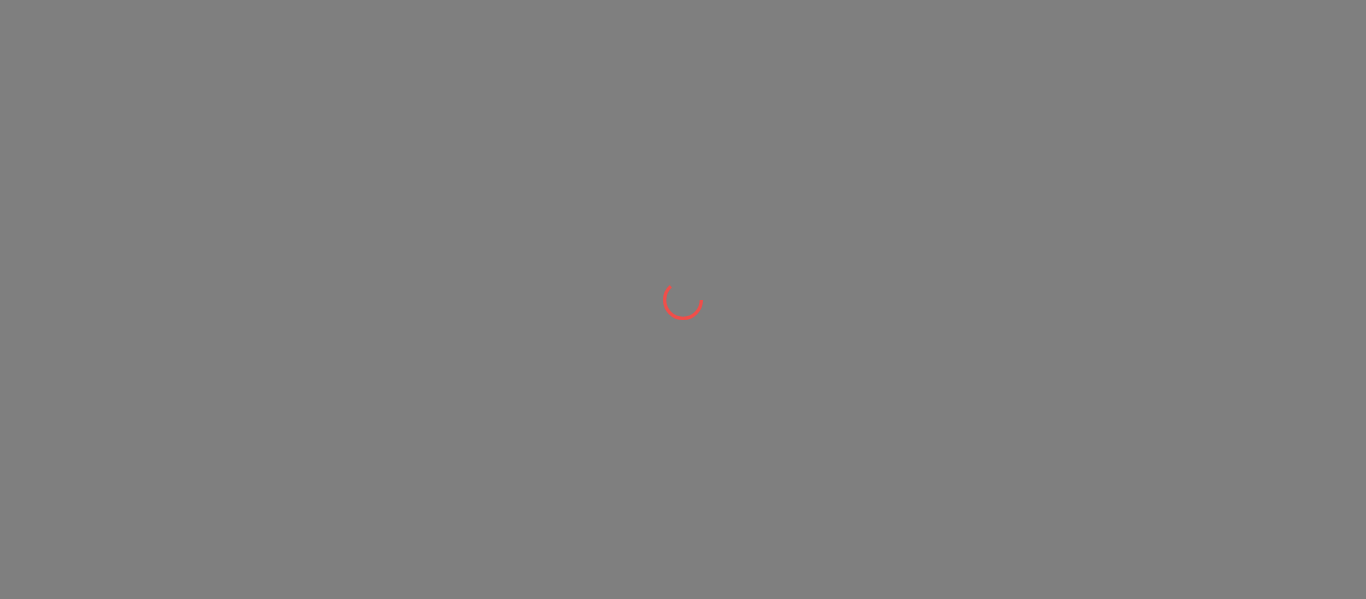scroll, scrollTop: 0, scrollLeft: 0, axis: both 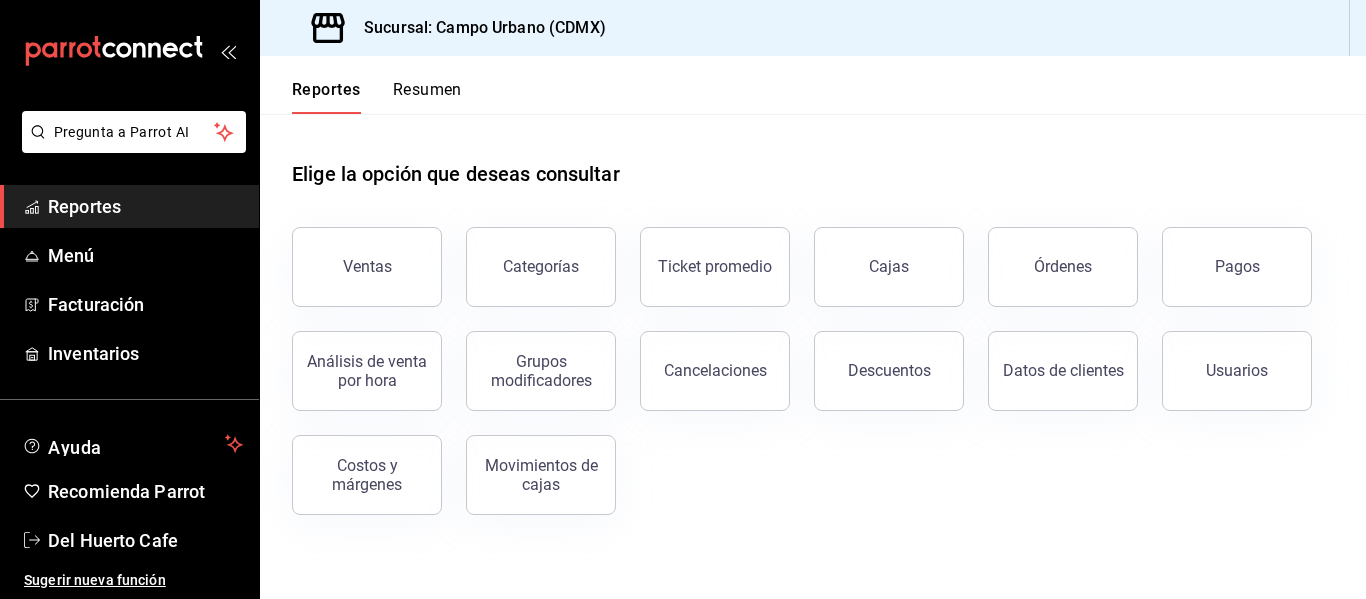 click 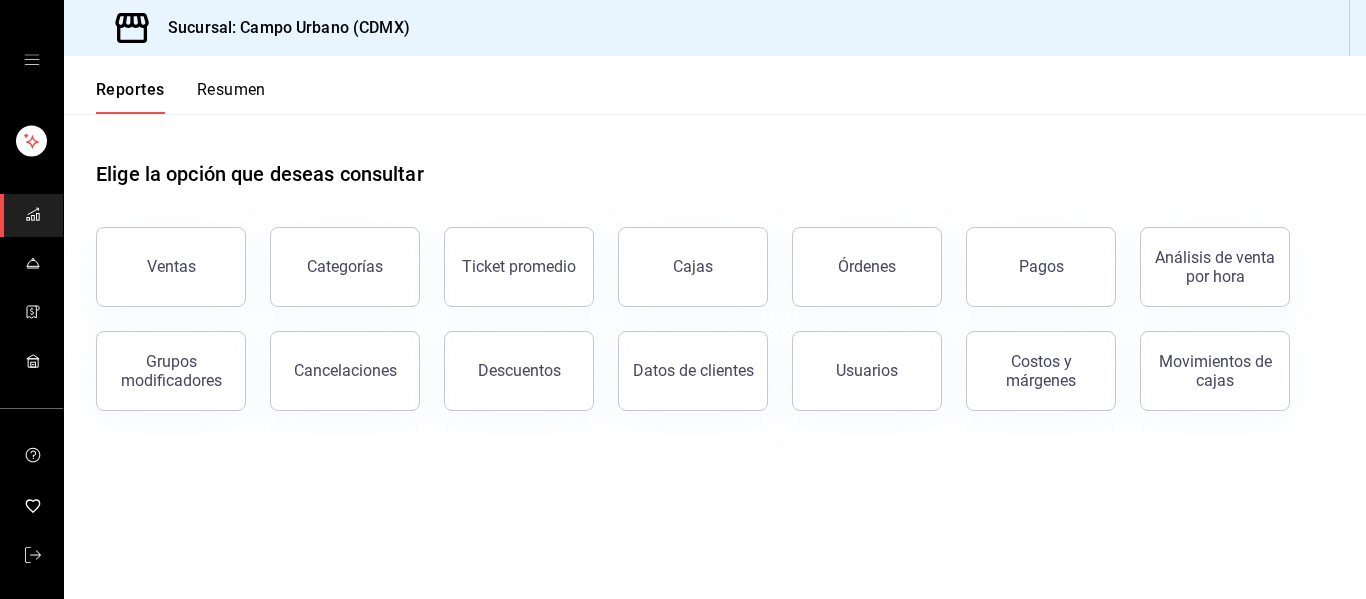scroll, scrollTop: 0, scrollLeft: 0, axis: both 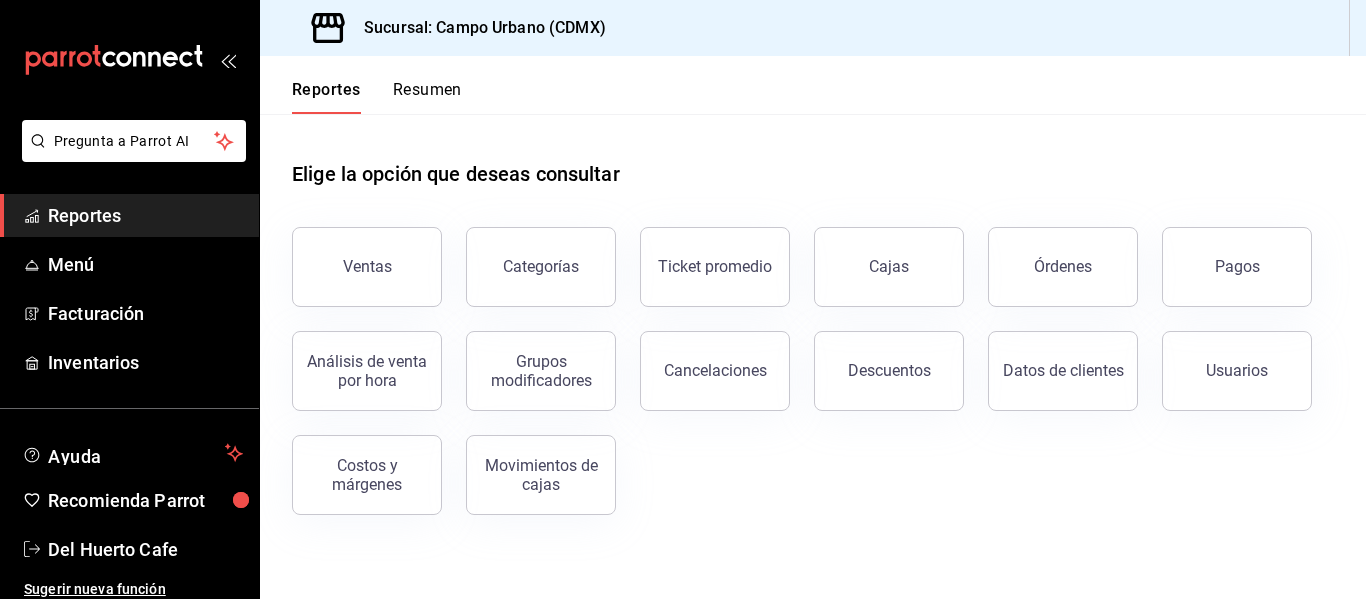 drag, startPoint x: 37, startPoint y: 65, endPoint x: 27, endPoint y: 59, distance: 11.661903 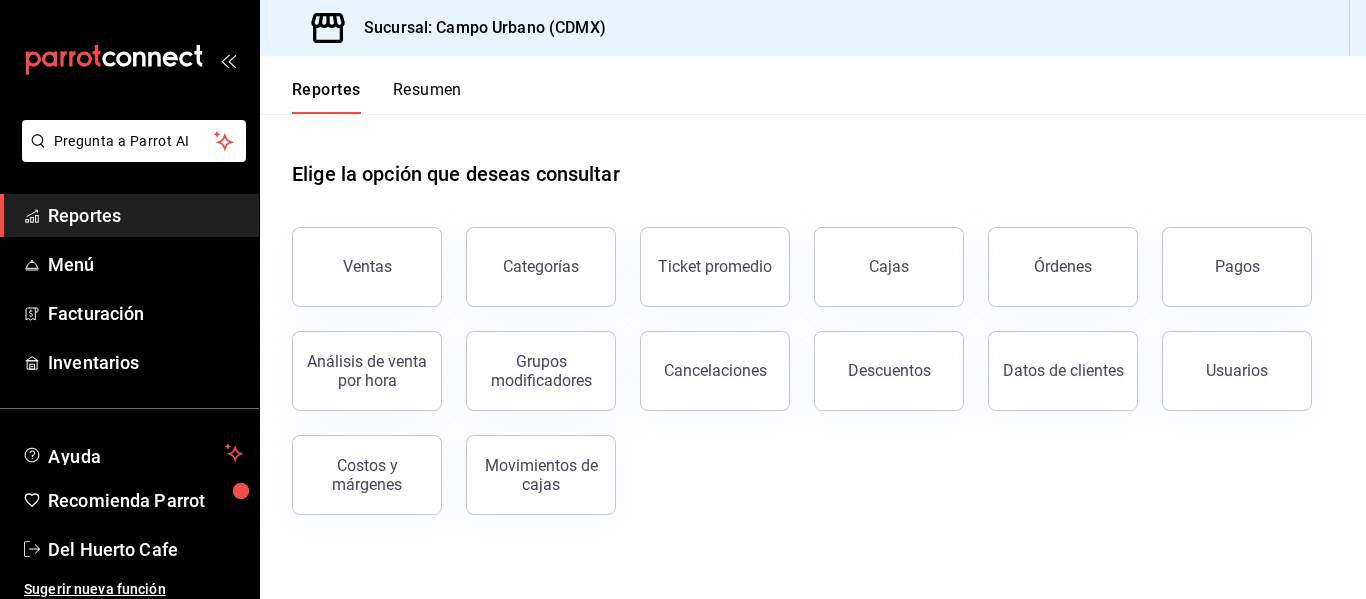 scroll, scrollTop: 9, scrollLeft: 0, axis: vertical 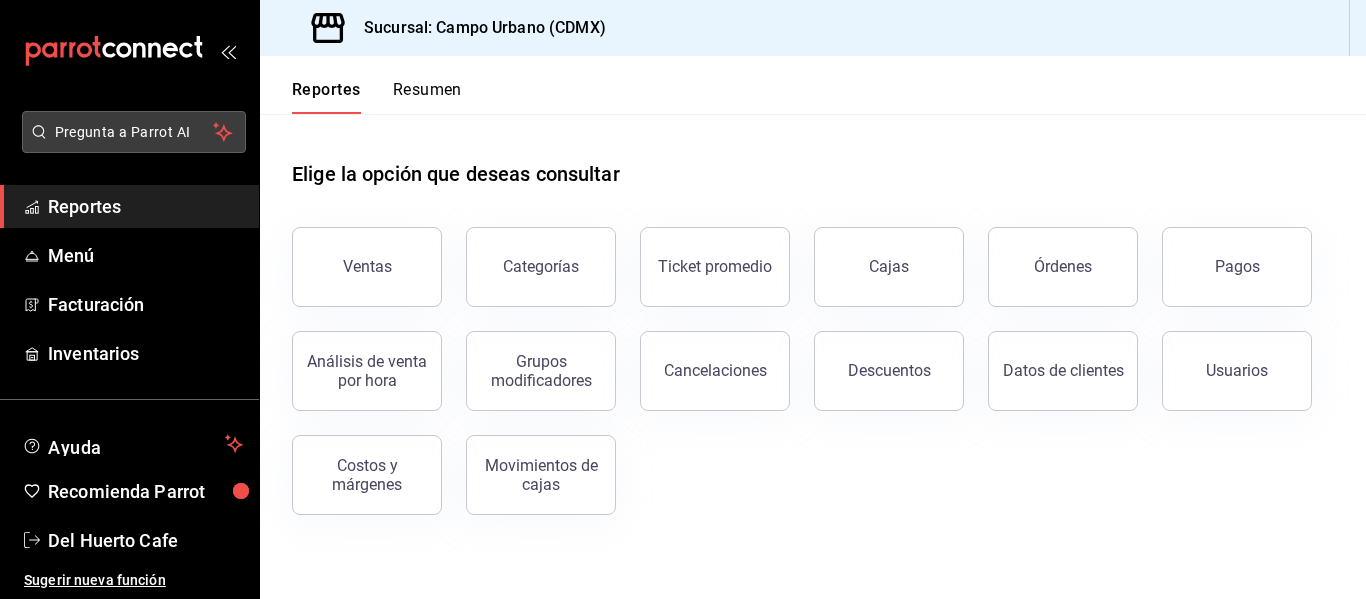 click on "Pregunta a Parrot AI" at bounding box center (134, 132) 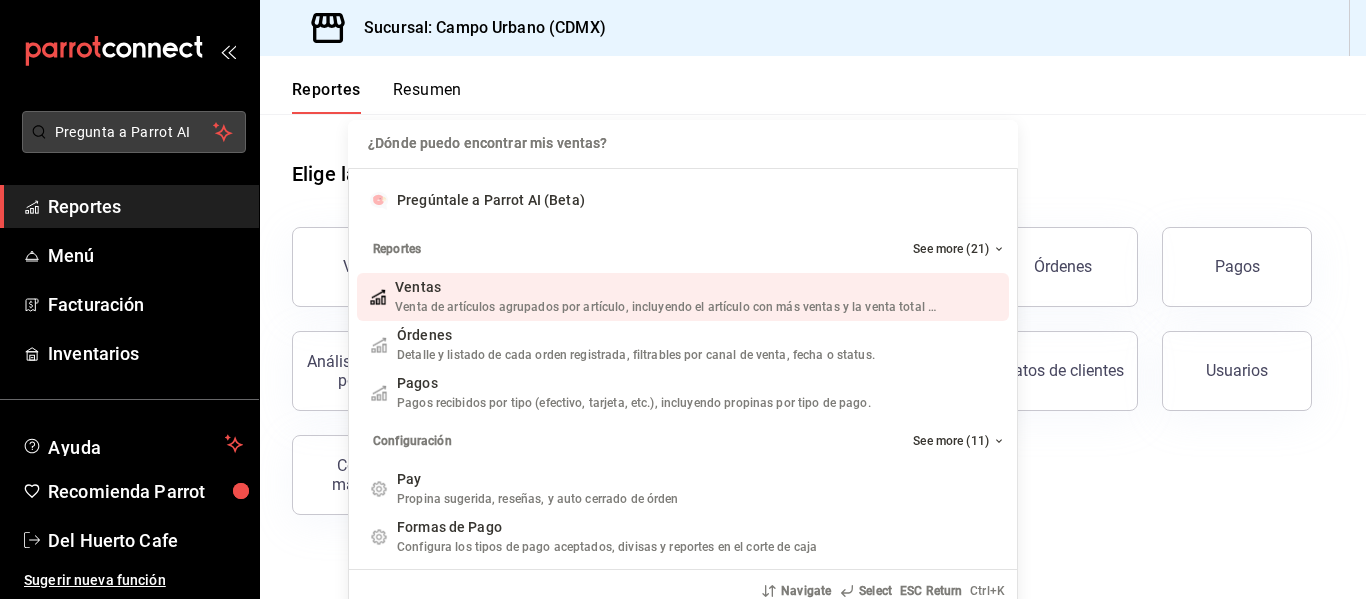 click on "¿Dónde puedo encontrar mis ventas? ¿Dónde puedo encontrar mis ventas? Pregúntale a Parrot AI (Beta) Reportes See more (21) Ventas Venta de artículos agrupados por artículo, incluyendo el artículo con más ventas y la venta total por periodo. Add shortcut Órdenes Detalle y listado de cada orden registrada, filtrables por canal de venta, fecha o status. Add shortcut Pagos Pagos recibidos por tipo (efectivo, tarjeta, etc.), incluyendo propinas por tipo de pago. Add shortcut Configuración See more (11) Pay Propina sugerida, reseñas, y auto cerrado de órden Add shortcut Formas de Pago Configura los tipos de pago aceptados, divisas y reportes en el corte de caja Add shortcut Descuentos Configura los descuentos aplicables a órdenes o artículos en el restaurante. Add shortcut Personal Roles Administra los roles de permisos disponibles en tu restaurante Add shortcut Usuarios Administra los usuarios, sus accesos y permisos así como notificaciones. Add shortcut Referidos Referidos Add shortcut Navigate K" at bounding box center [683, 299] 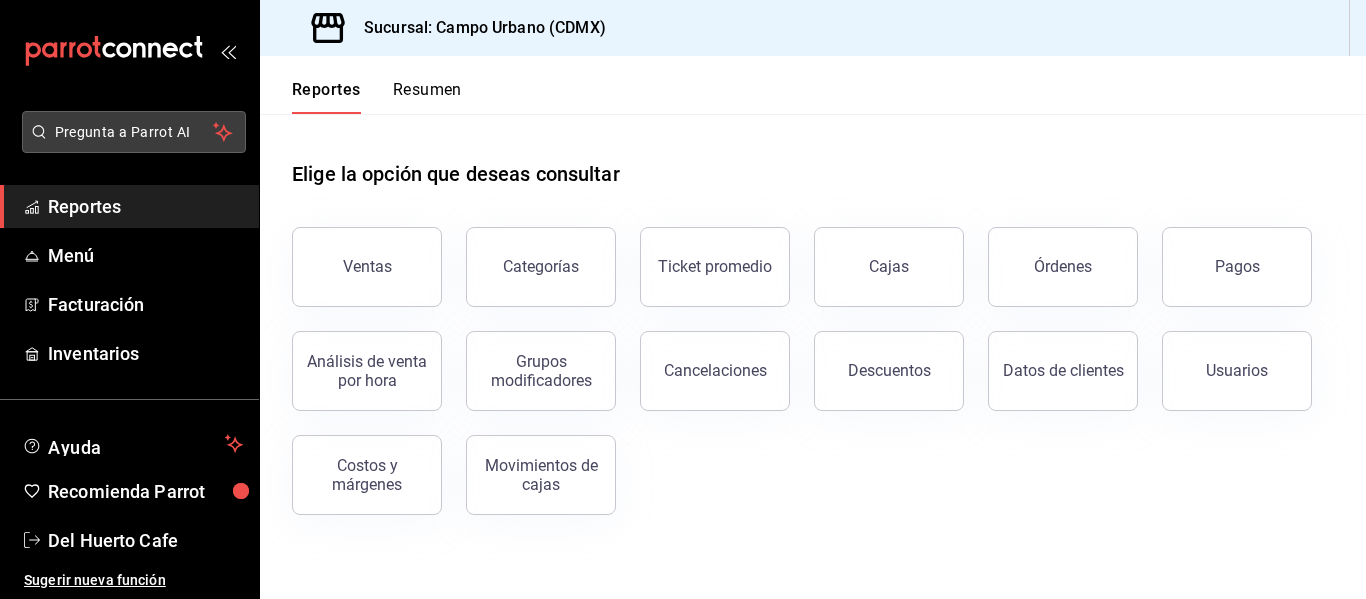 click on "Pregunta a Parrot AI" at bounding box center (134, 132) 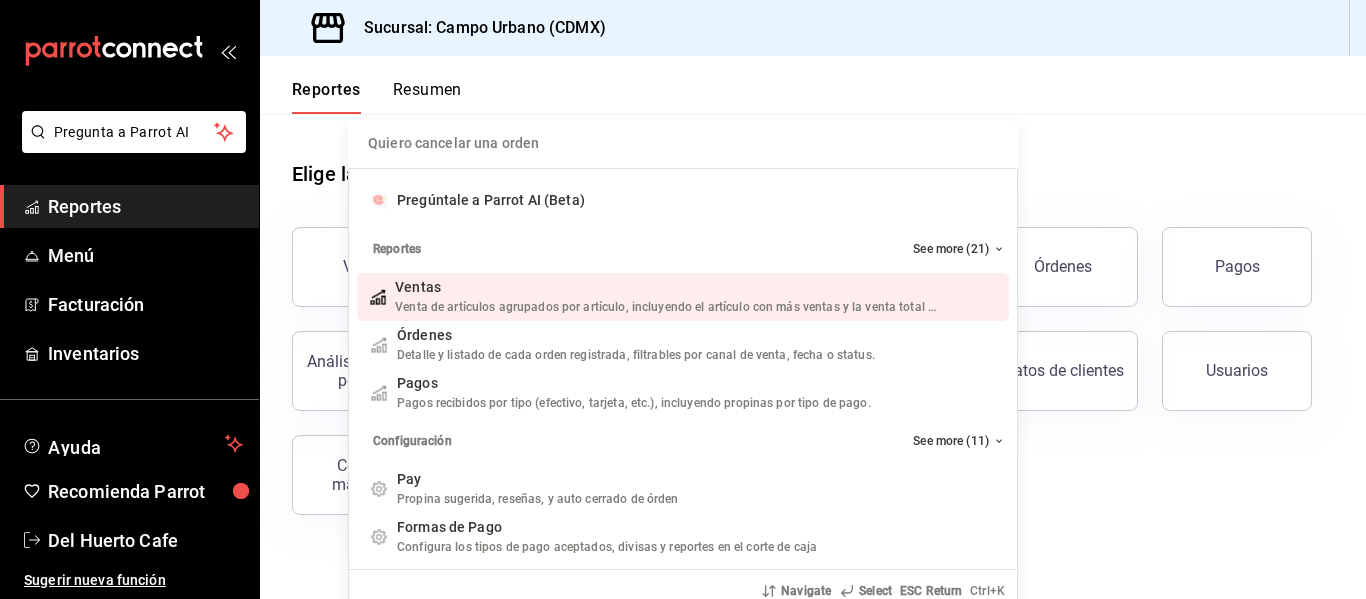 click on "Quiero cancelar una orden Pregúntale a Parrot AI (Beta) Reportes See more (21) Ventas Venta de artículos agrupados por artículo, incluyendo el artículo con más ventas y la venta total por periodo. Add shortcut Órdenes Detalle y listado de cada orden registrada, filtrables por canal de venta, fecha o status. Add shortcut Pagos Pagos recibidos por tipo (efectivo, tarjeta, etc.), incluyendo propinas por tipo de pago. Add shortcut Configuración See more (11) Pay Propina sugerida, reseñas, y auto cerrado de órden Add shortcut Formas de Pago Configura los tipos de pago aceptados, divisas y reportes en el corte de caja Add shortcut Descuentos Configura los descuentos aplicables a órdenes o artículos en el restaurante. Add shortcut Personal Roles Administra los roles de permisos disponibles en tu restaurante Add shortcut Usuarios Administra los usuarios, sus accesos y permisos así como notificaciones. Add shortcut Referidos Referidos Refiérenos a través de WhatsApp y recibe 1 mes gratis de suscripción" at bounding box center [683, 299] 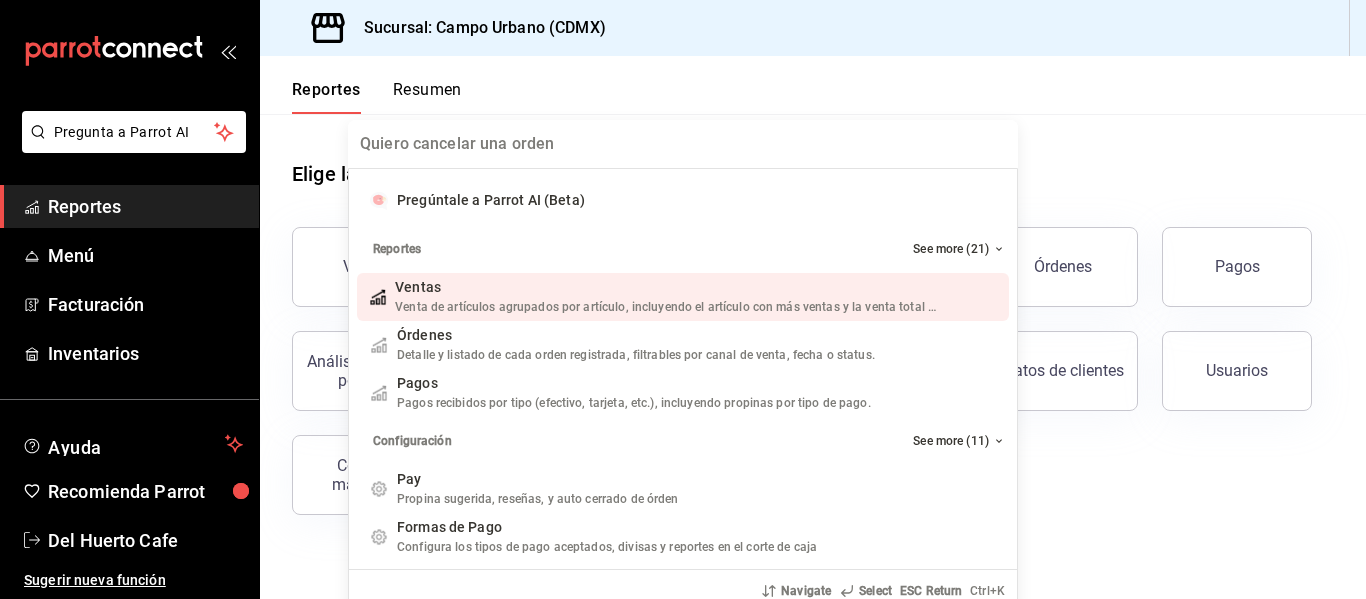 type 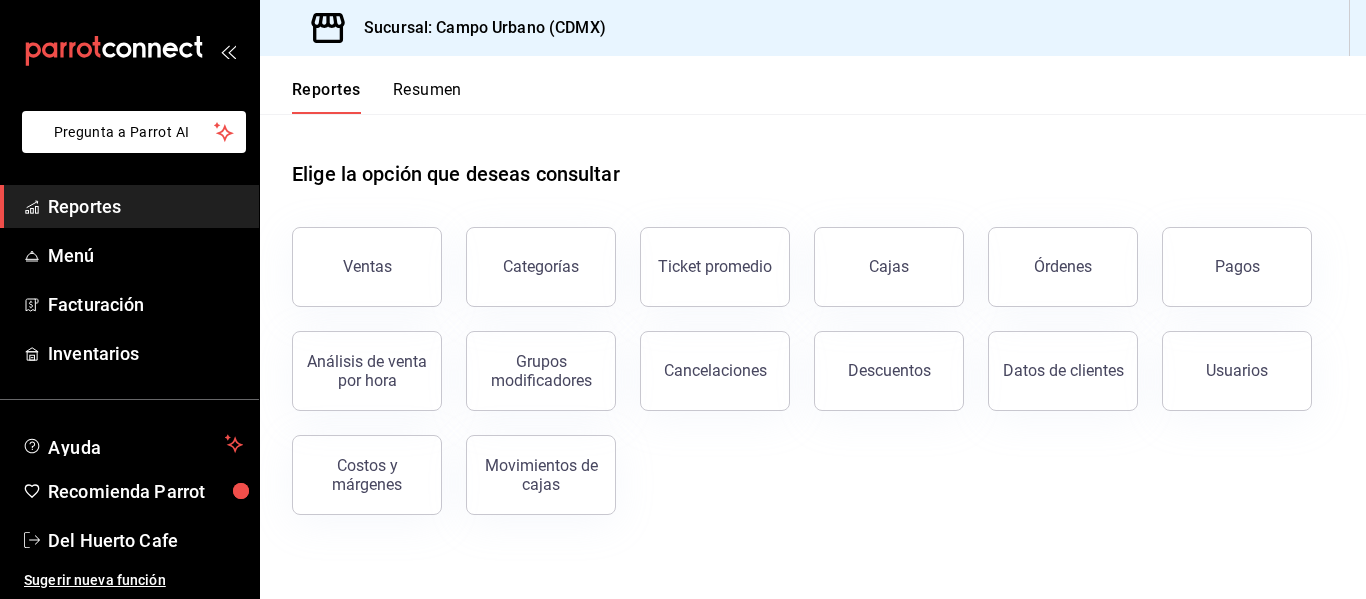 click on "Pregunta a Parrot AI" at bounding box center [134, 132] 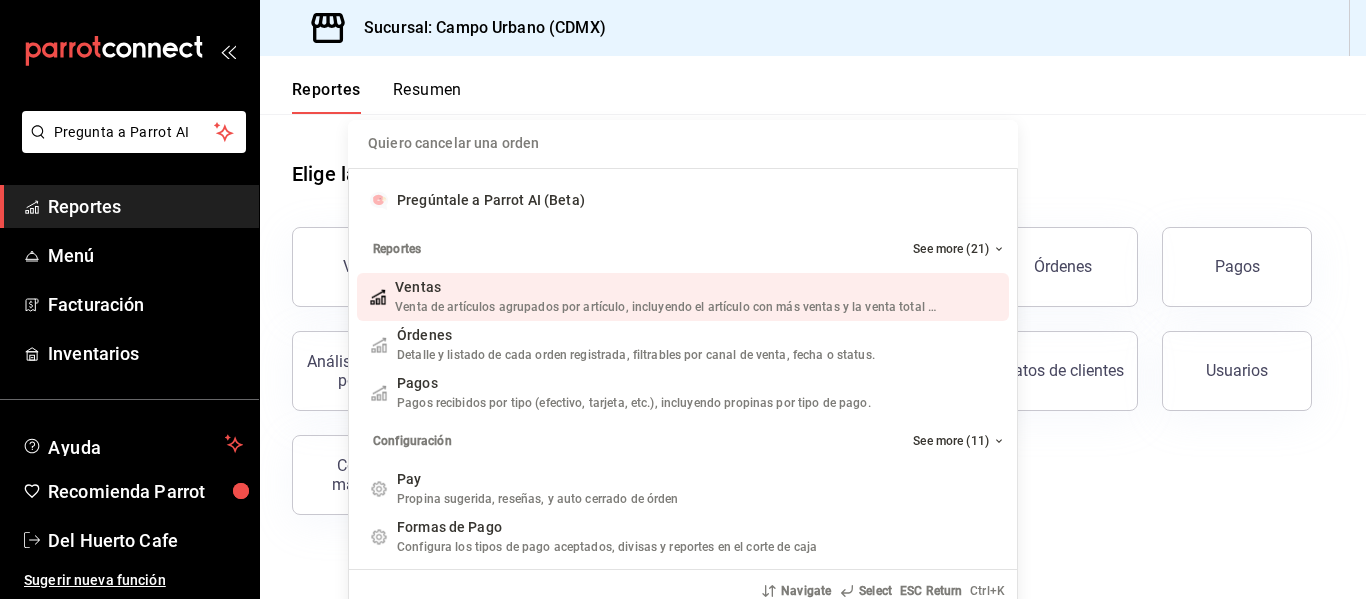 click at bounding box center (683, 144) 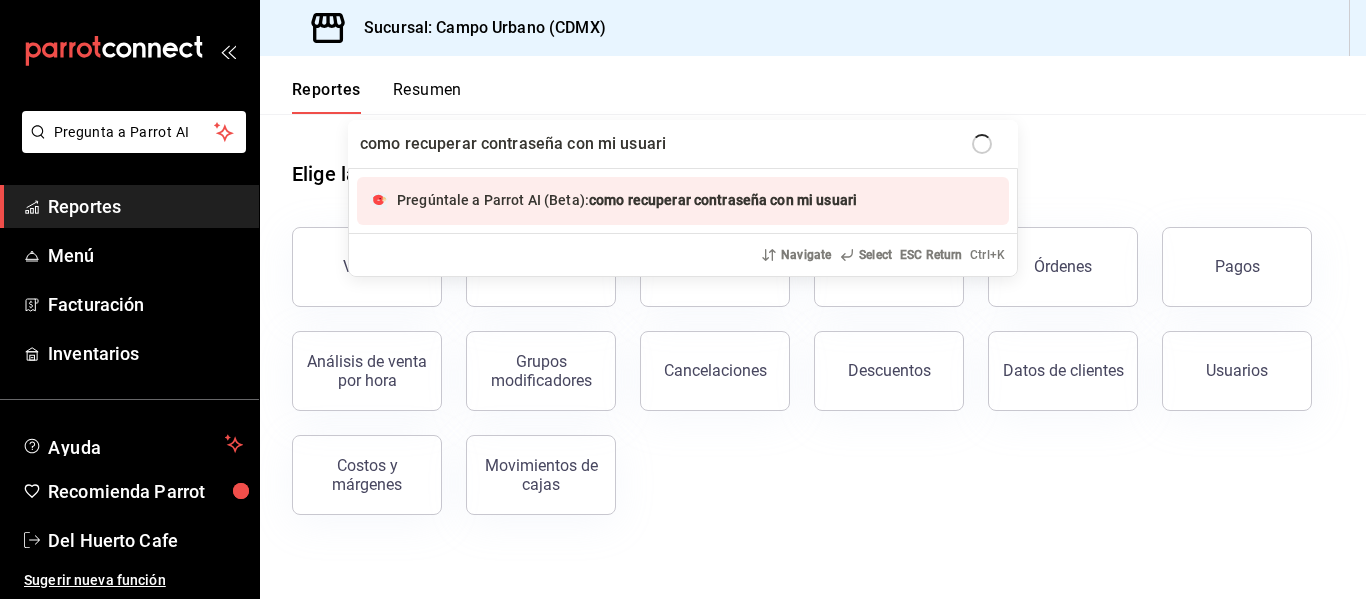 type on "como recuperar contraseña con mi usuario" 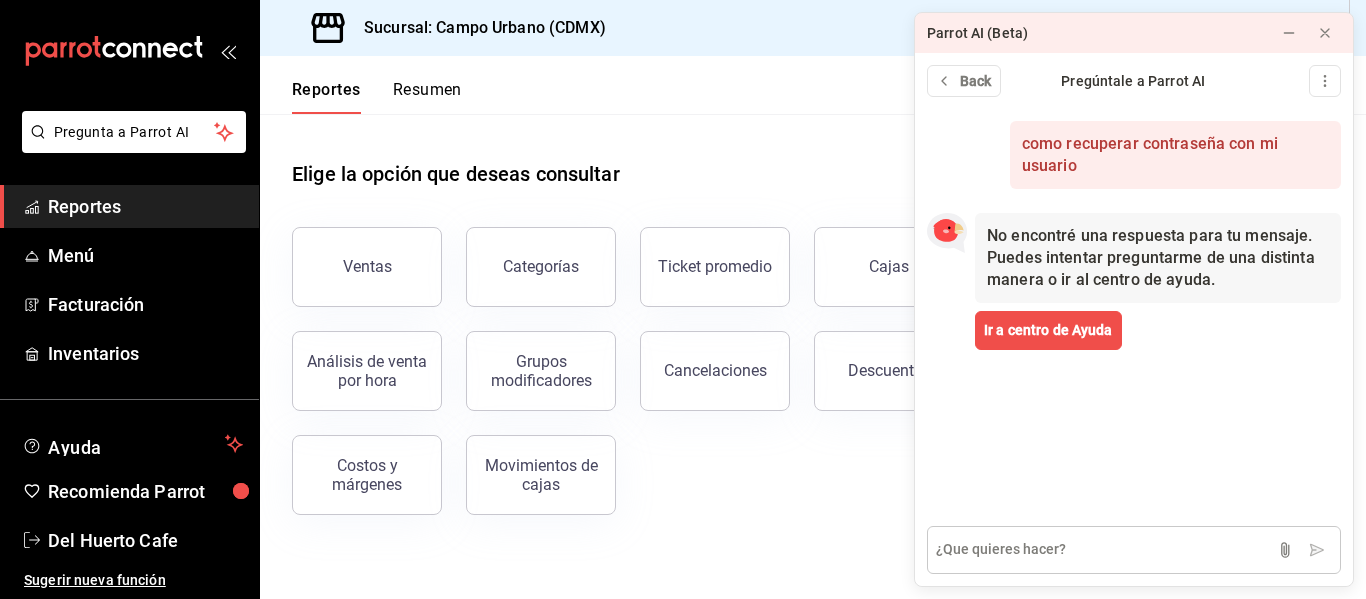 click at bounding box center (1134, 550) 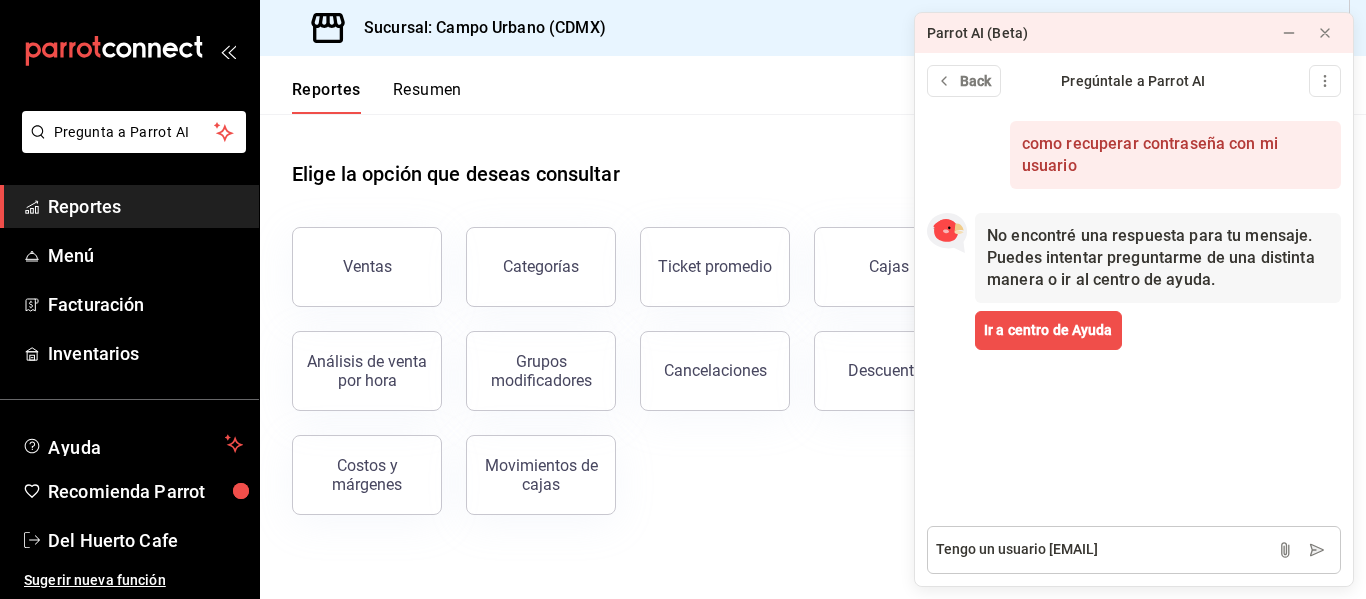 click on "Tengo un usuario piero.b@huertoromaverde.org" at bounding box center (1134, 550) 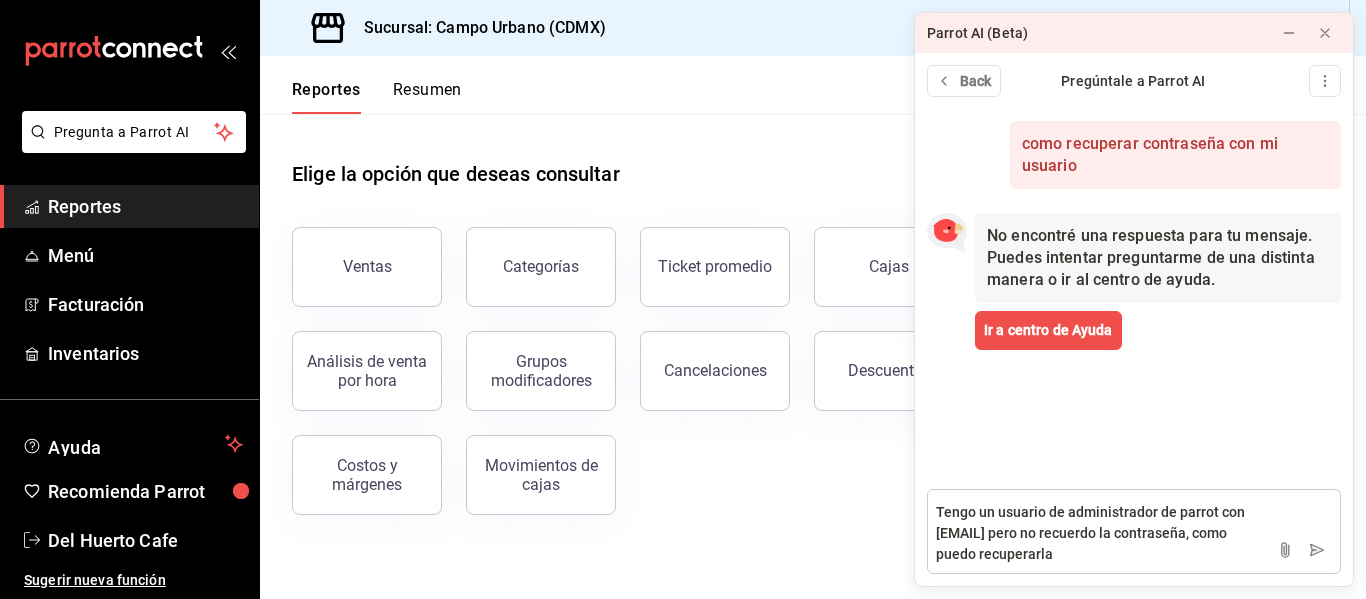 type on "Tengo un usuario  de administrador de parrot con piero.b@huertoromaverde.org pero no recuerdo la contraseña, como puedo recuperarla?" 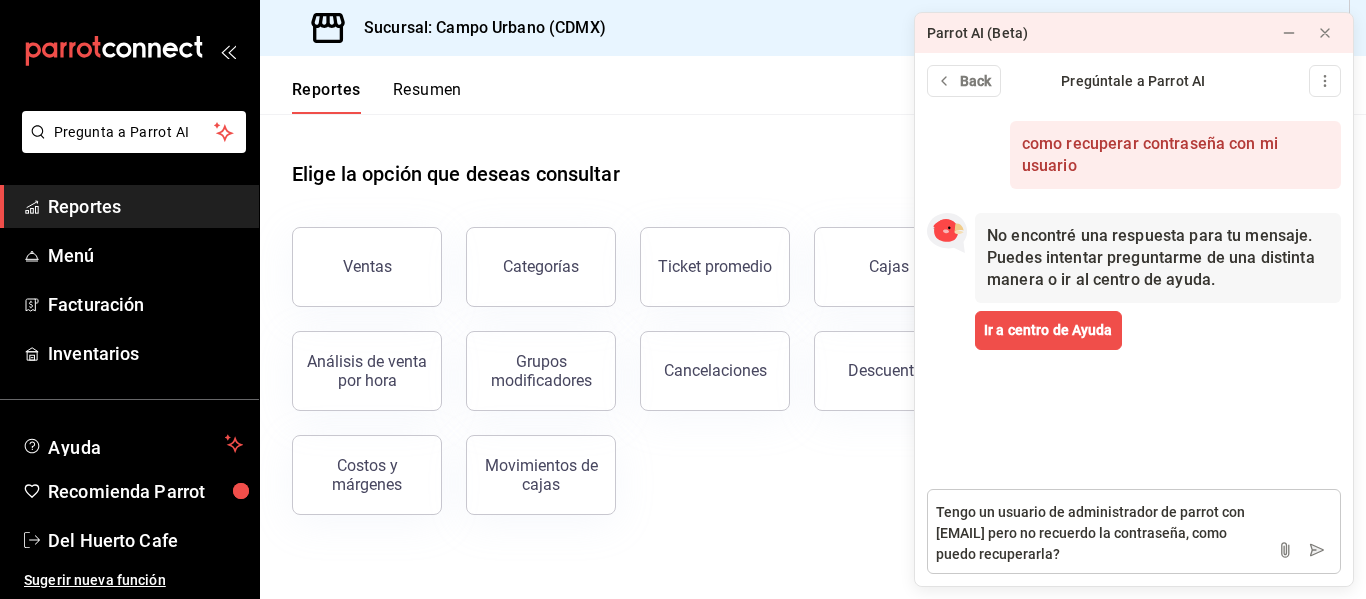 type 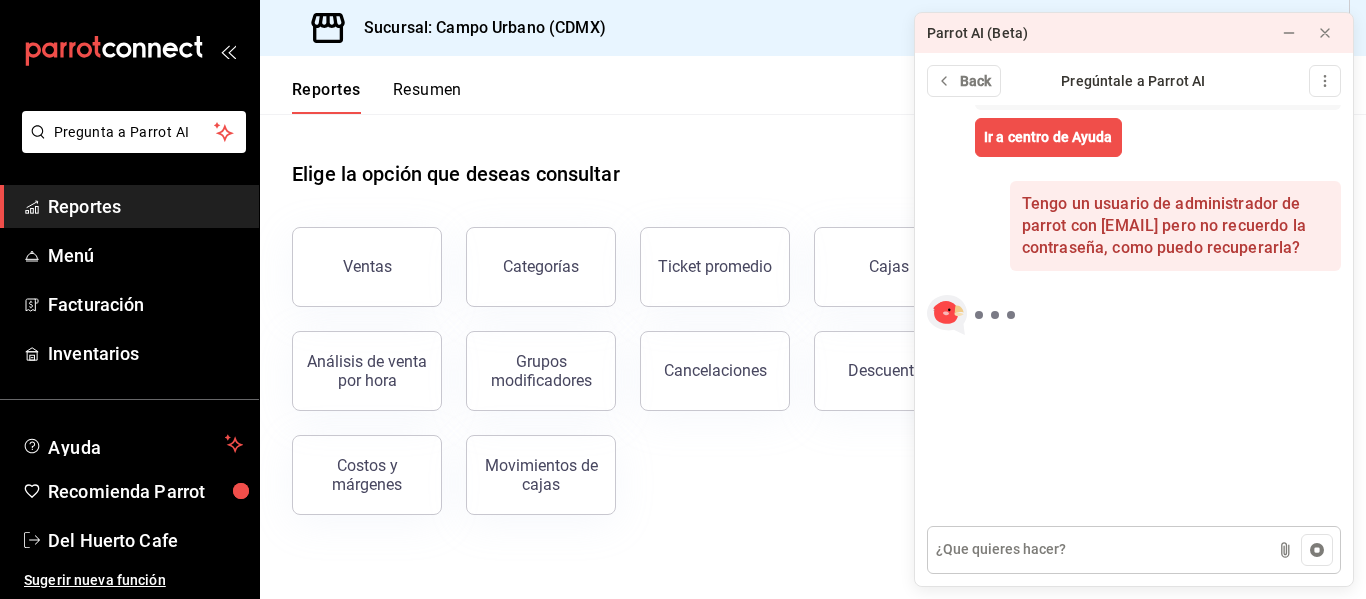 scroll, scrollTop: 237, scrollLeft: 0, axis: vertical 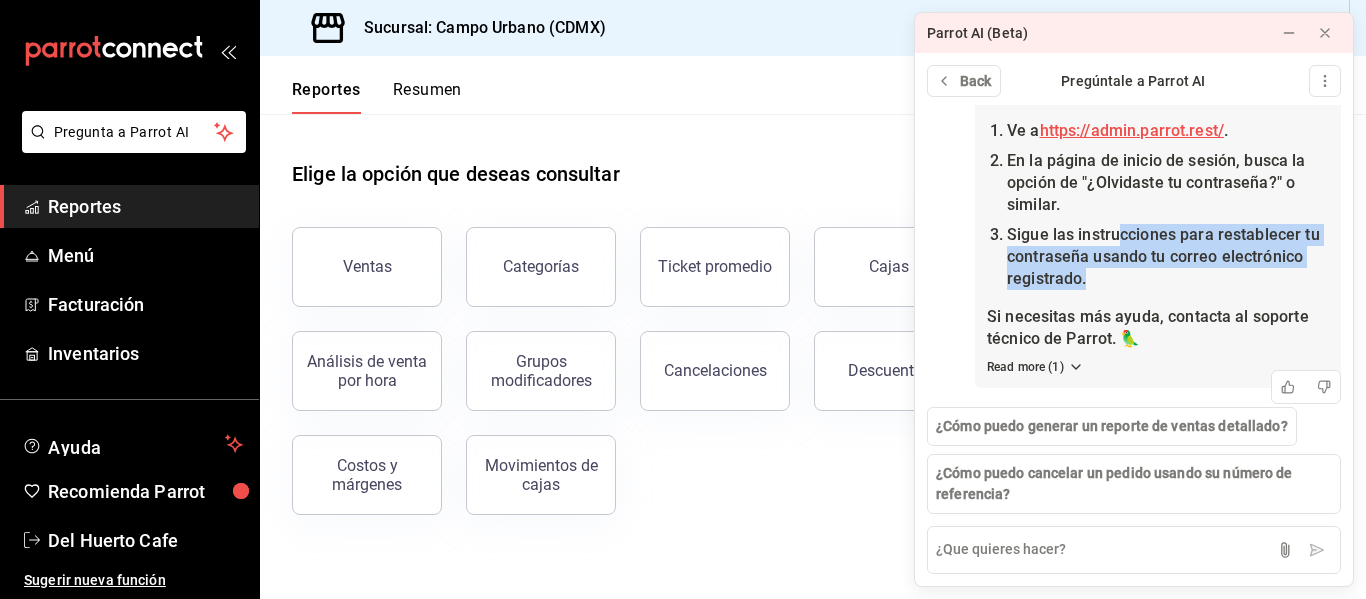 drag, startPoint x: 1117, startPoint y: 240, endPoint x: 1198, endPoint y: 270, distance: 86.37708 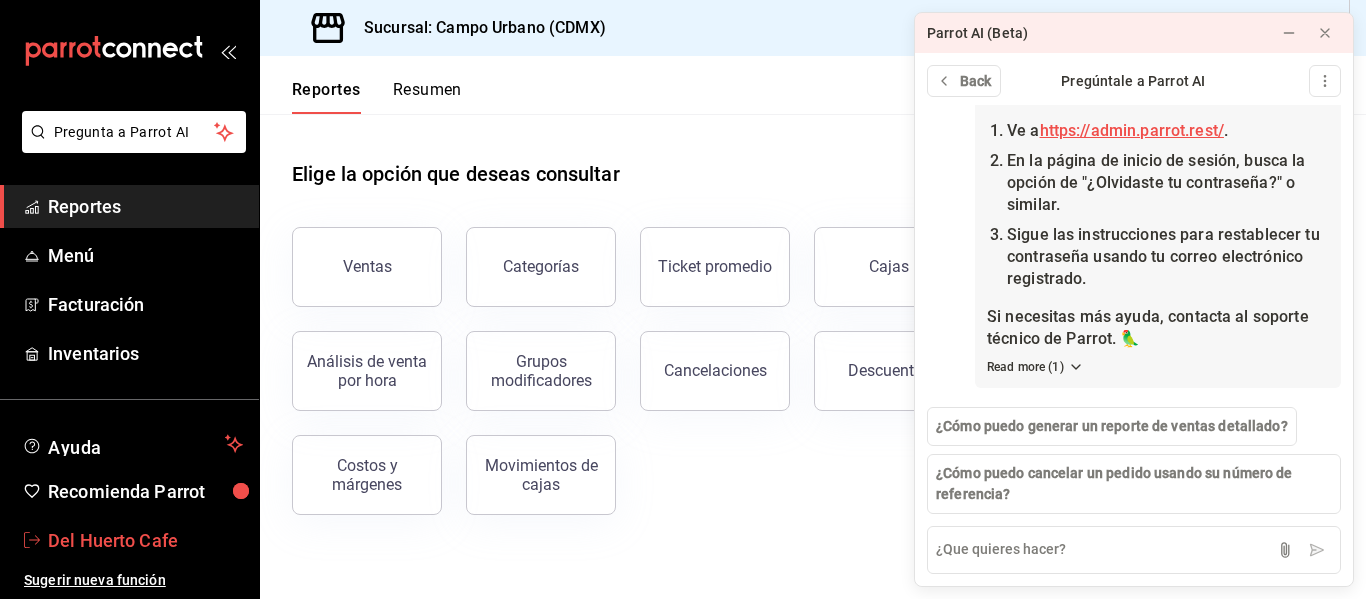 click on "Del Huerto Cafe" at bounding box center (145, 540) 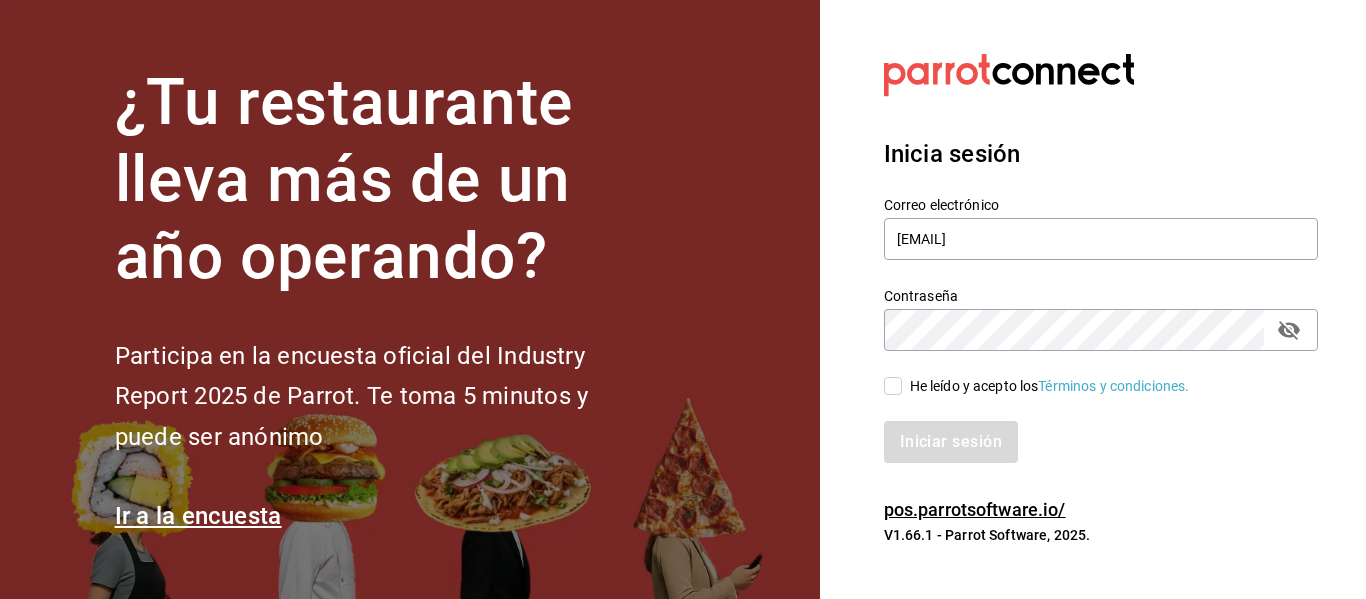 click on "He leído y acepto los  Términos y condiciones." at bounding box center (1050, 386) 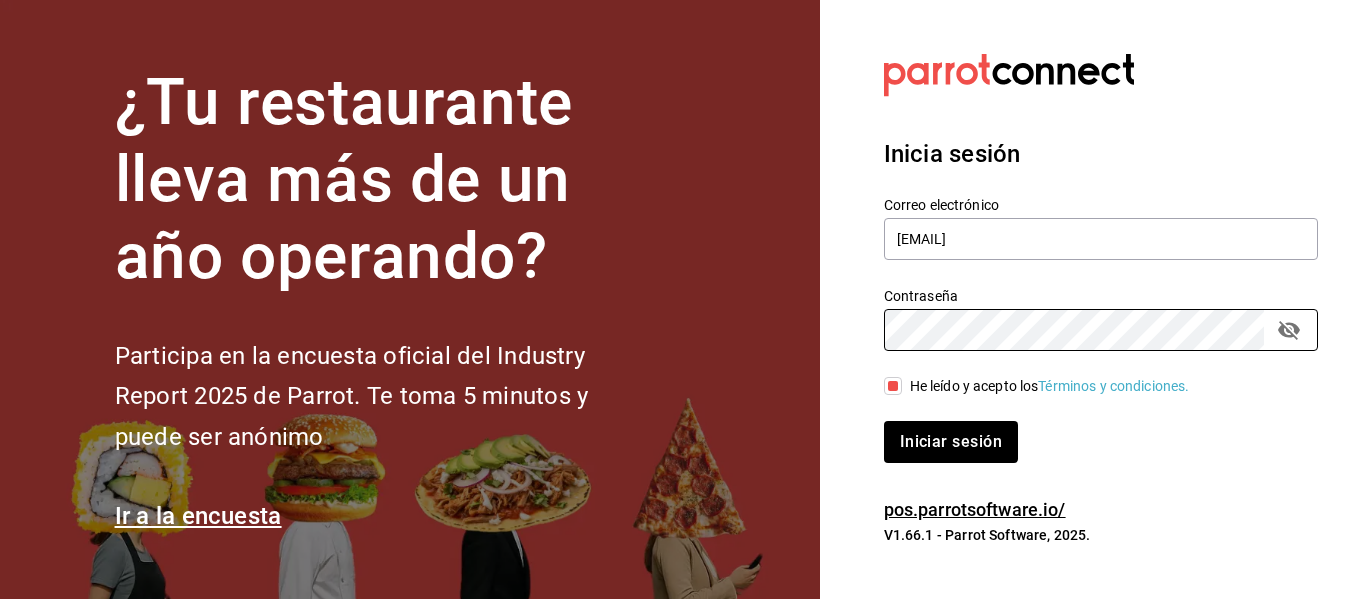 click on "Datos incorrectos. Verifica que tu Correo o Contraseña estén bien escritos. Inicia sesión Correo electrónico delhuerto@huertoromaverde.org Contraseña Contraseña He leído y acepto los  Términos y condiciones. Iniciar sesión pos.parrotsoftware.io/ V1.66.1 - Parrot Software, 2025." at bounding box center [1093, 299] 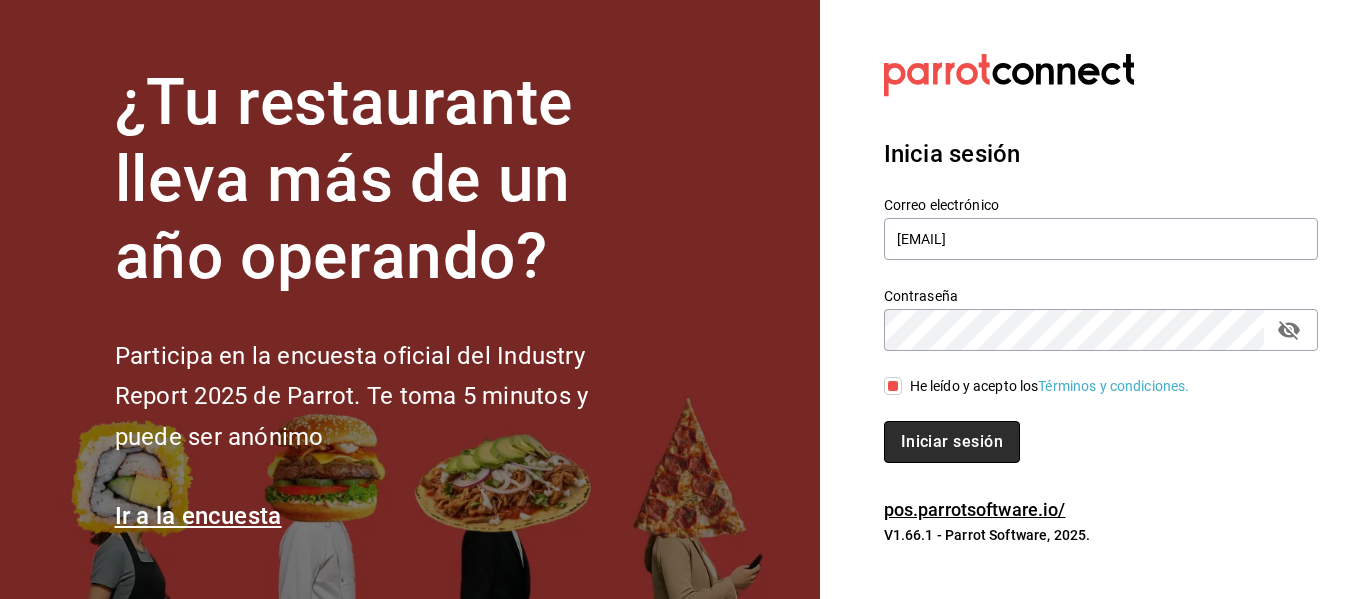 click on "Iniciar sesión" at bounding box center (952, 442) 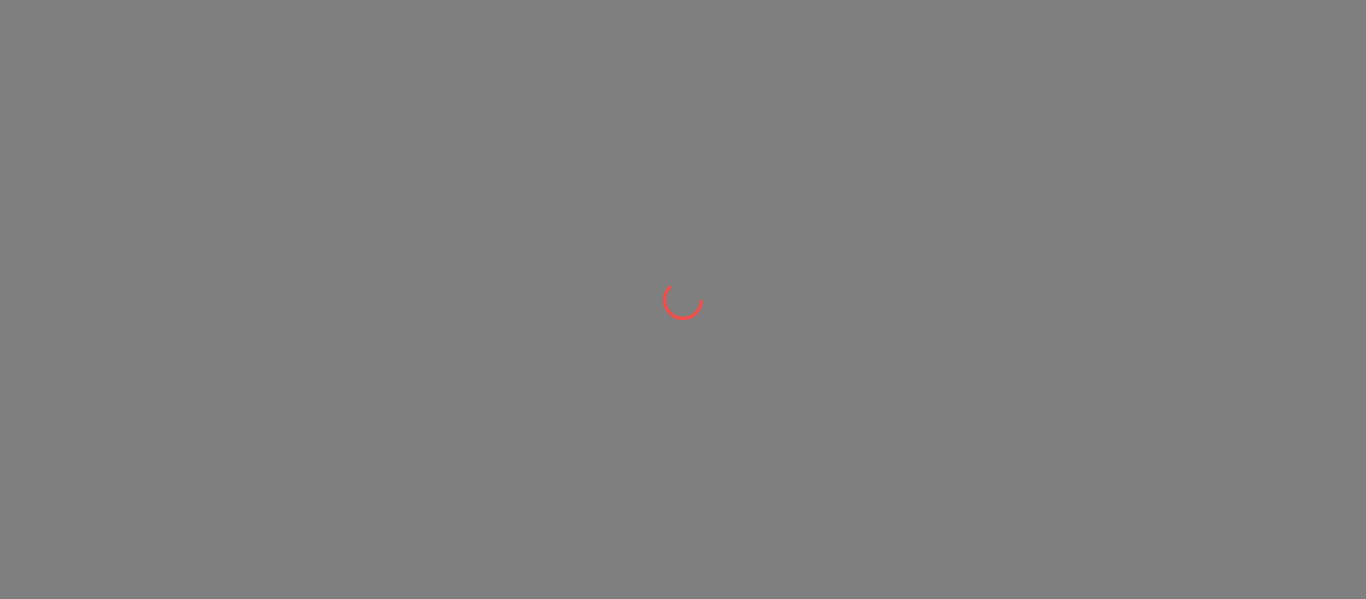scroll, scrollTop: 0, scrollLeft: 0, axis: both 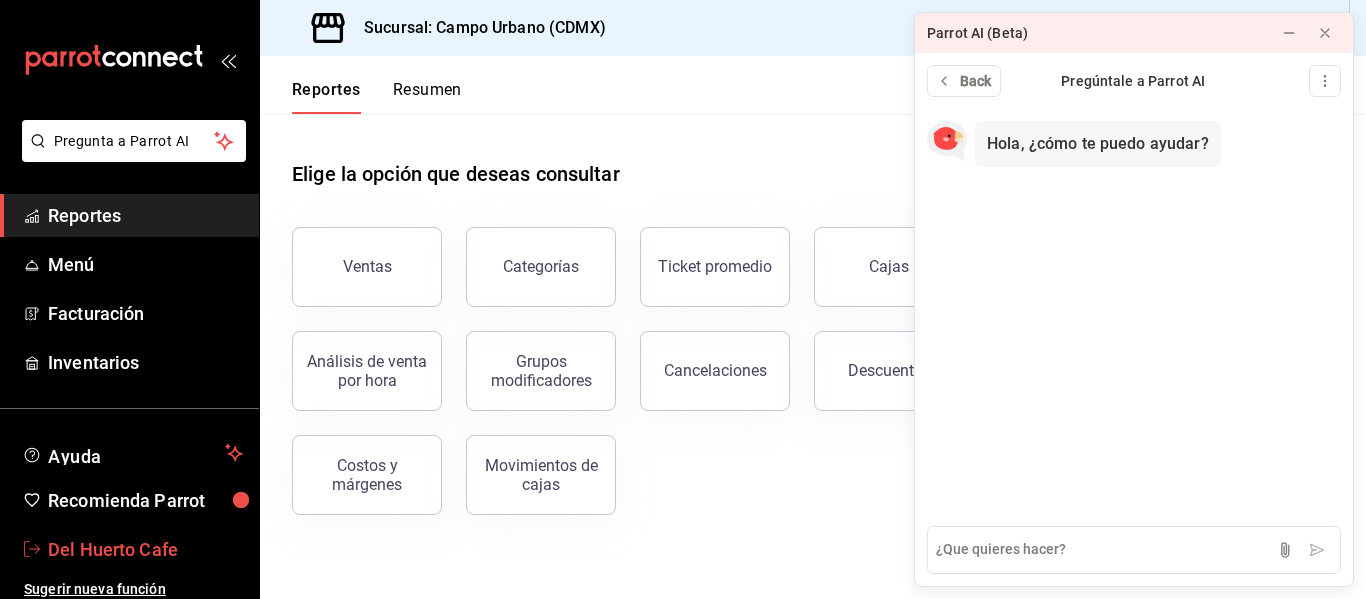 click on "Del Huerto Cafe" at bounding box center (145, 549) 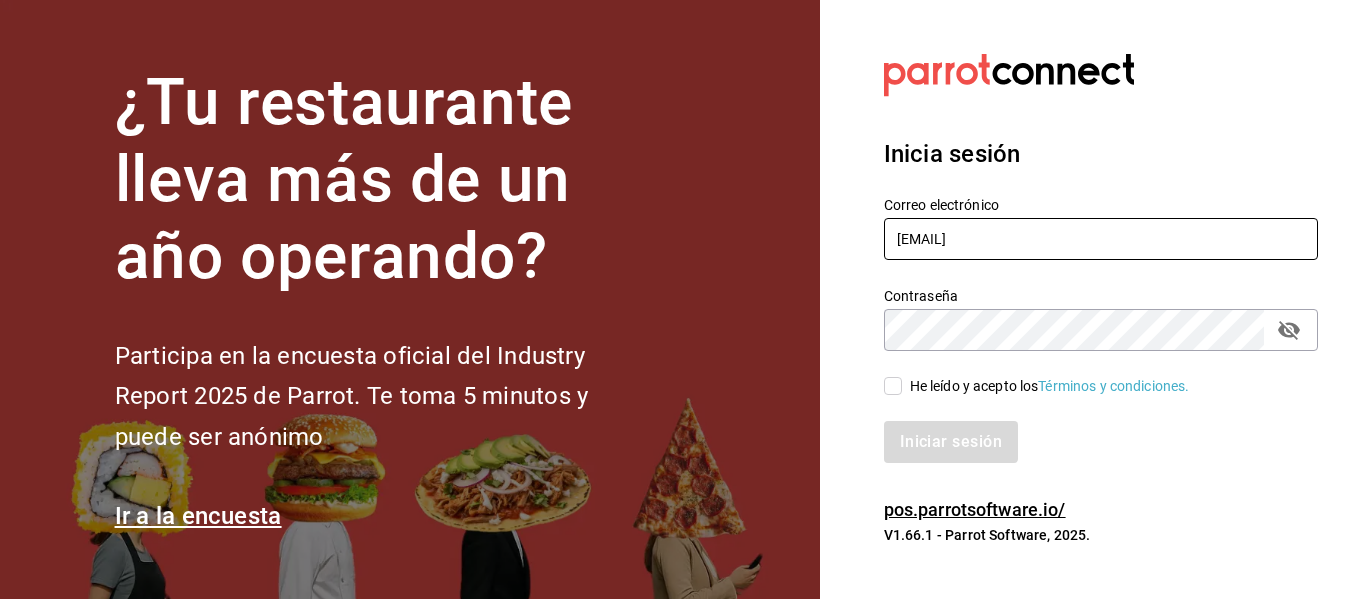 drag, startPoint x: 958, startPoint y: 243, endPoint x: 828, endPoint y: 237, distance: 130.13838 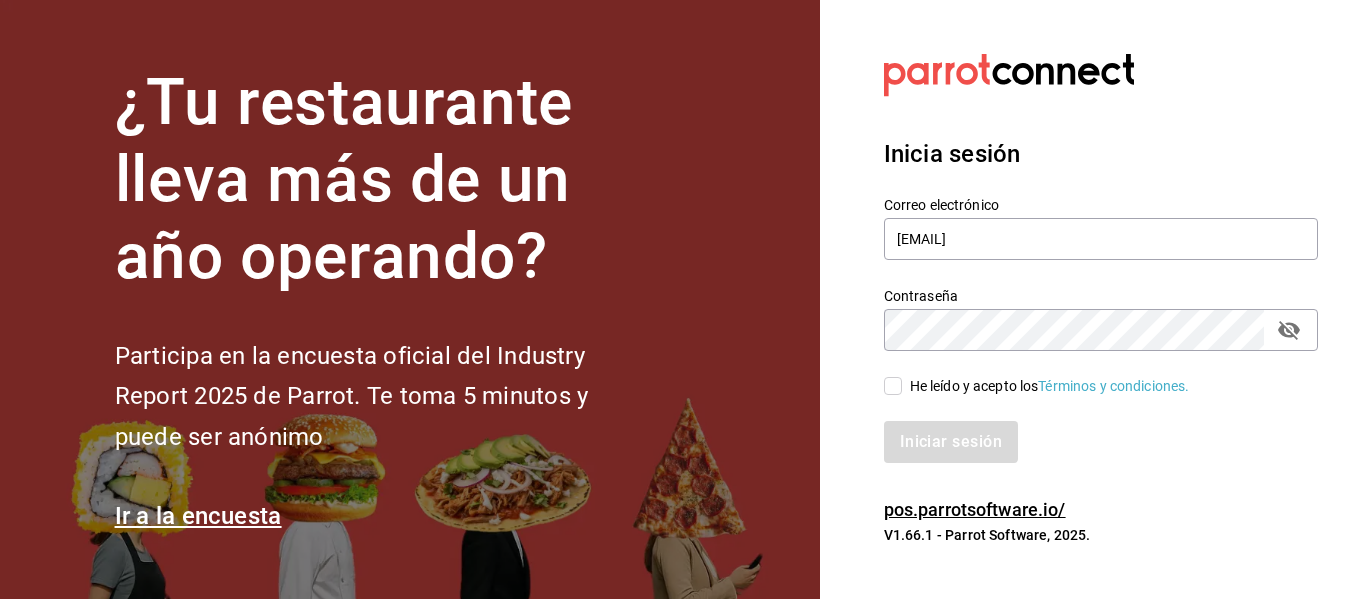 click 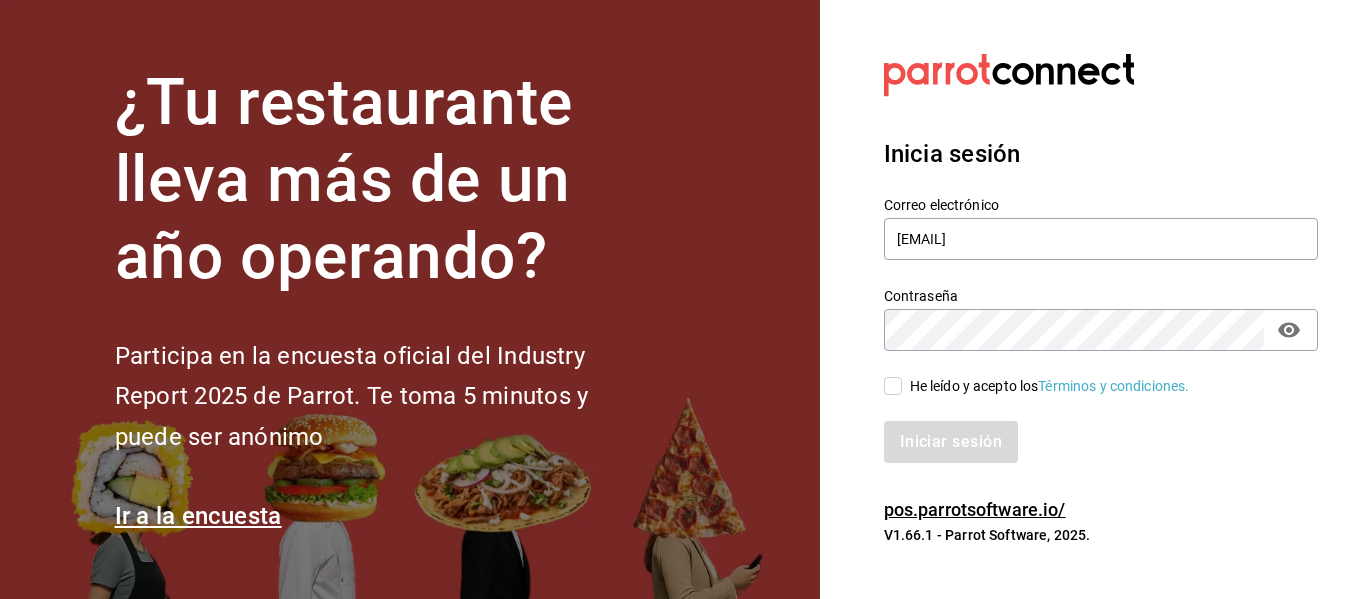 click on "He leído y acepto los  Términos y condiciones." at bounding box center (1089, 374) 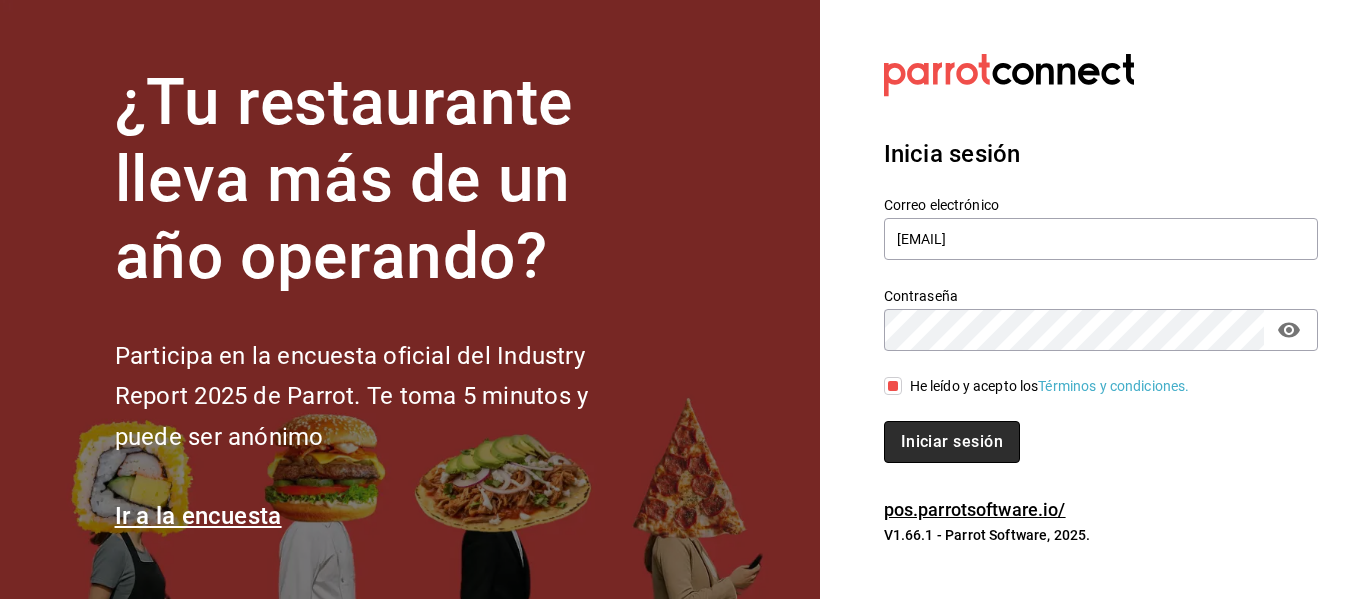 click on "Iniciar sesión" at bounding box center [952, 442] 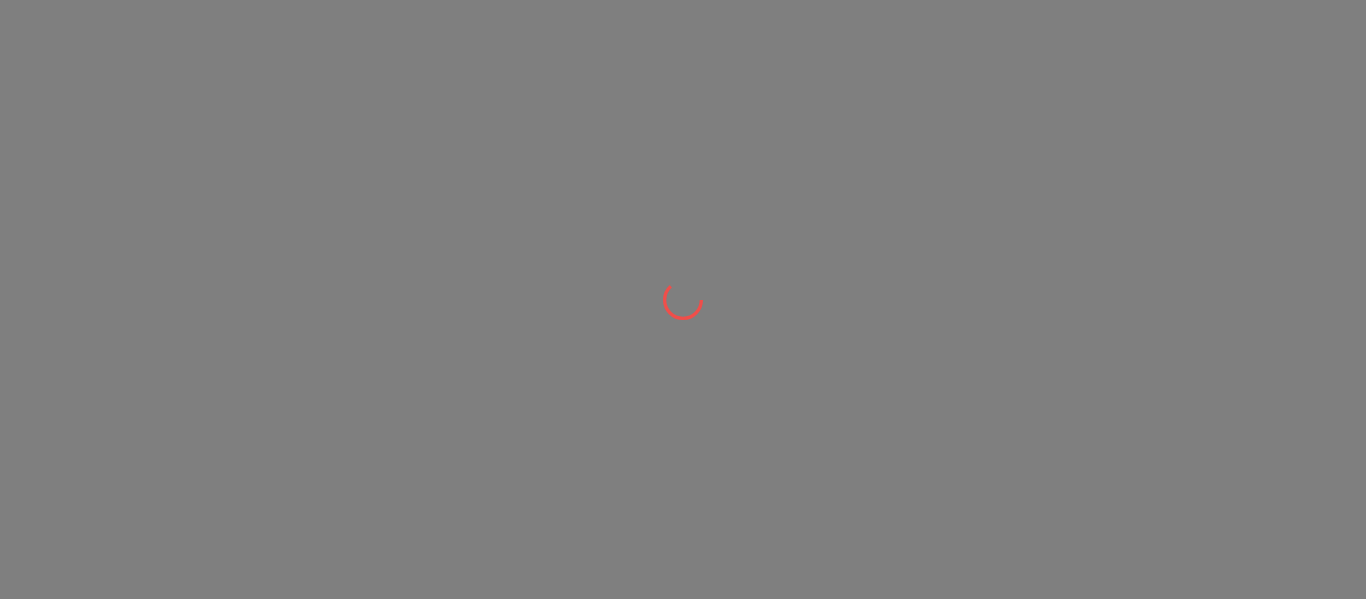 scroll, scrollTop: 0, scrollLeft: 0, axis: both 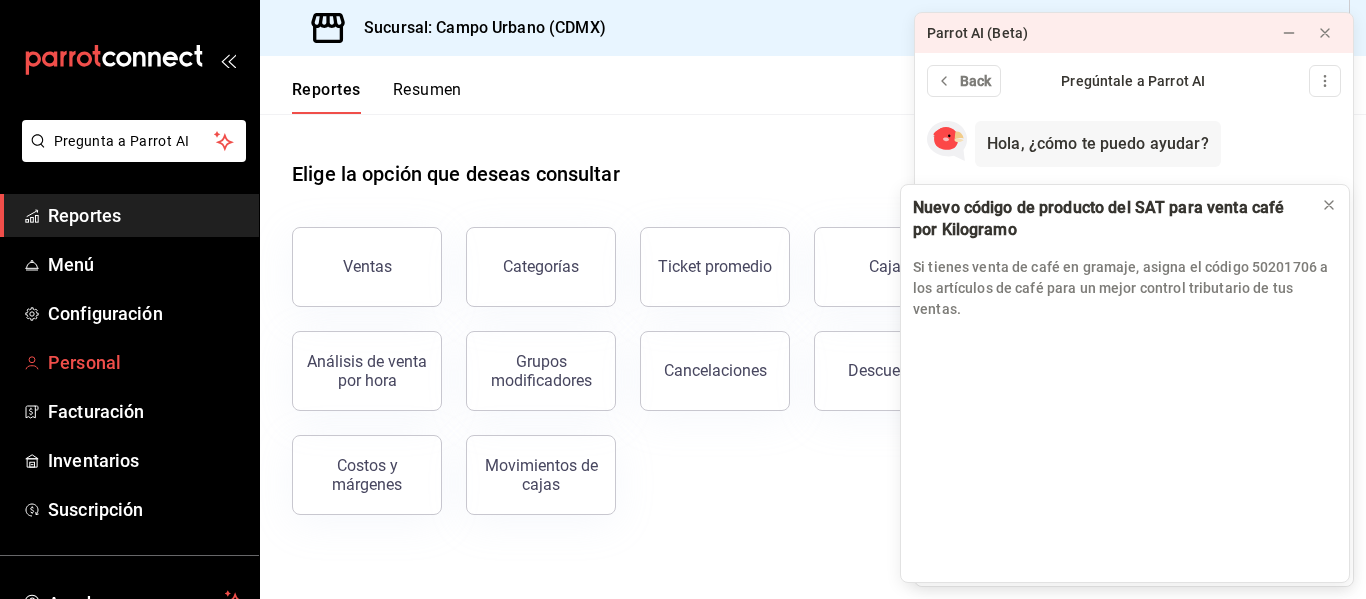 click on "Personal" at bounding box center (145, 362) 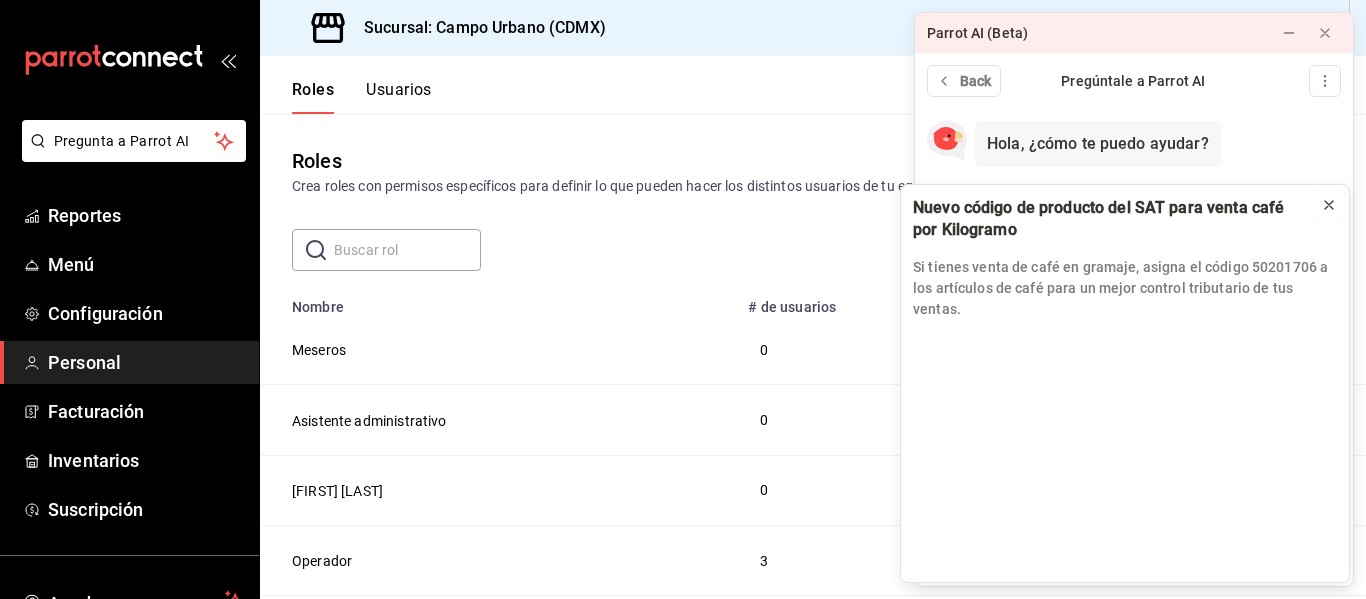 click 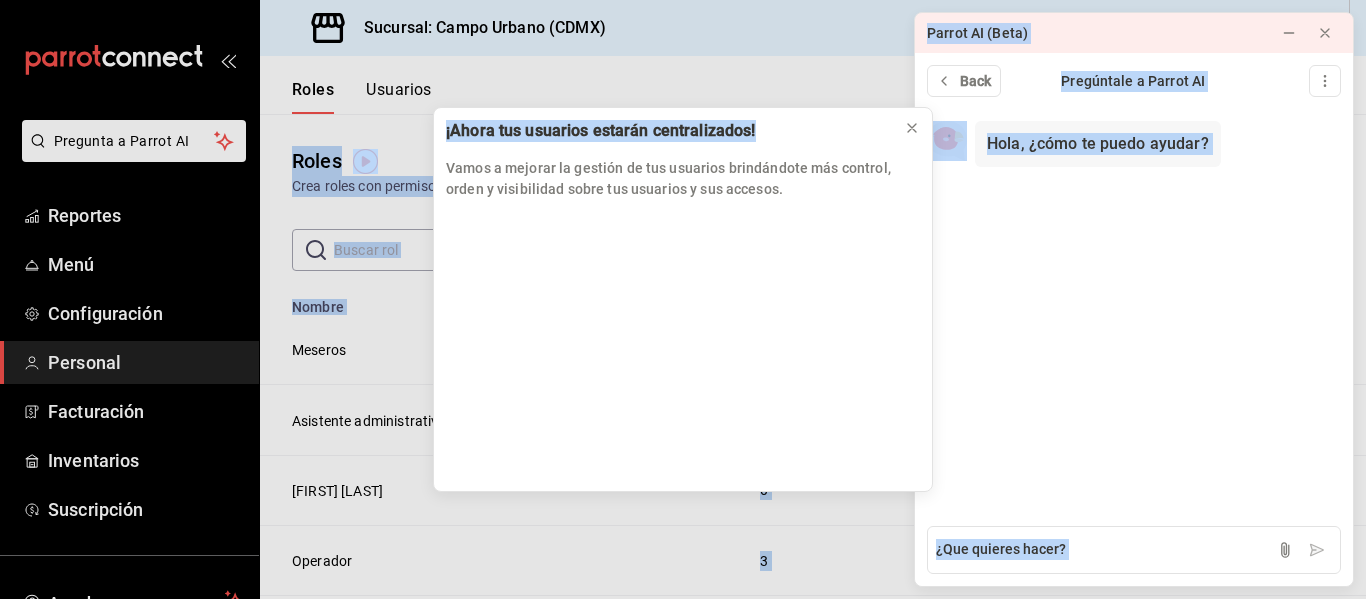 drag, startPoint x: 827, startPoint y: 123, endPoint x: 899, endPoint y: -10, distance: 151.23822 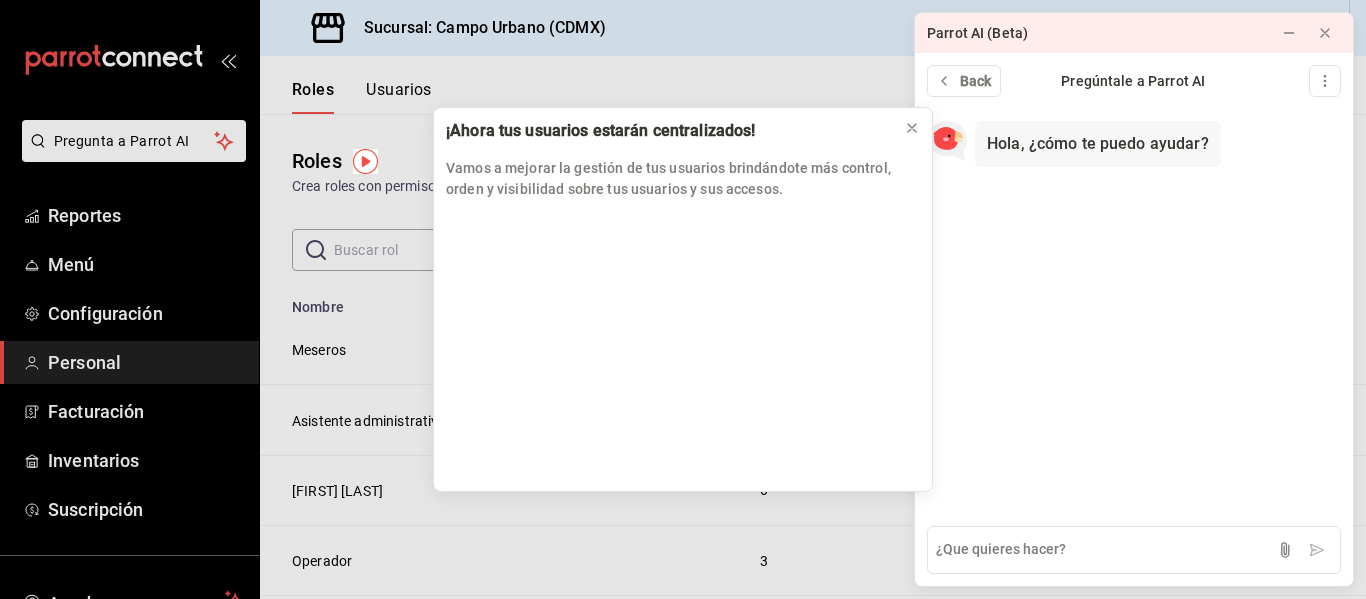 click on "¡Ahora tus usuarios estarán centralizados! Vamos a mejorar la gestión de tus usuarios brindándote más control, orden y visibilidad sobre tus usuarios y sus accesos." at bounding box center (683, 299) 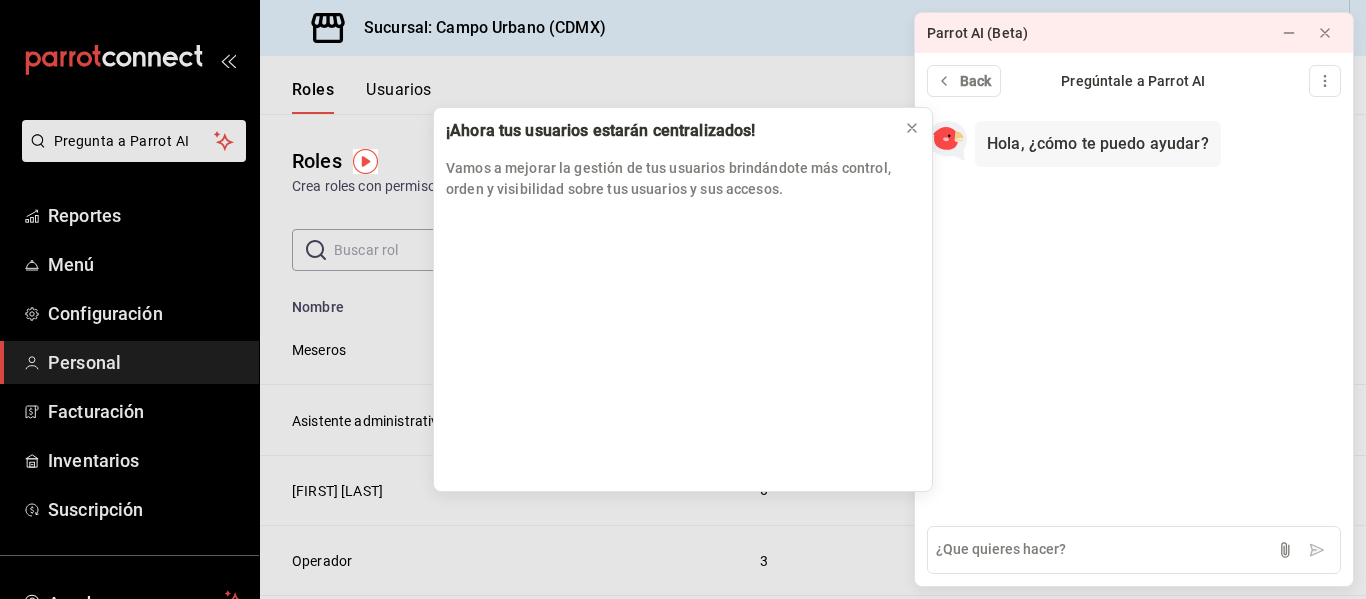 click on "¡Ahora tus usuarios estarán centralizados! Vamos a mejorar la gestión de tus usuarios brindándote más control, orden y visibilidad sobre tus usuarios y sus accesos." at bounding box center (683, 299) 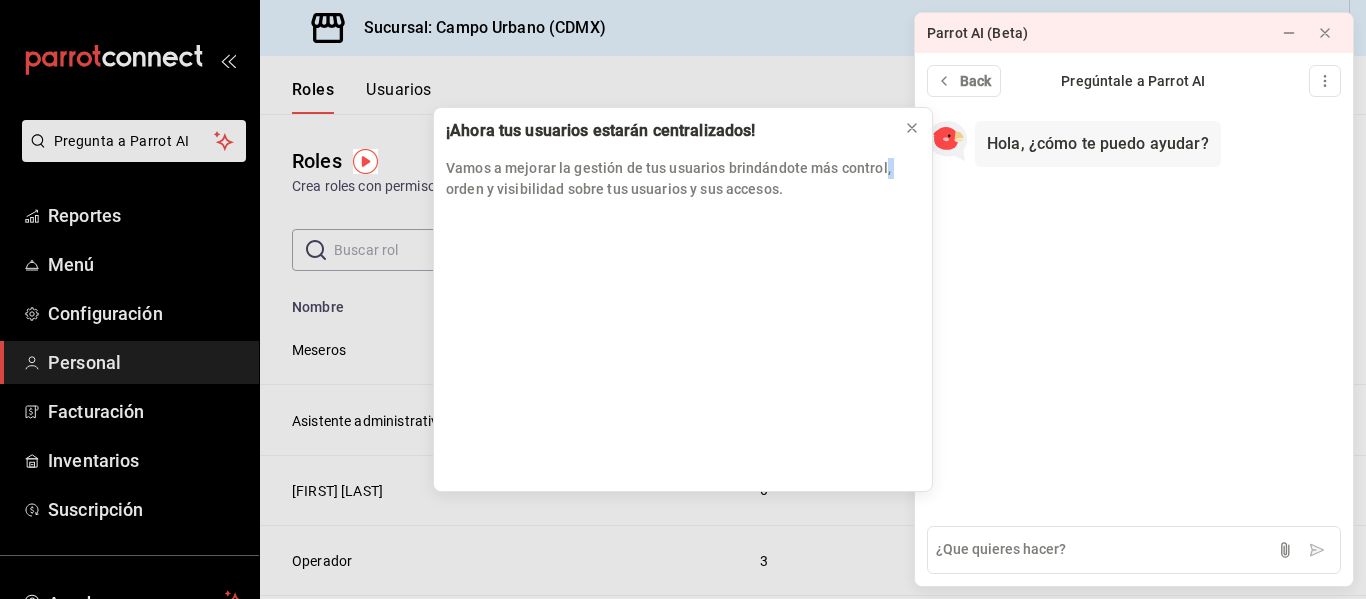 click on "¡Ahora tus usuarios estarán centralizados! Vamos a mejorar la gestión de tus usuarios brindándote más control, orden y visibilidad sobre tus usuarios y sus accesos." at bounding box center (683, 299) 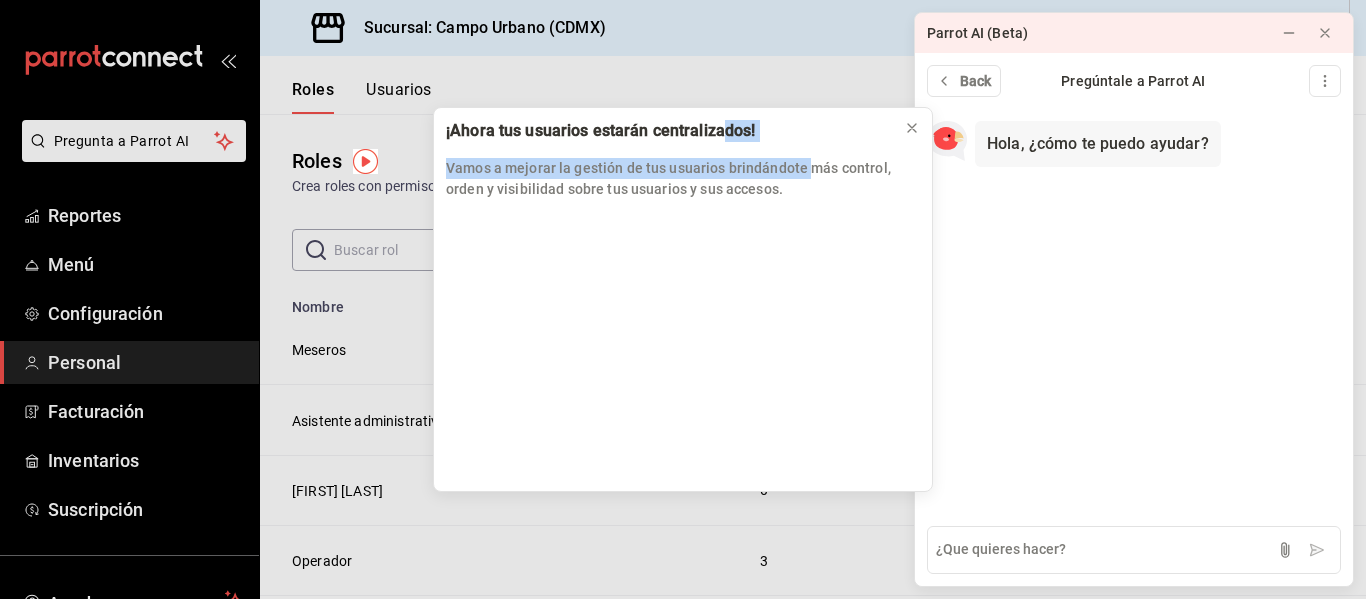 drag, startPoint x: 811, startPoint y: 150, endPoint x: 721, endPoint y: 116, distance: 96.20811 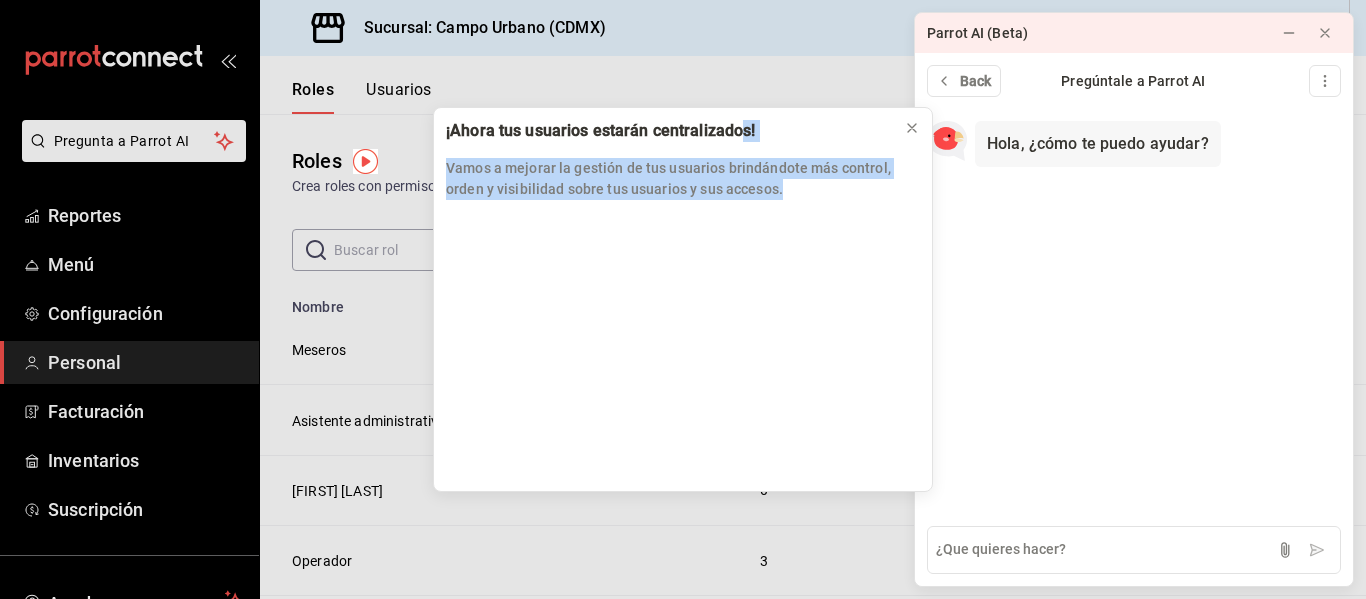drag, startPoint x: 696, startPoint y: 548, endPoint x: 738, endPoint y: 137, distance: 413.1404 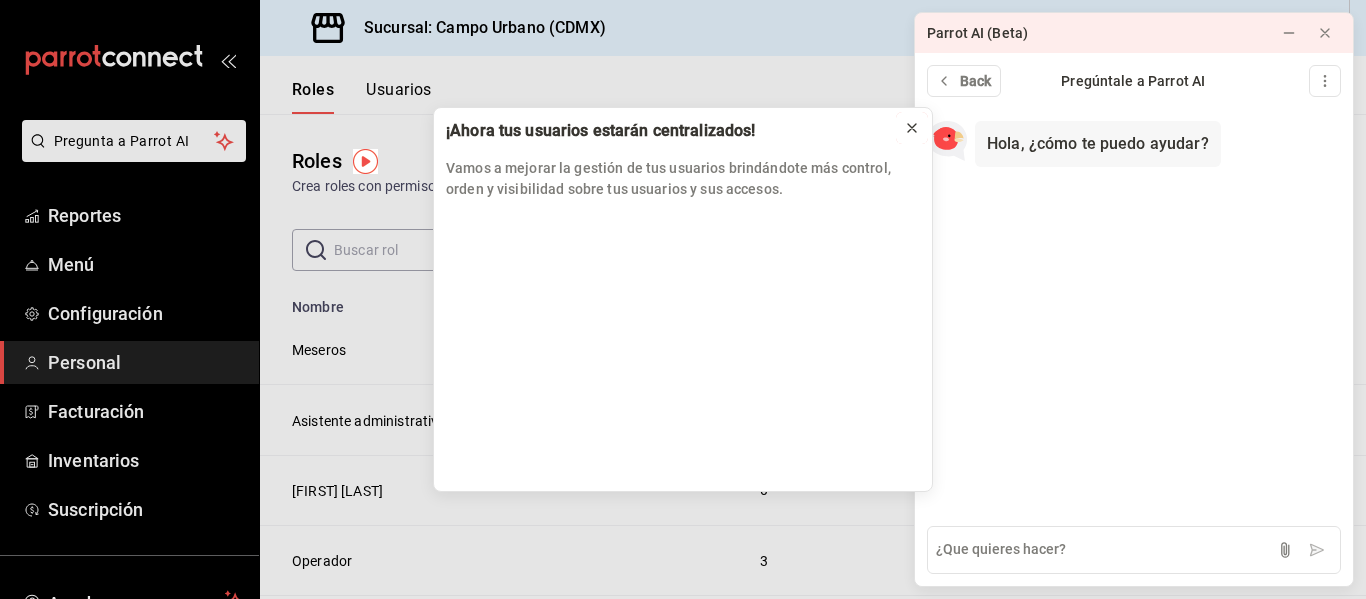 click 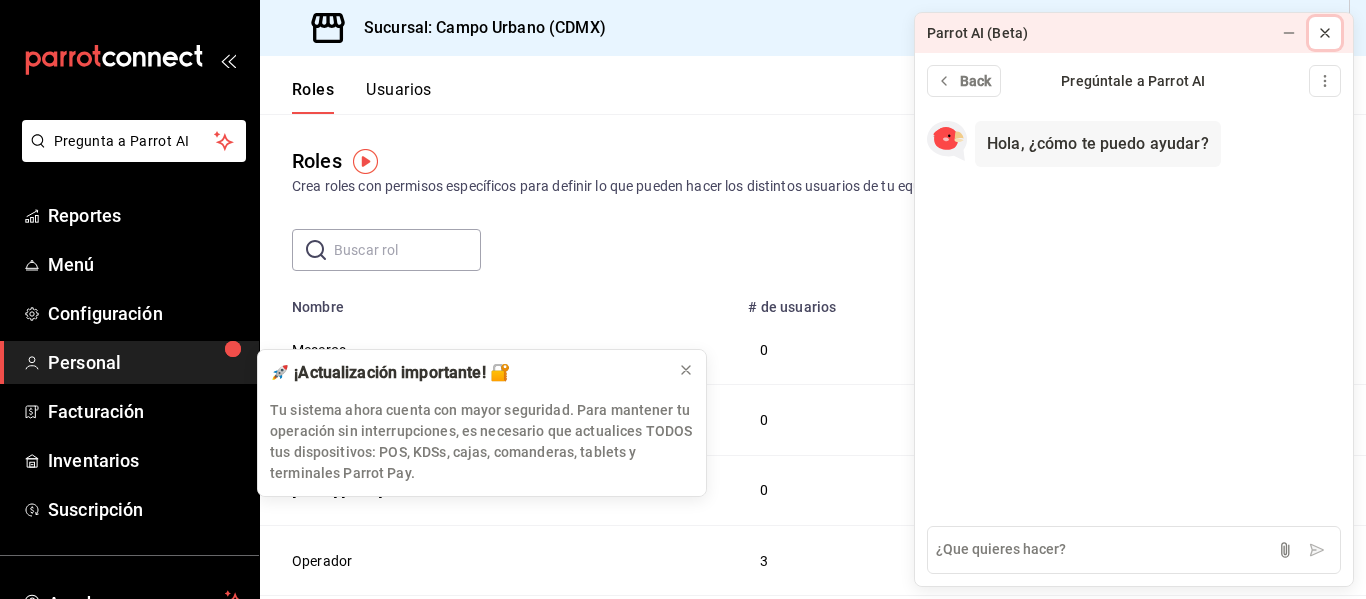 click 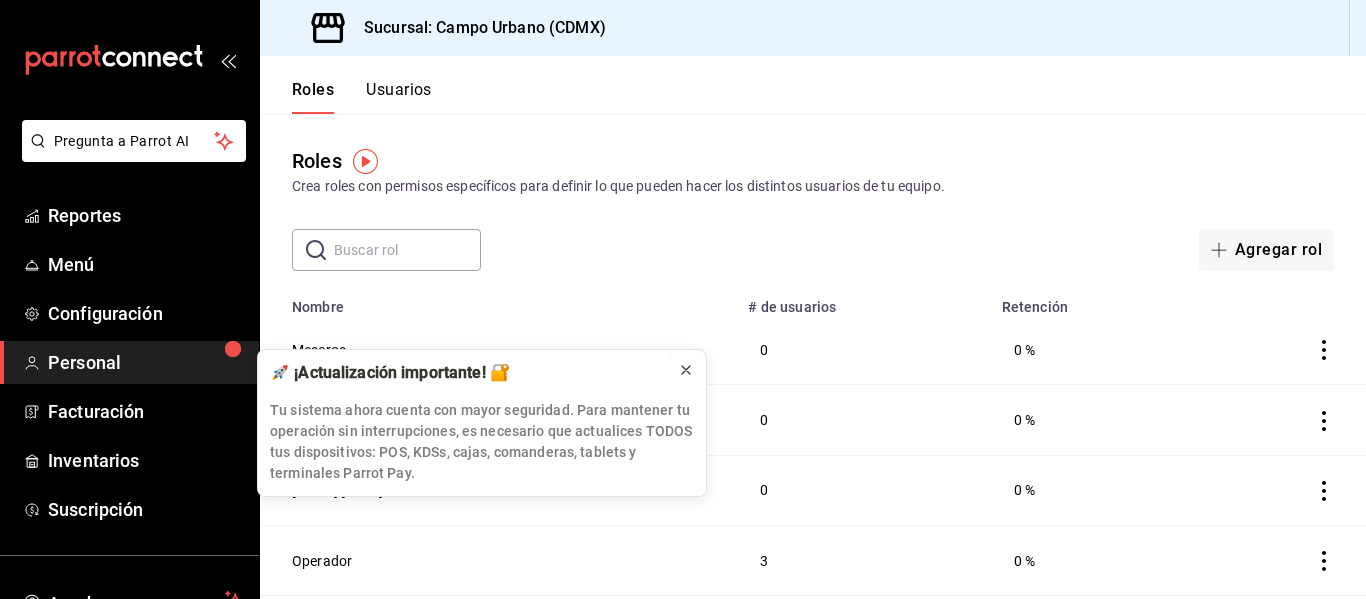click 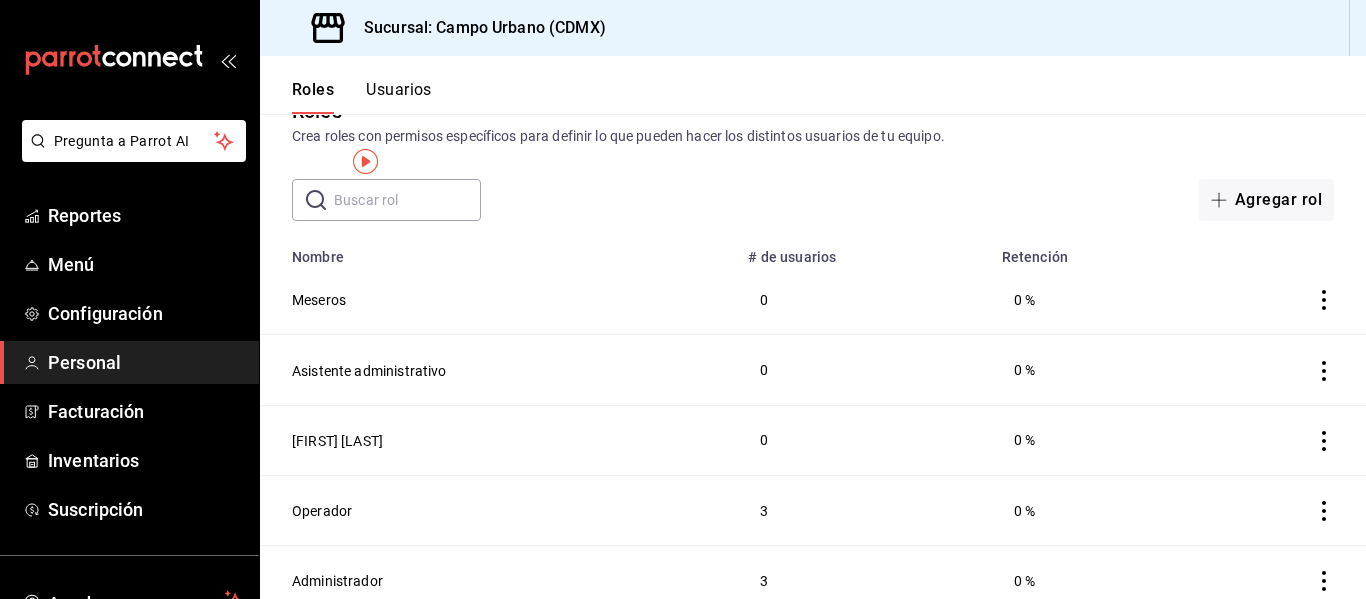 scroll, scrollTop: 0, scrollLeft: 0, axis: both 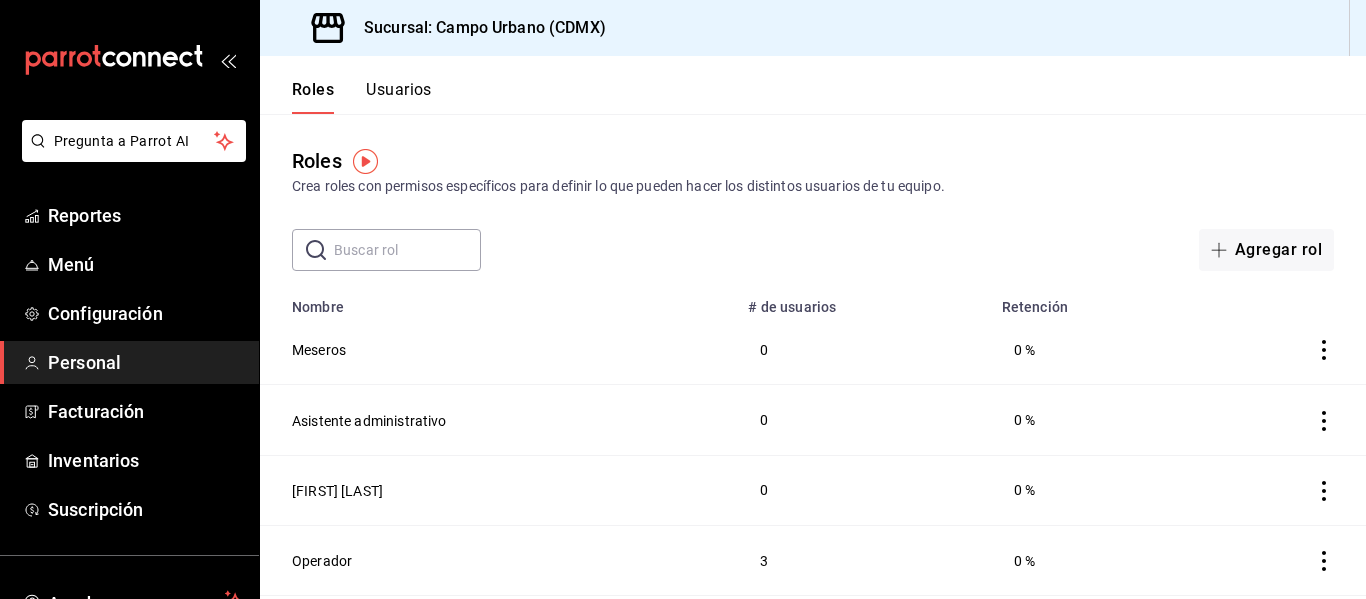 click at bounding box center (1280, 490) 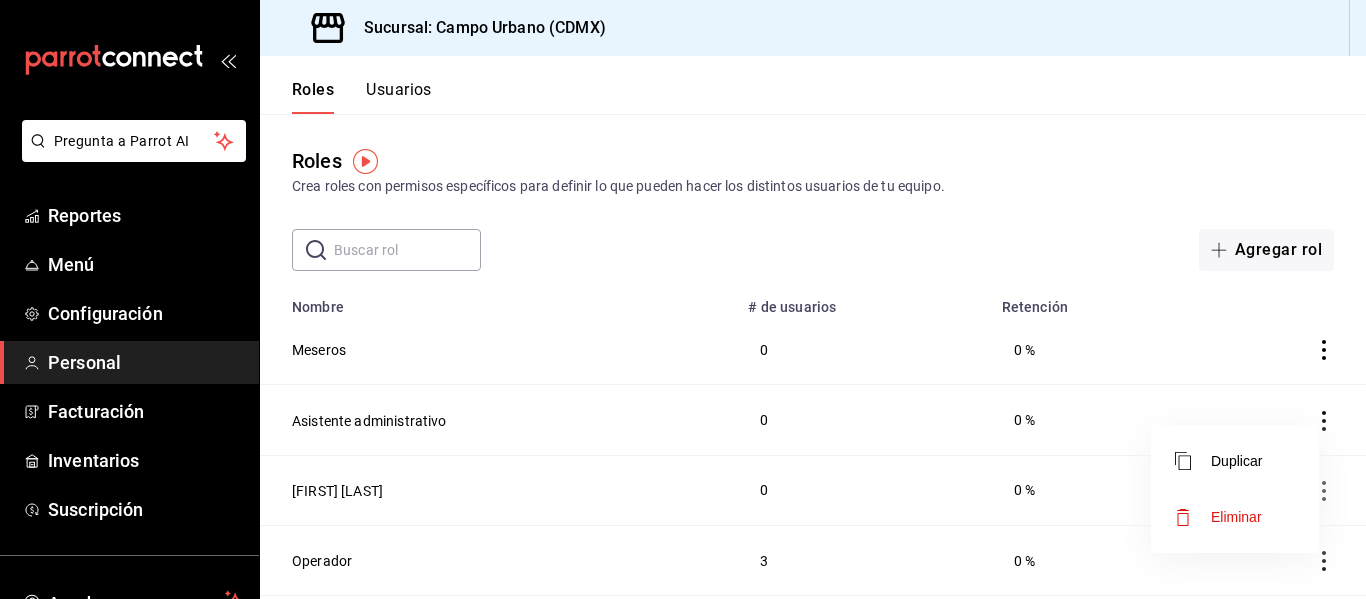 drag, startPoint x: 1357, startPoint y: 382, endPoint x: 1359, endPoint y: 472, distance: 90.02222 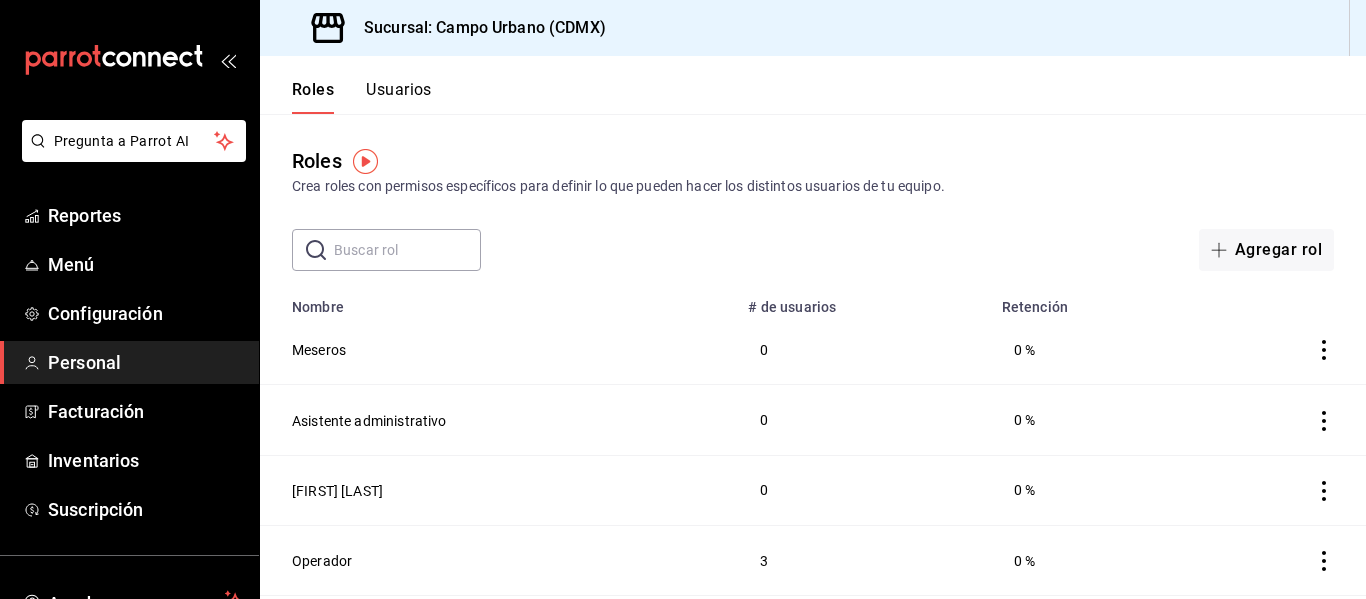 click on "Roles Crea roles con permisos específicos para definir lo que pueden hacer los distintos usuarios de tu equipo. ​ ​ Agregar rol" at bounding box center [813, 192] 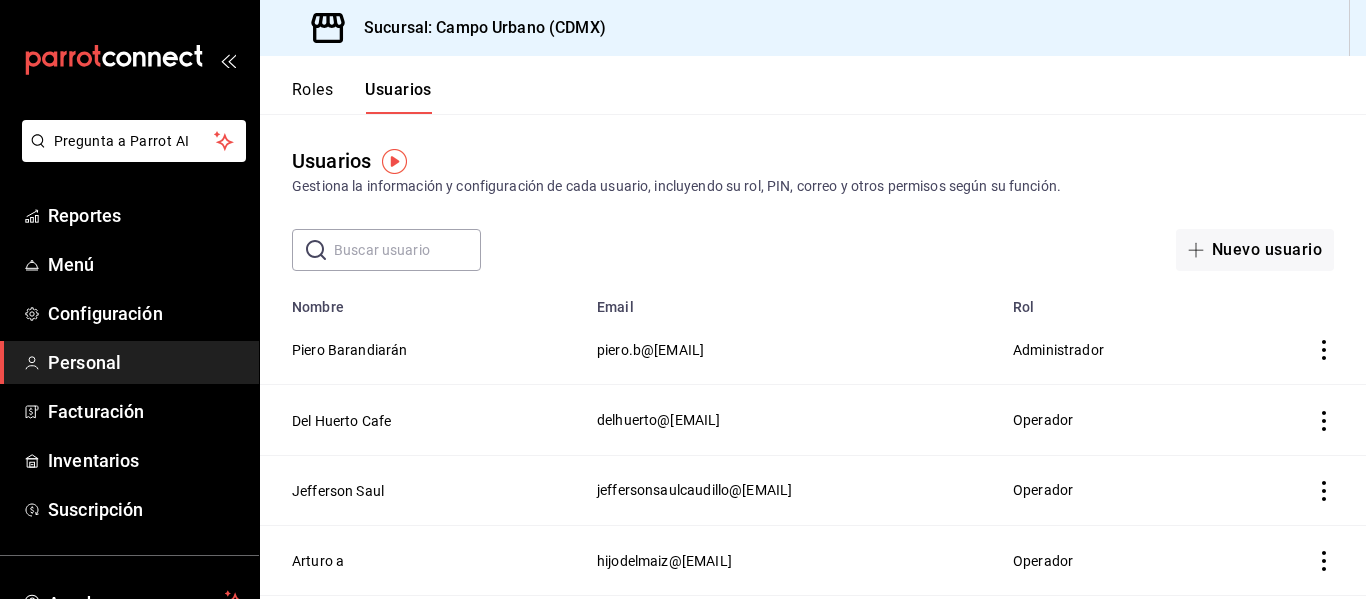 click on "Usuarios Gestiona la información y configuración de cada usuario, incluyendo su rol, PIN, correo y otros permisos según su función. ​ ​ Nuevo usuario" at bounding box center [813, 192] 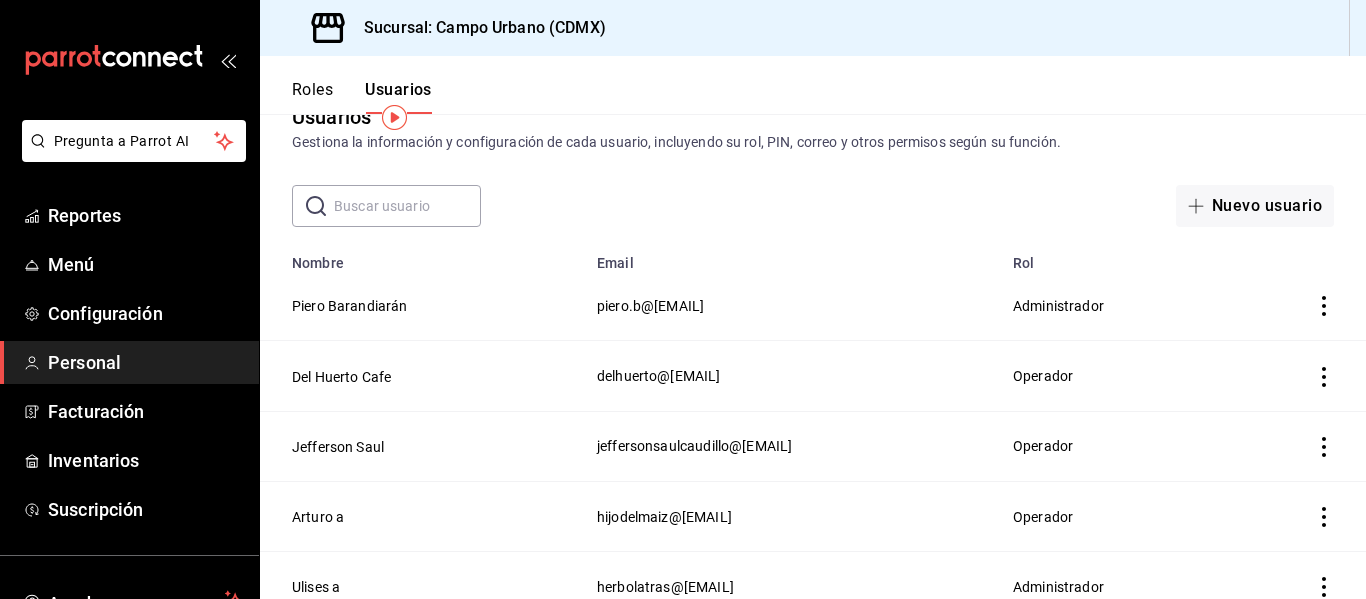 scroll, scrollTop: 201, scrollLeft: 0, axis: vertical 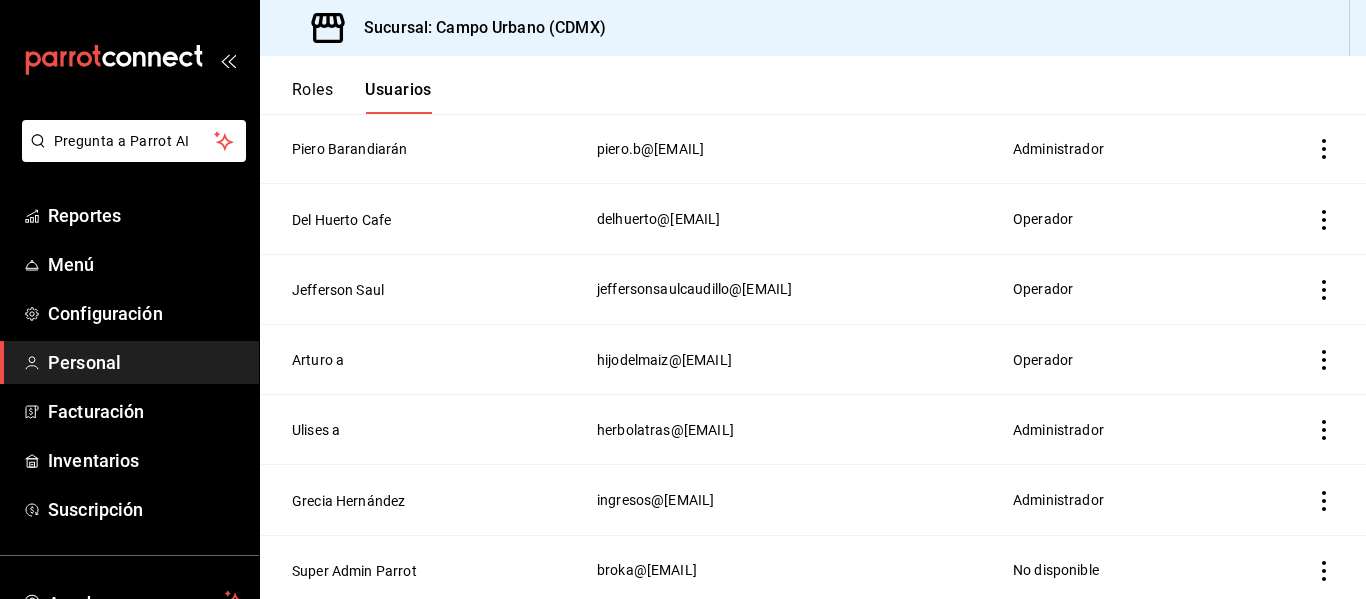 click on "broka@[EMAIL]" at bounding box center (793, 570) 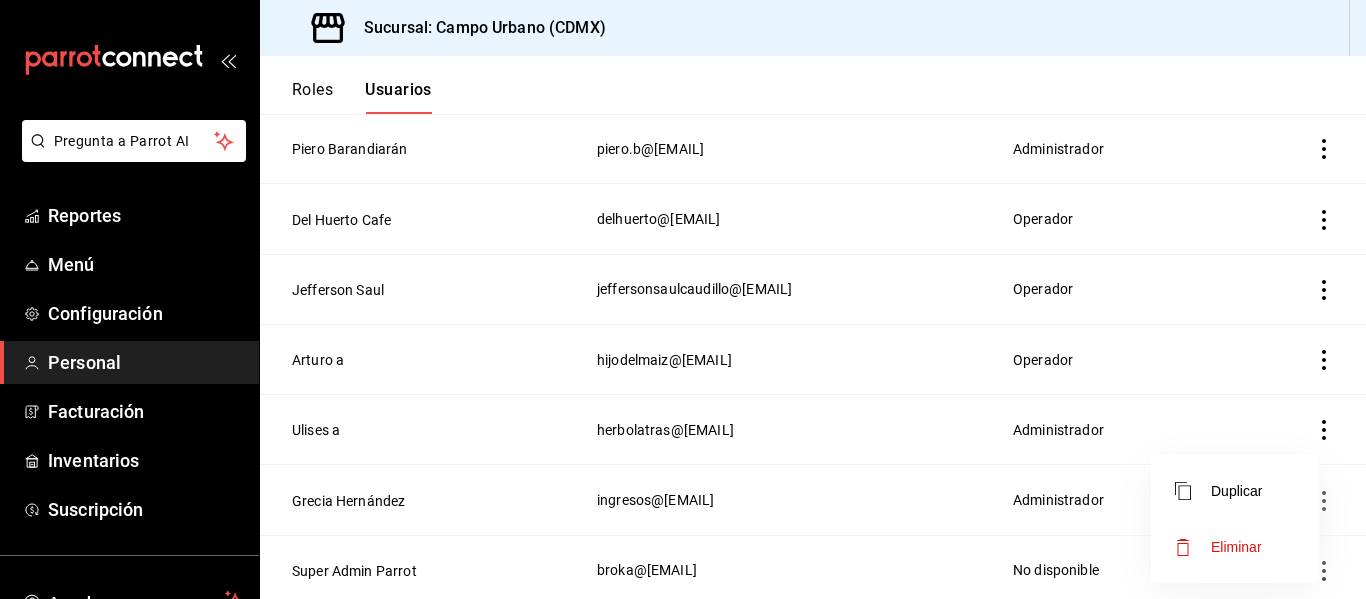 click at bounding box center (683, 299) 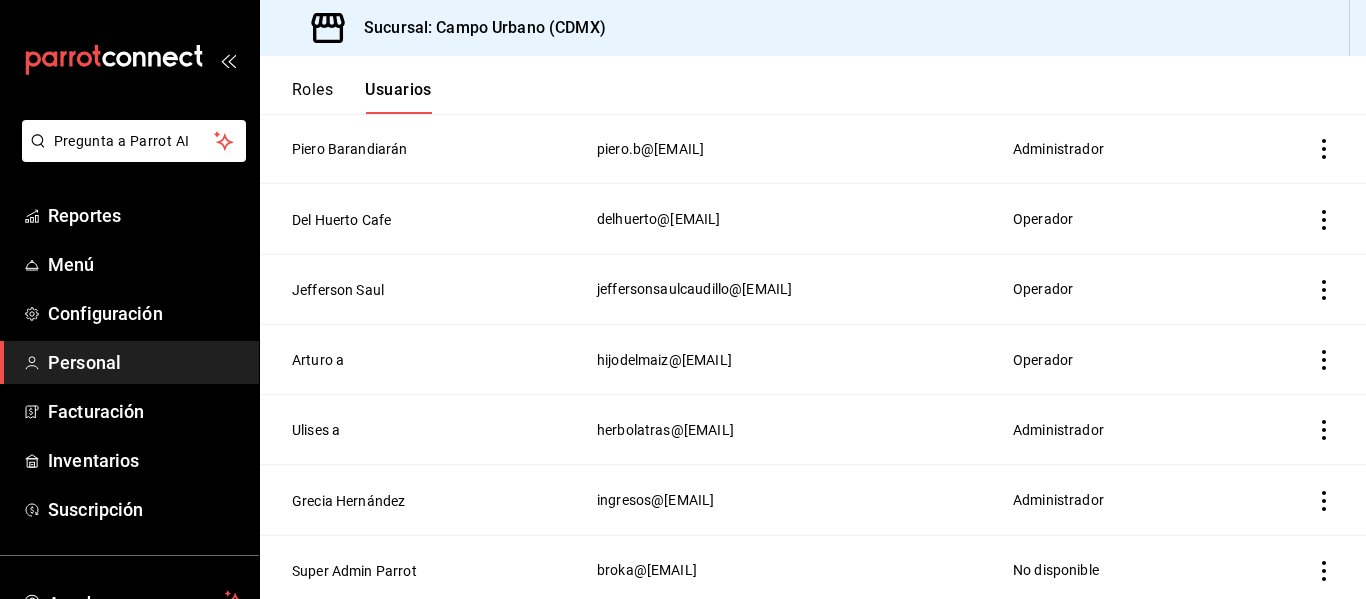click at bounding box center (1297, 430) 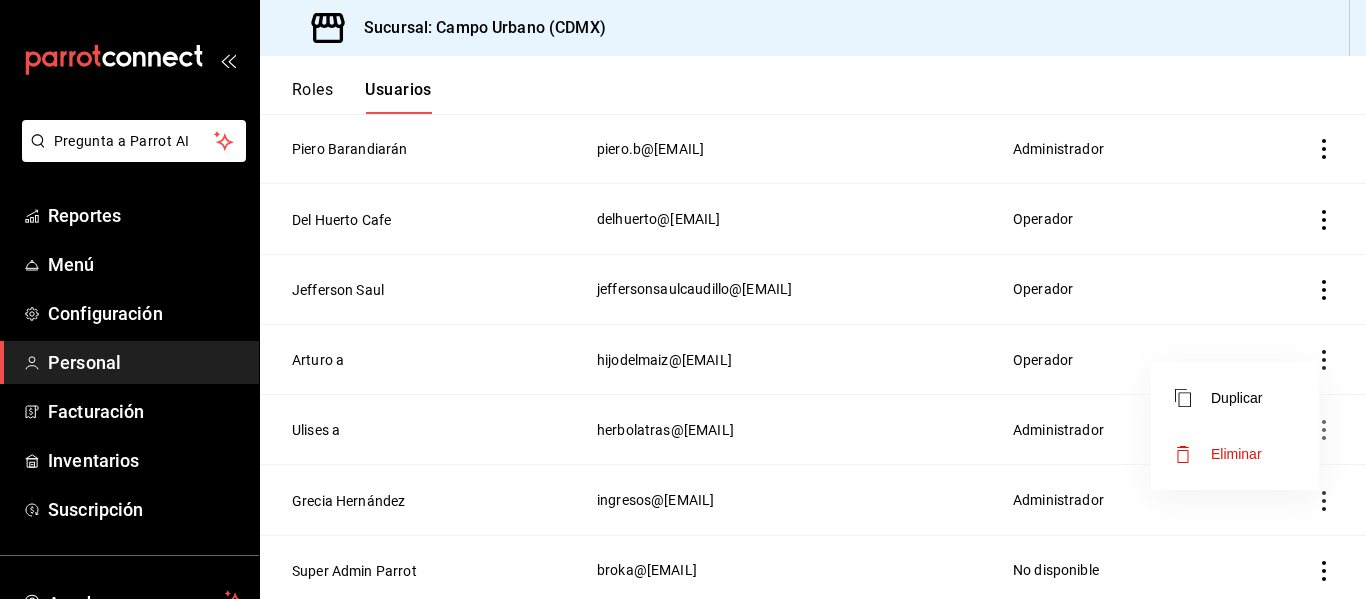 drag, startPoint x: 1365, startPoint y: 410, endPoint x: 1365, endPoint y: 196, distance: 214 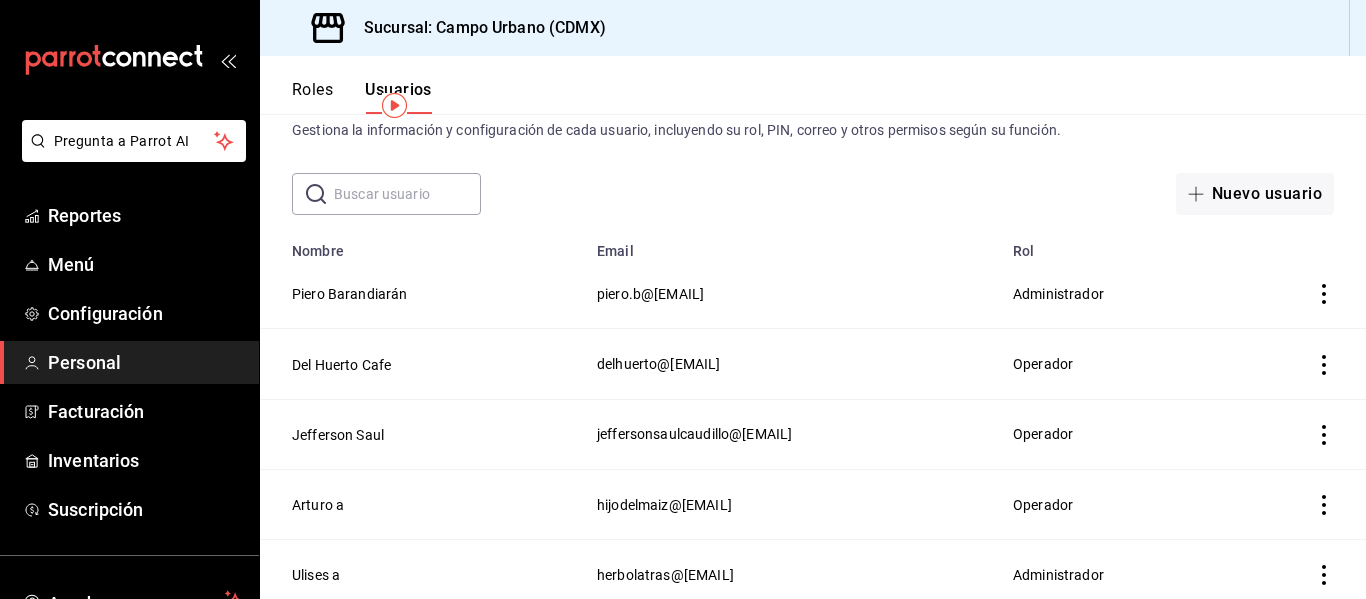 scroll, scrollTop: 0, scrollLeft: 0, axis: both 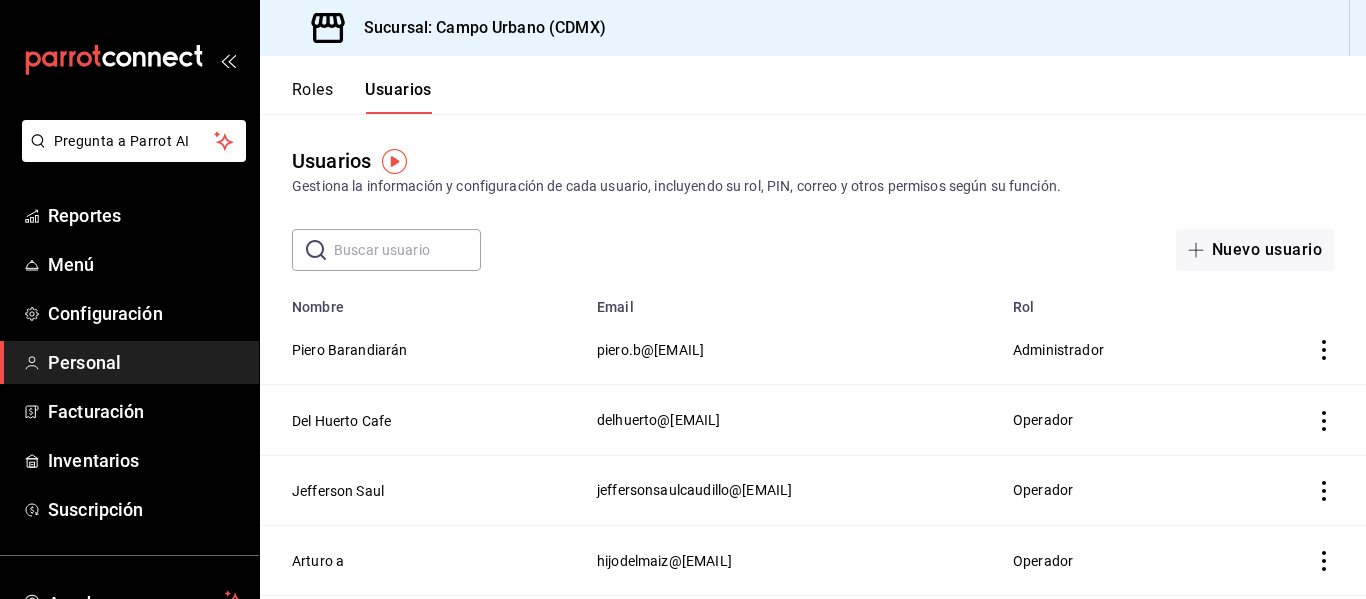 click 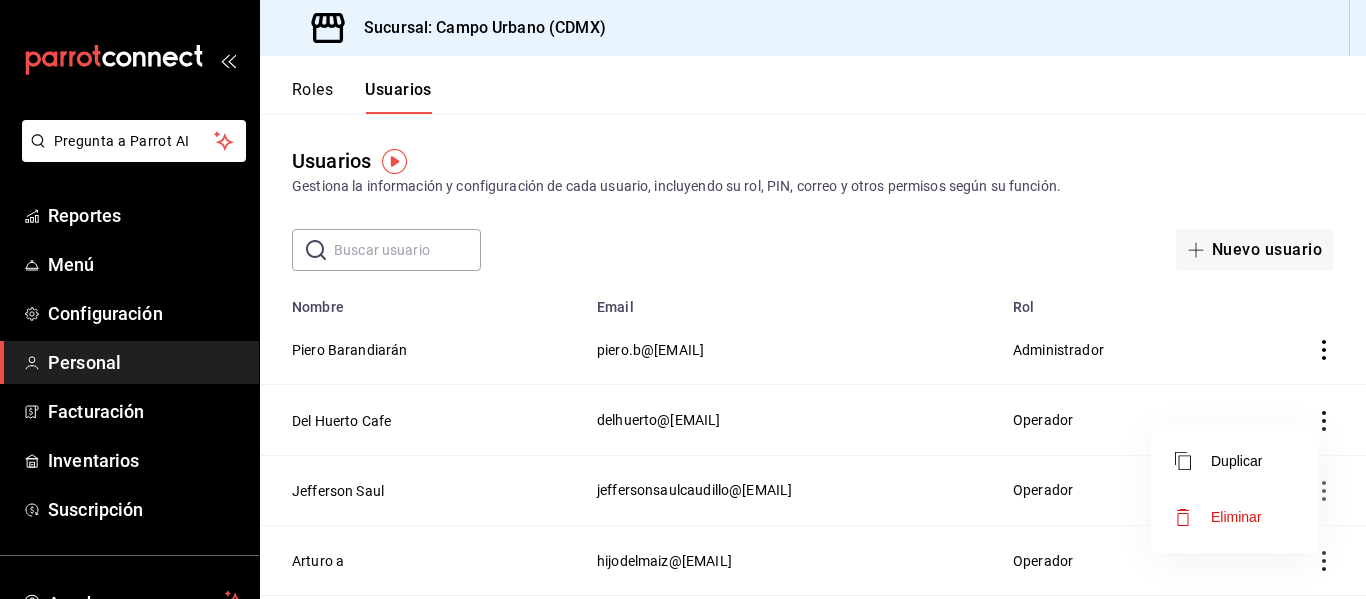 click on "Eliminar" at bounding box center [1236, 517] 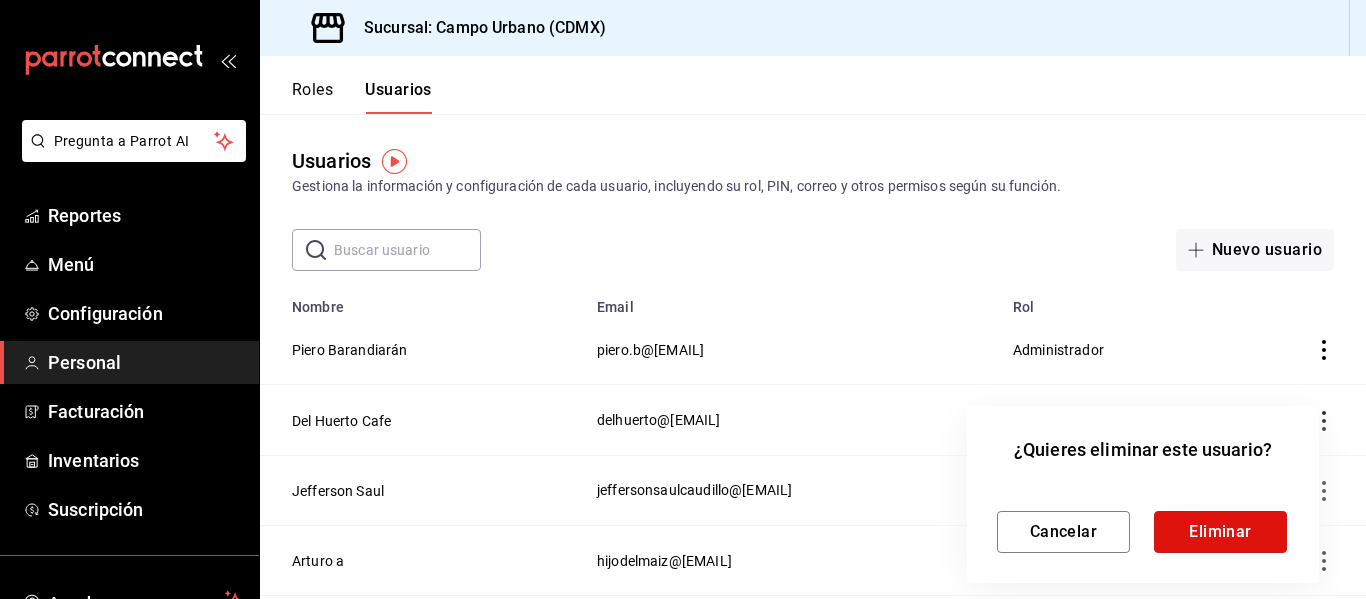 click on "Eliminar" at bounding box center (1220, 532) 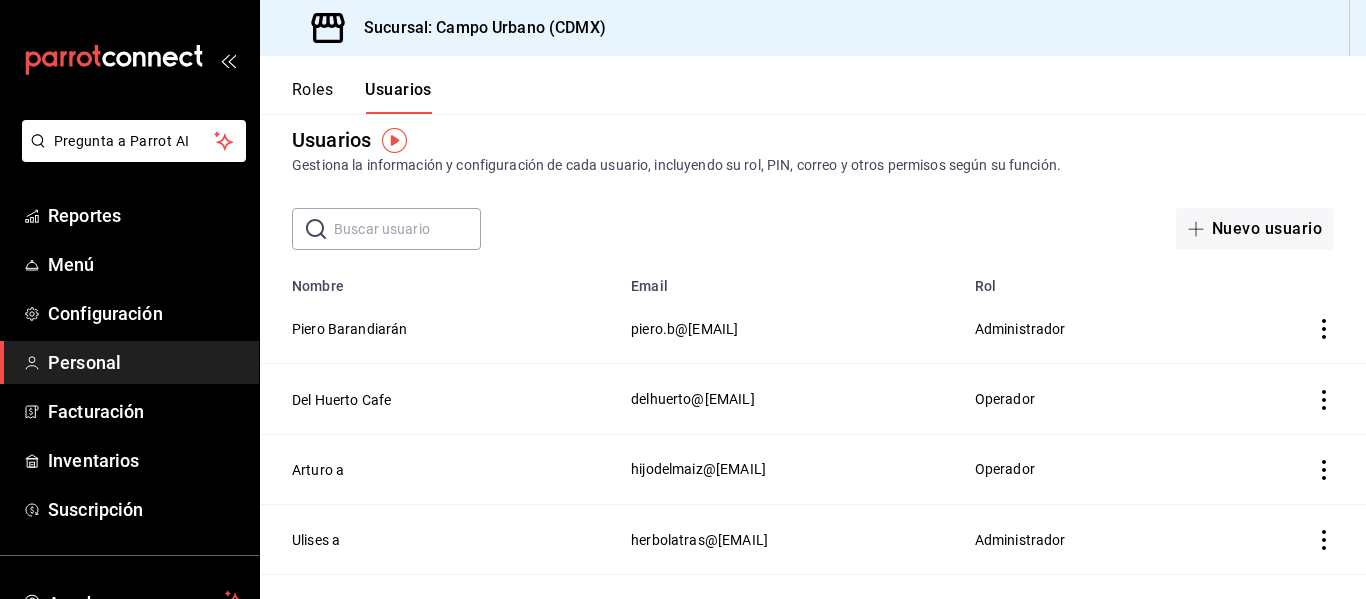 scroll, scrollTop: 0, scrollLeft: 0, axis: both 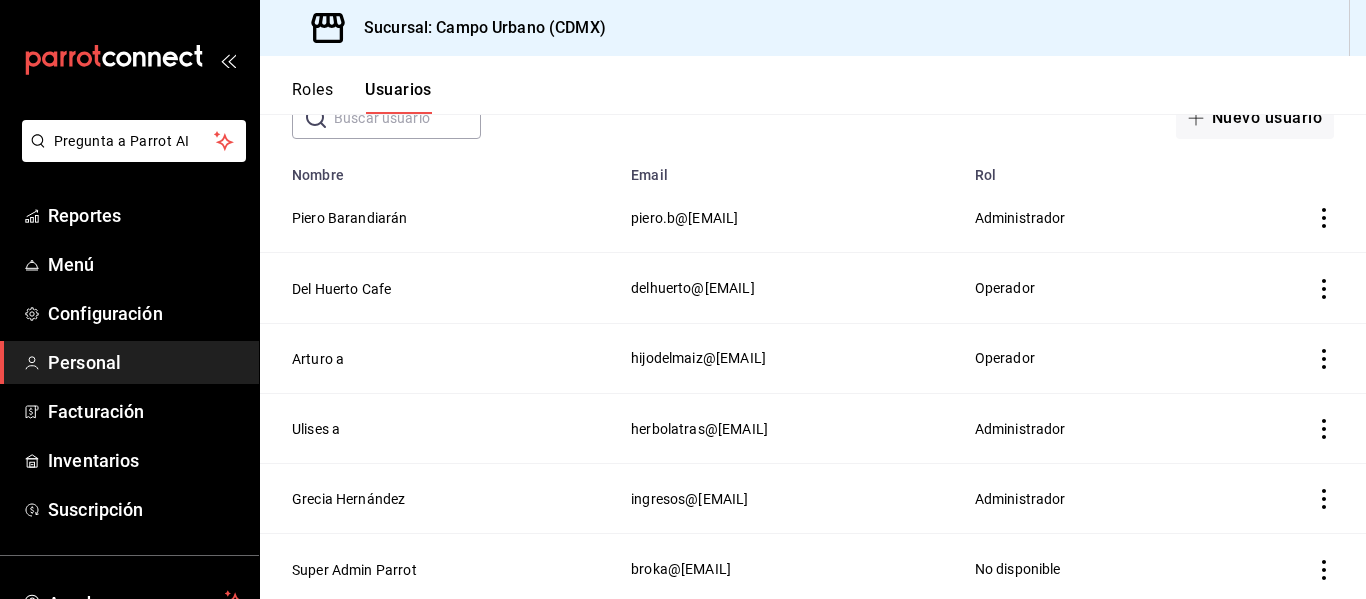 click 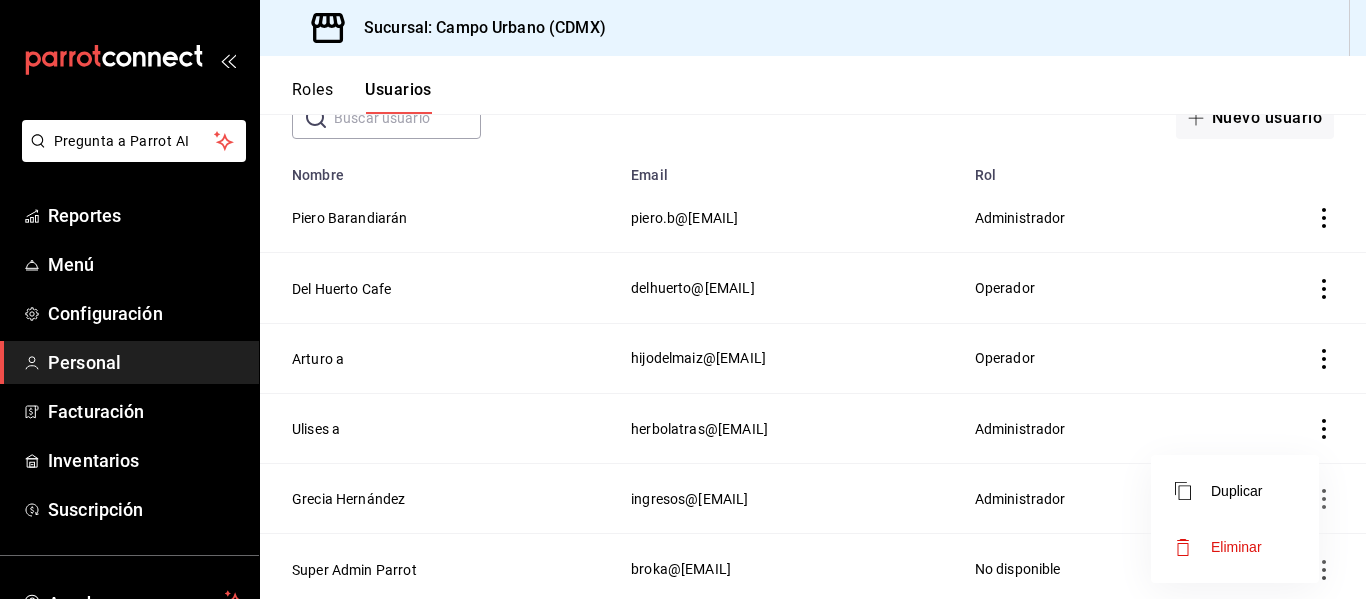 click on "Eliminar" at bounding box center (1236, 547) 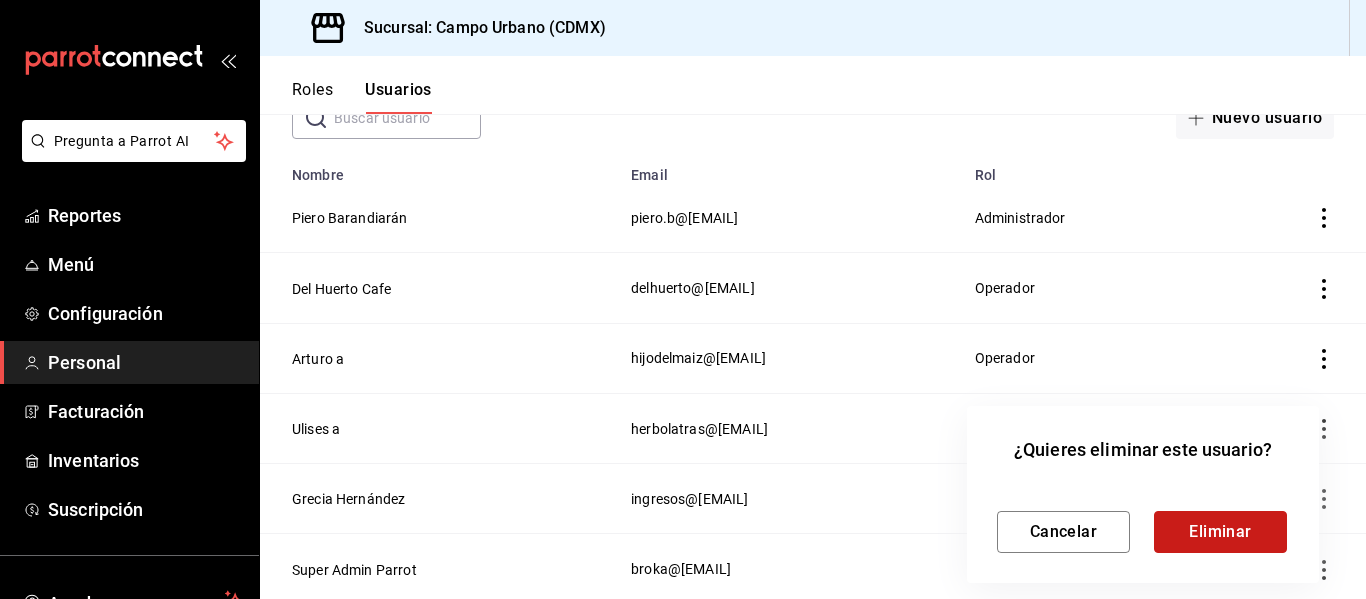 click on "Eliminar" at bounding box center [1220, 532] 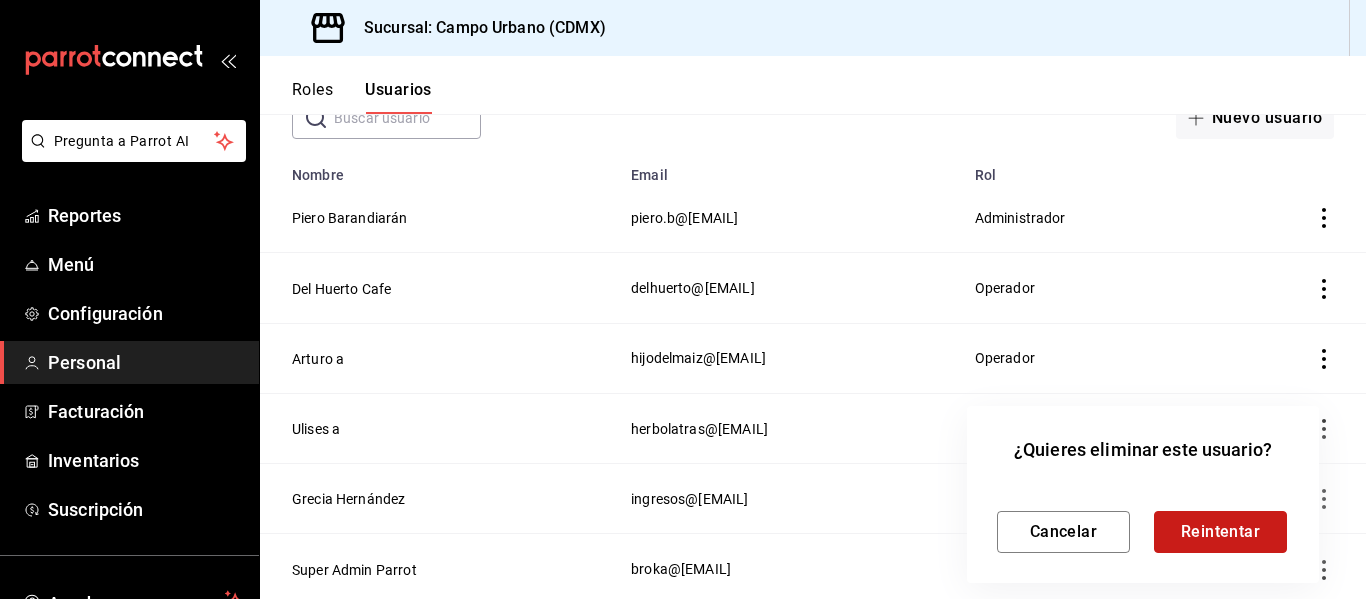 click on "Reintentar" at bounding box center (1220, 532) 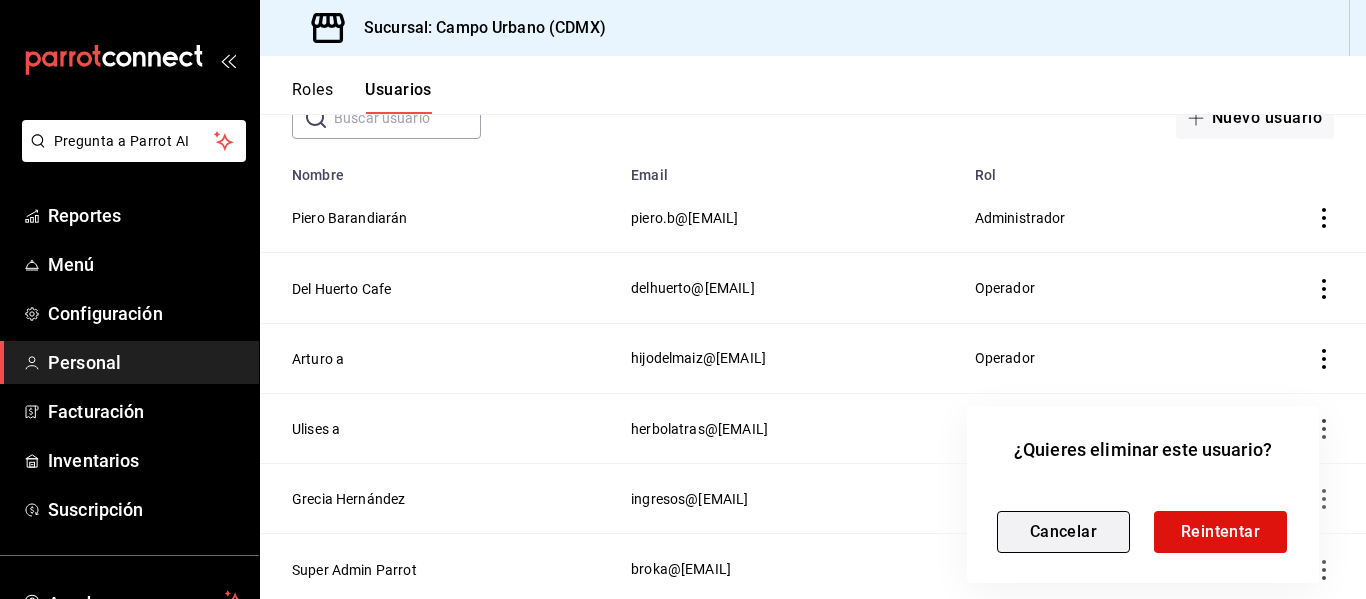 click on "Cancelar" at bounding box center (1063, 532) 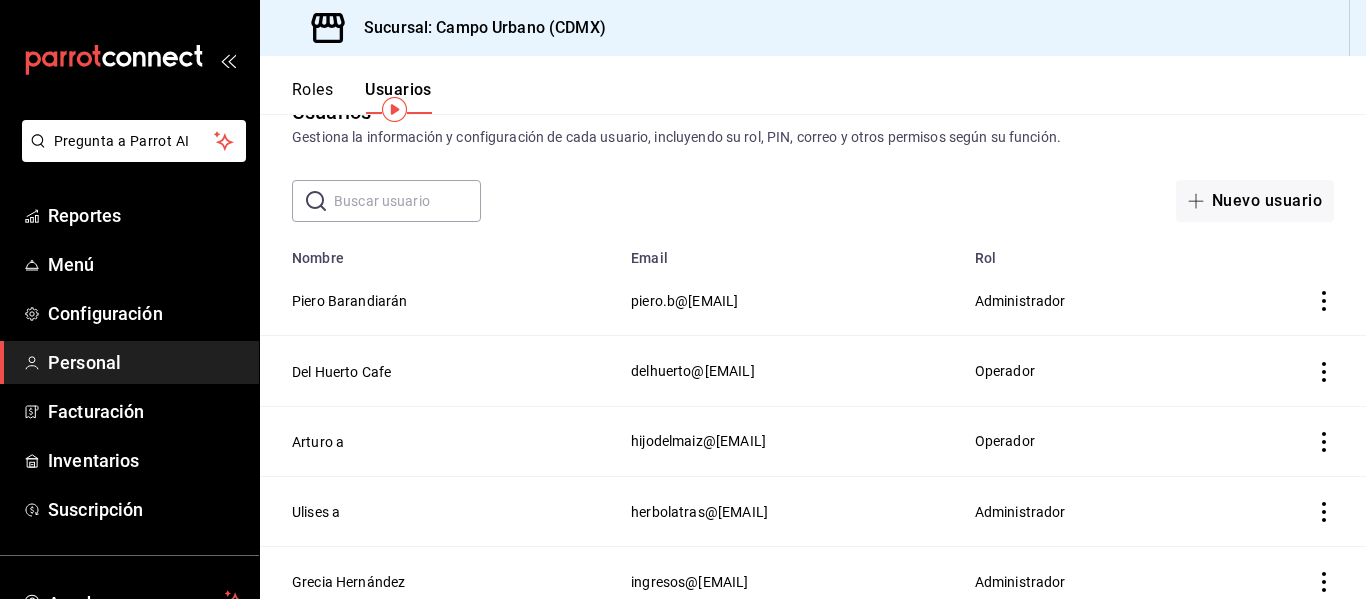 scroll, scrollTop: 132, scrollLeft: 0, axis: vertical 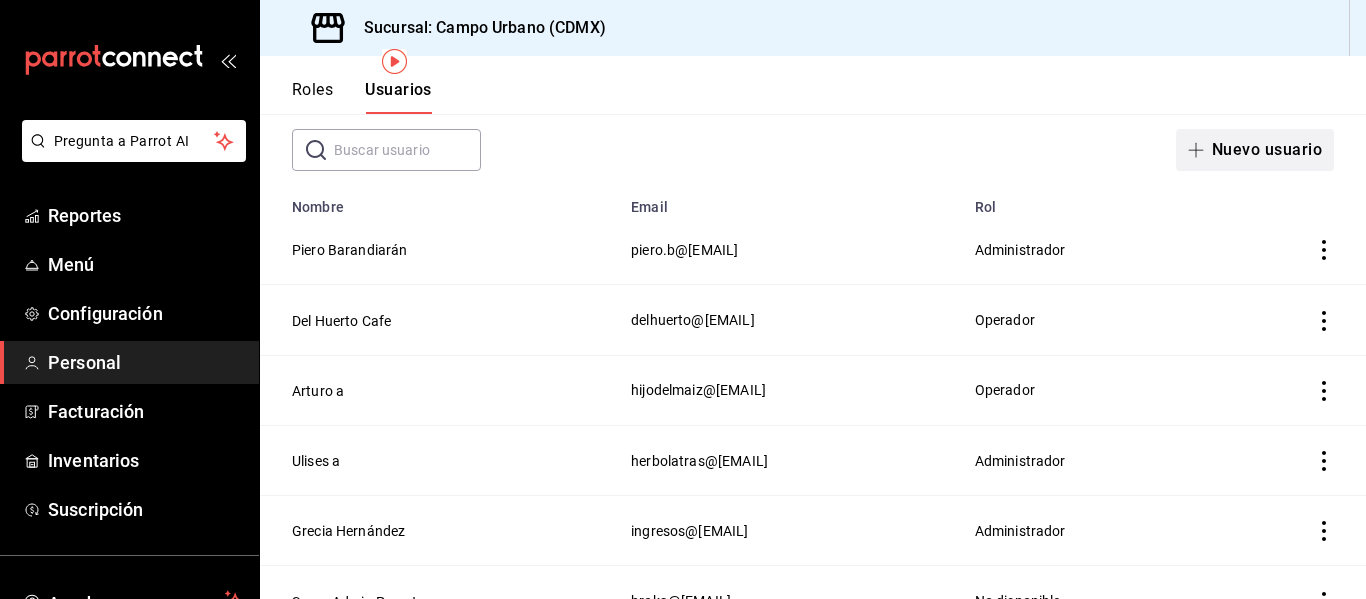click on "Nuevo usuario" at bounding box center [1255, 150] 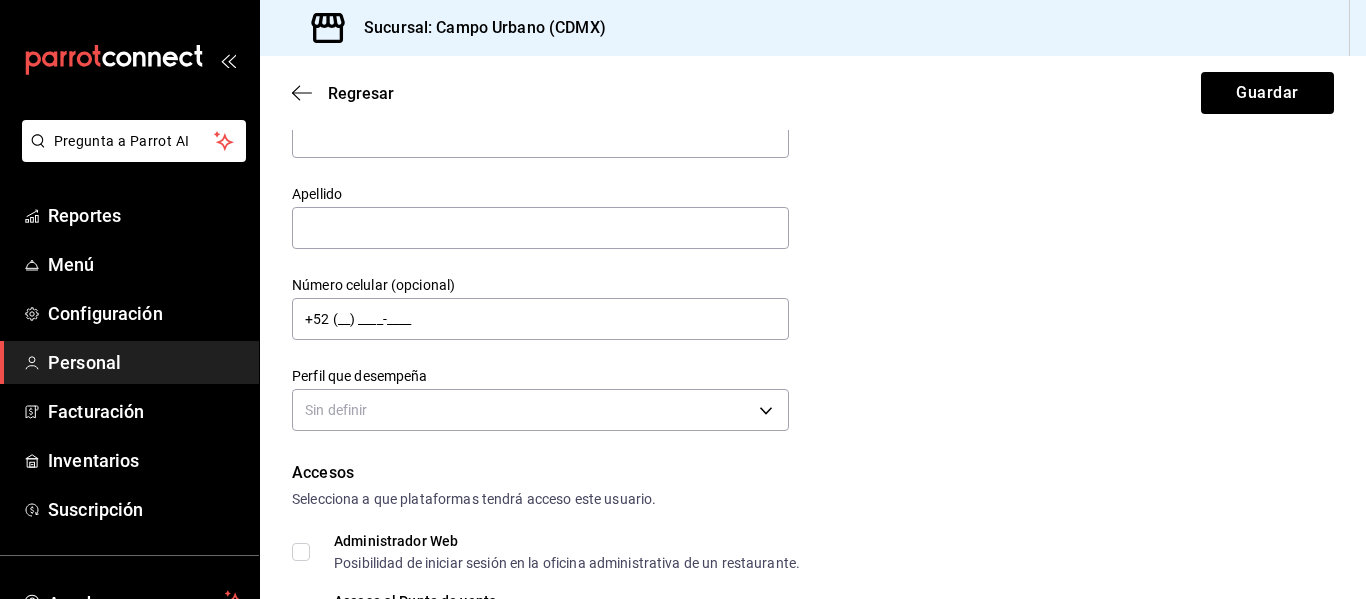 scroll, scrollTop: 0, scrollLeft: 0, axis: both 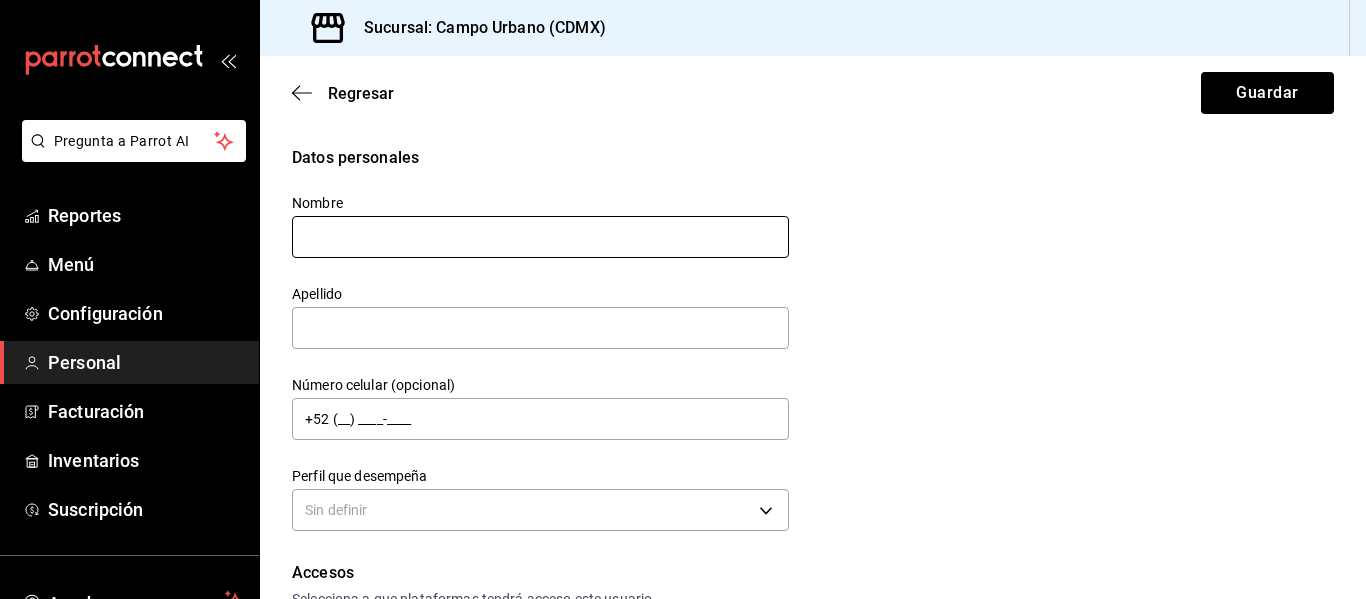 click at bounding box center [540, 237] 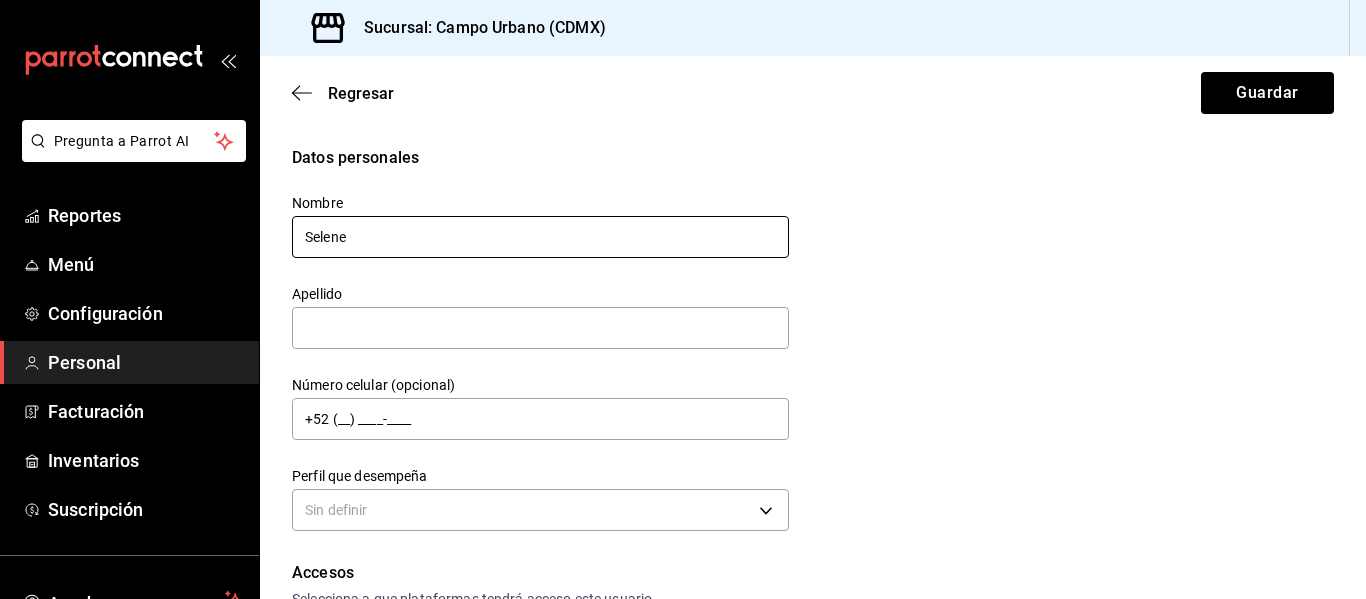 type on "Selene" 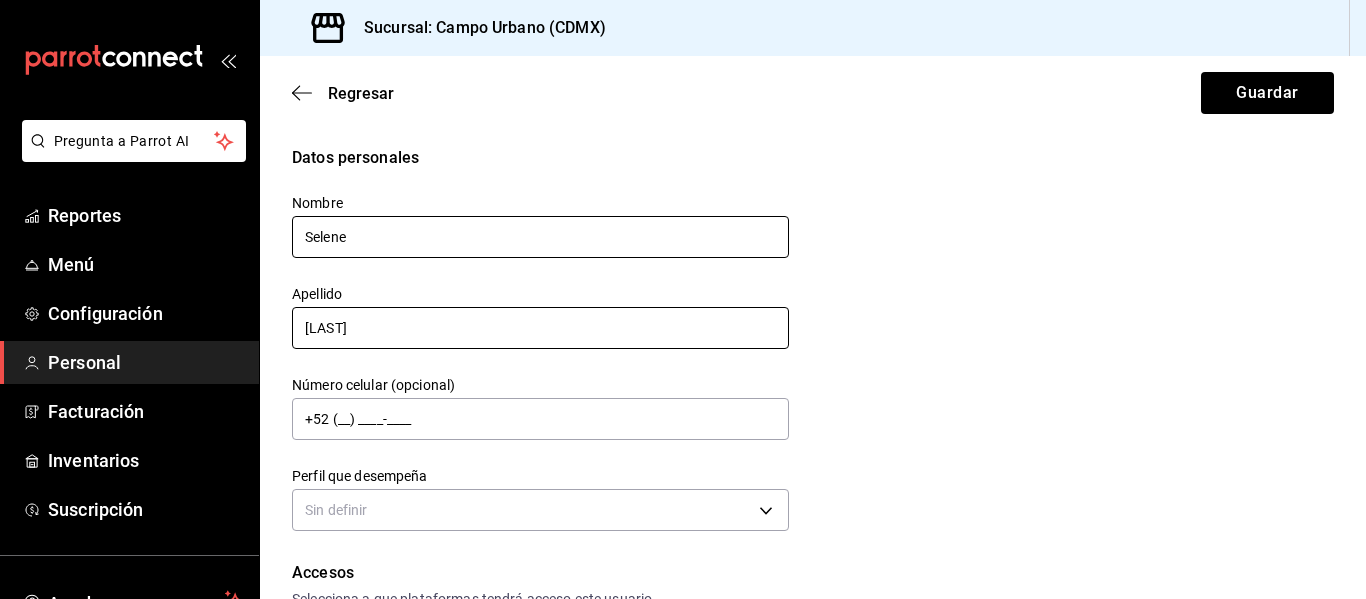 type on "[LAST]" 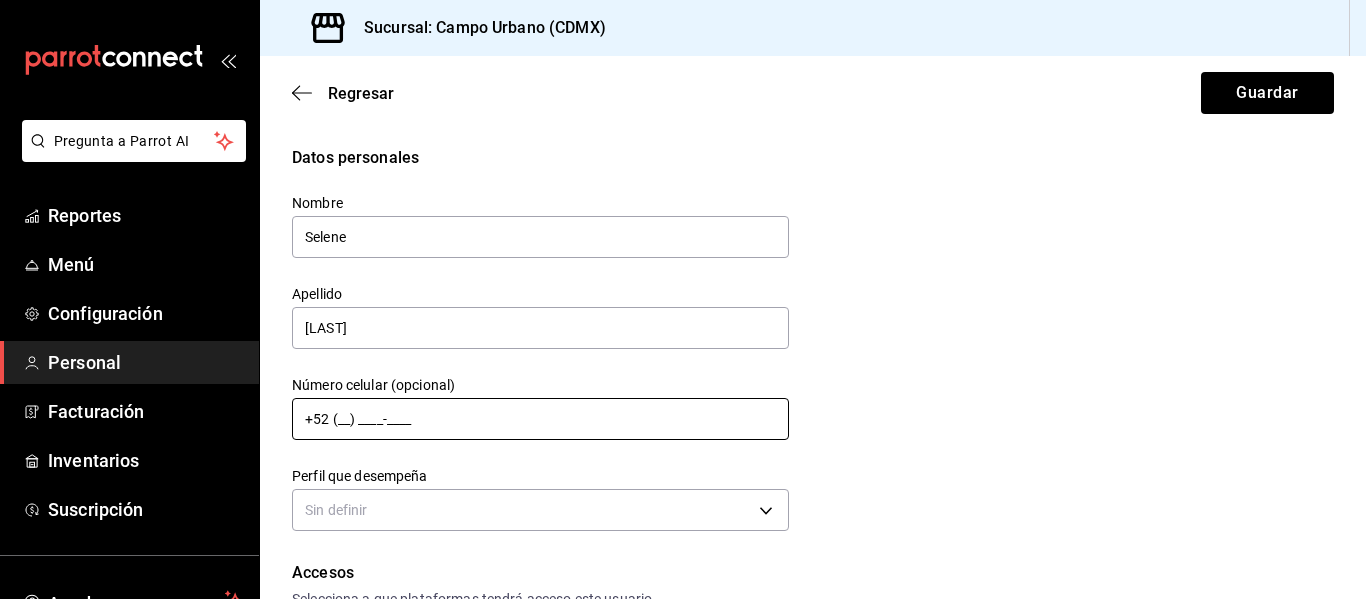 click on "+52 (__) ____-____" at bounding box center (540, 419) 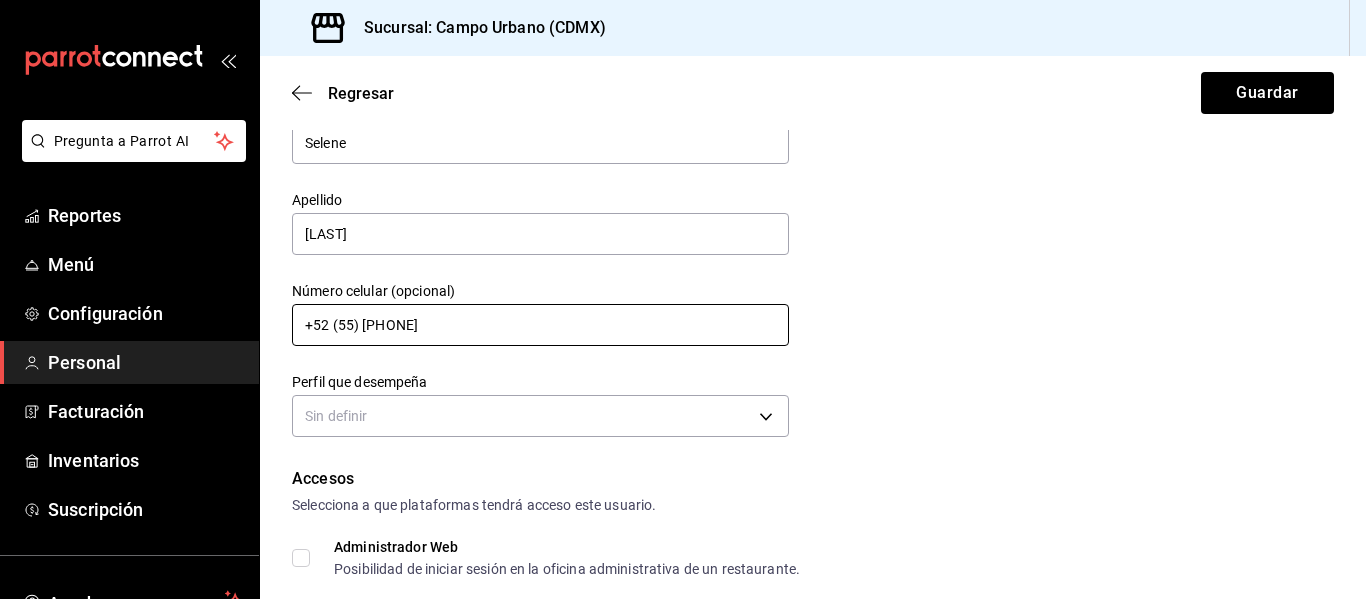 scroll, scrollTop: 143, scrollLeft: 0, axis: vertical 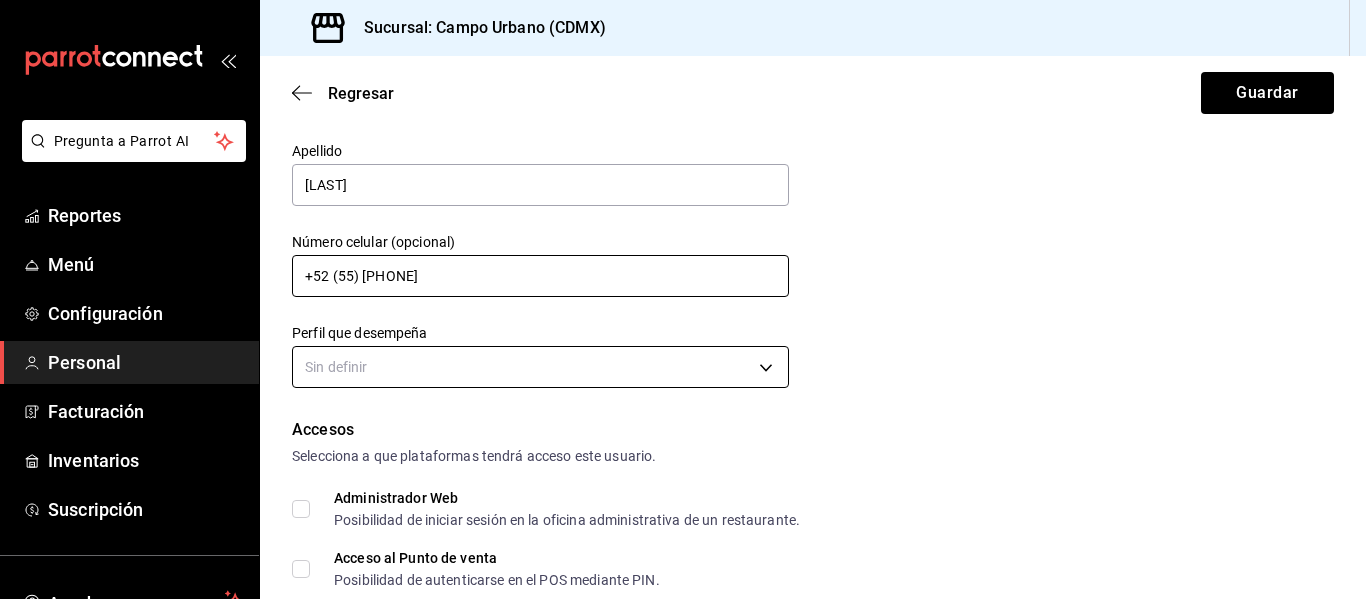 type on "+52 (55) [PHONE]" 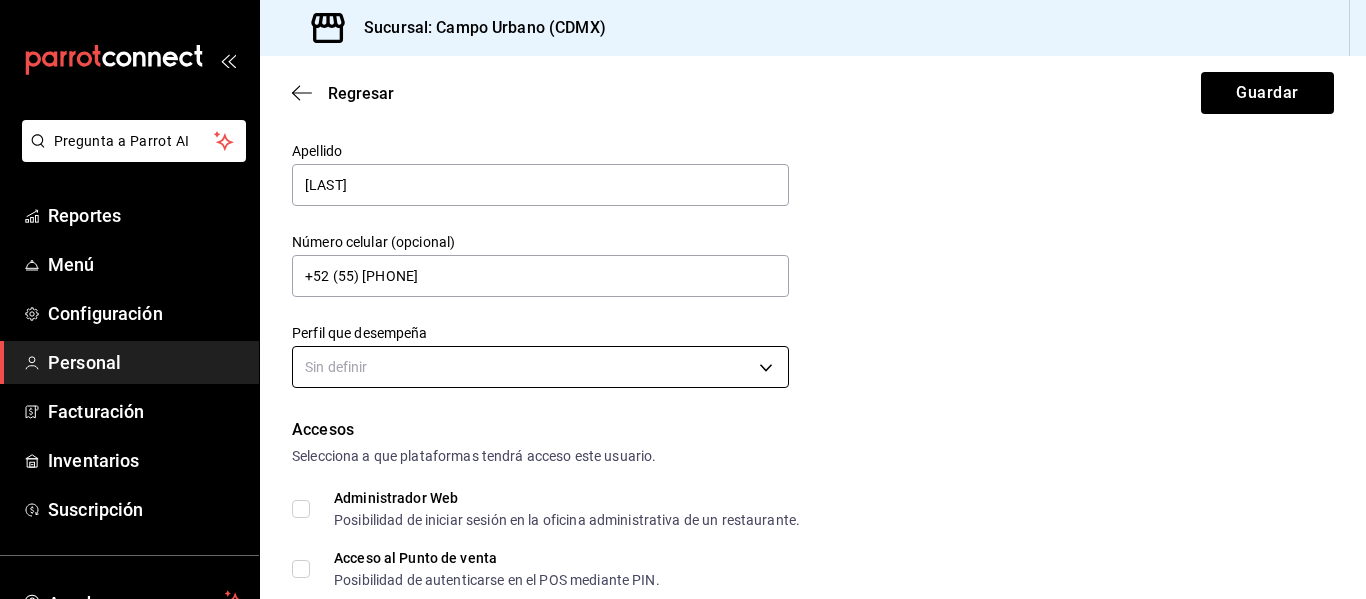 click on "Pregunta a Parrot AI Reportes   Menú   Configuración   Personal   Facturación   Inventarios   Suscripción   Ayuda Recomienda Parrot   Piero Barandiarán   Sugerir nueva función   Sucursal: Campo Urbano (CDMX) Regresar Guardar Datos personales Nombre Selene Apellido Hidago Número celular (opcional) +52 (55) [PHONE] Perfil que desempeña Sin definir Accesos Selecciona a que plataformas tendrá acceso este usuario. Administrador Web Posibilidad de iniciar sesión en la oficina administrativa de un restaurante.  Acceso al Punto de venta Posibilidad de autenticarse en el POS mediante PIN.  Iniciar sesión en terminal (correo electrónico o QR) Los usuarios podrán iniciar sesión y aceptar términos y condiciones en la terminal. Acceso uso de terminal Los usuarios podrán acceder y utilizar la terminal para visualizar y procesar pagos de sus órdenes. Correo electrónico Se volverá obligatorio al tener ciertos accesos activados. Contraseña Contraseña Repetir contraseña Repetir contraseña PIN ​ Roles" at bounding box center [683, 299] 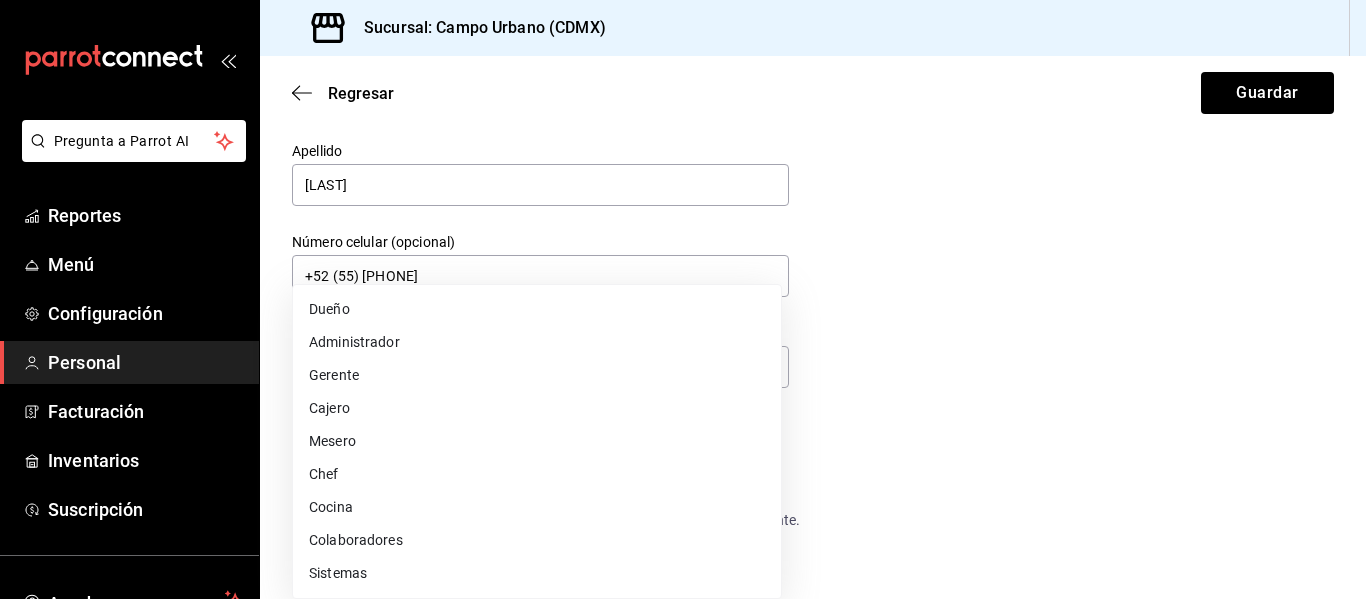 drag, startPoint x: 1365, startPoint y: 285, endPoint x: 1359, endPoint y: 309, distance: 24.738634 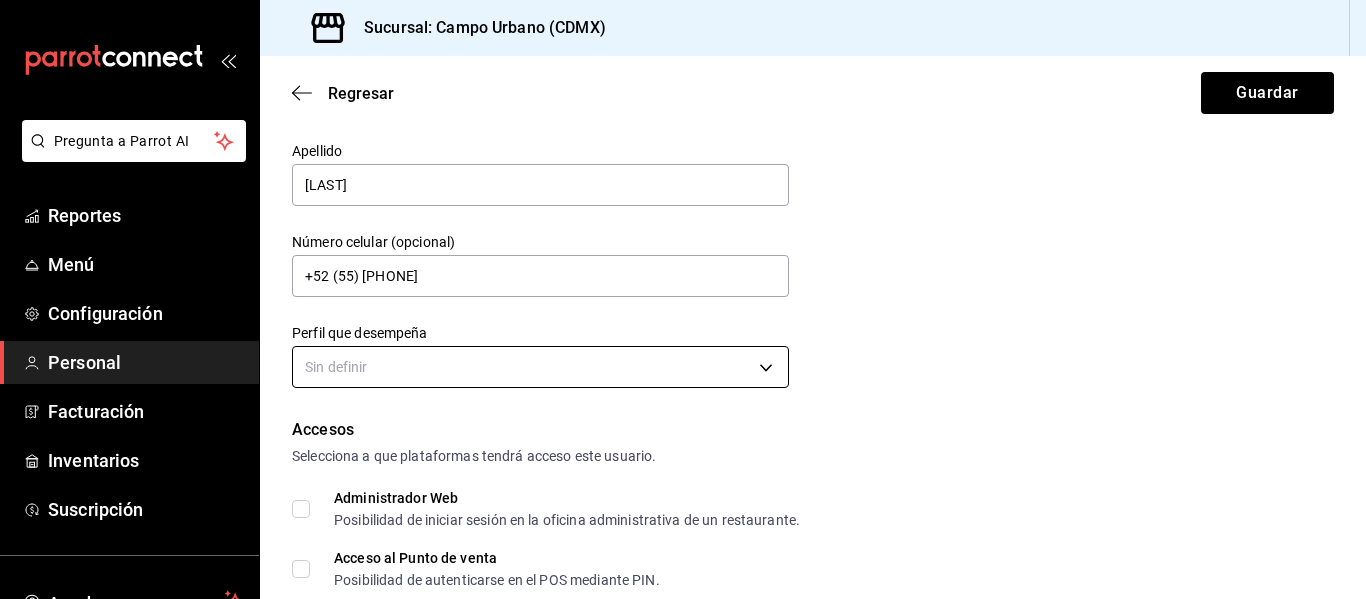 click on "Pregunta a Parrot AI Reportes   Menú   Configuración   Personal   Facturación   Inventarios   Suscripción   Ayuda Recomienda Parrot   Piero Barandiarán   Sugerir nueva función   Sucursal: Campo Urbano (CDMX) Regresar Guardar Datos personales Nombre Selene Apellido Hidago Número celular (opcional) +52 (55) [PHONE] Perfil que desempeña Sin definir Accesos Selecciona a que plataformas tendrá acceso este usuario. Administrador Web Posibilidad de iniciar sesión en la oficina administrativa de un restaurante.  Acceso al Punto de venta Posibilidad de autenticarse en el POS mediante PIN.  Iniciar sesión en terminal (correo electrónico o QR) Los usuarios podrán iniciar sesión y aceptar términos y condiciones en la terminal. Acceso uso de terminal Los usuarios podrán acceder y utilizar la terminal para visualizar y procesar pagos de sus órdenes. Correo electrónico Se volverá obligatorio al tener ciertos accesos activados. Contraseña Contraseña Repetir contraseña Repetir contraseña PIN ​ Roles" at bounding box center [683, 299] 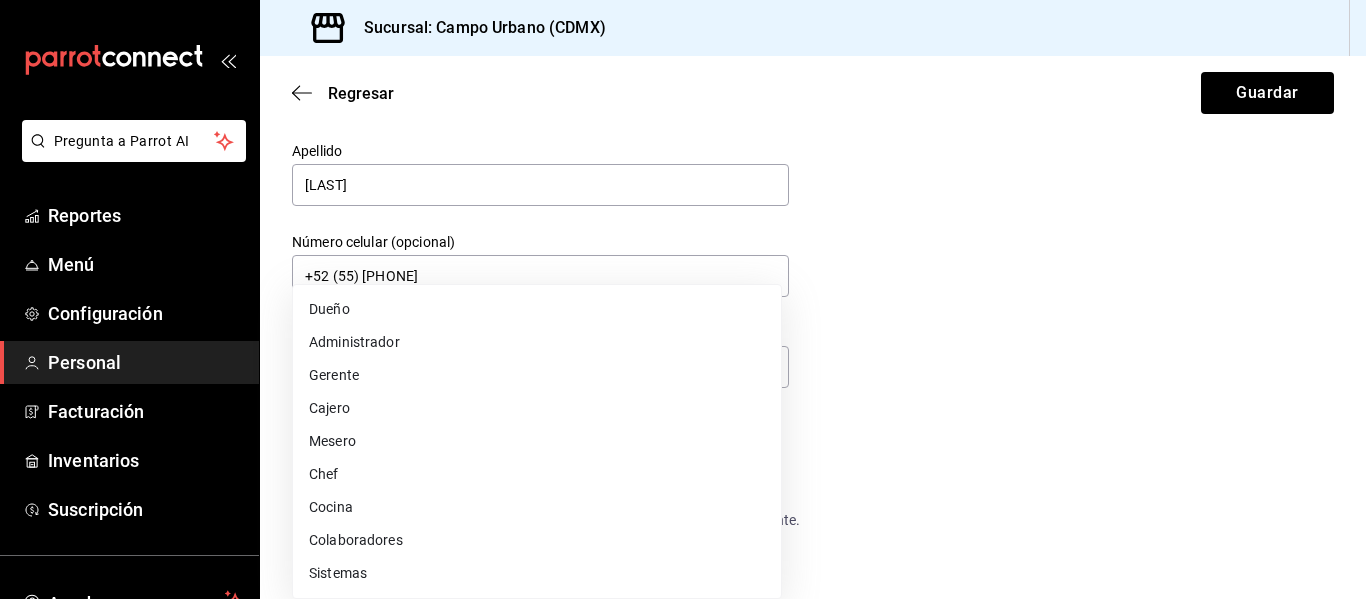 drag, startPoint x: 1365, startPoint y: 170, endPoint x: 1362, endPoint y: 189, distance: 19.235384 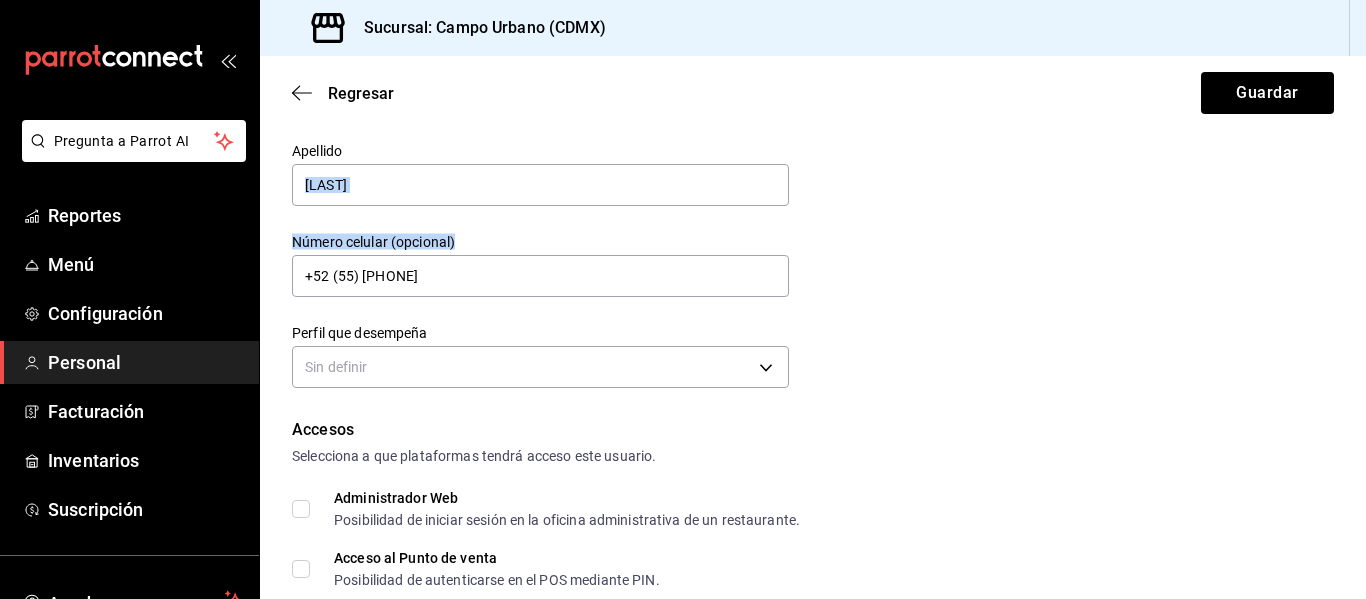 drag, startPoint x: 1357, startPoint y: 196, endPoint x: 1357, endPoint y: 219, distance: 23 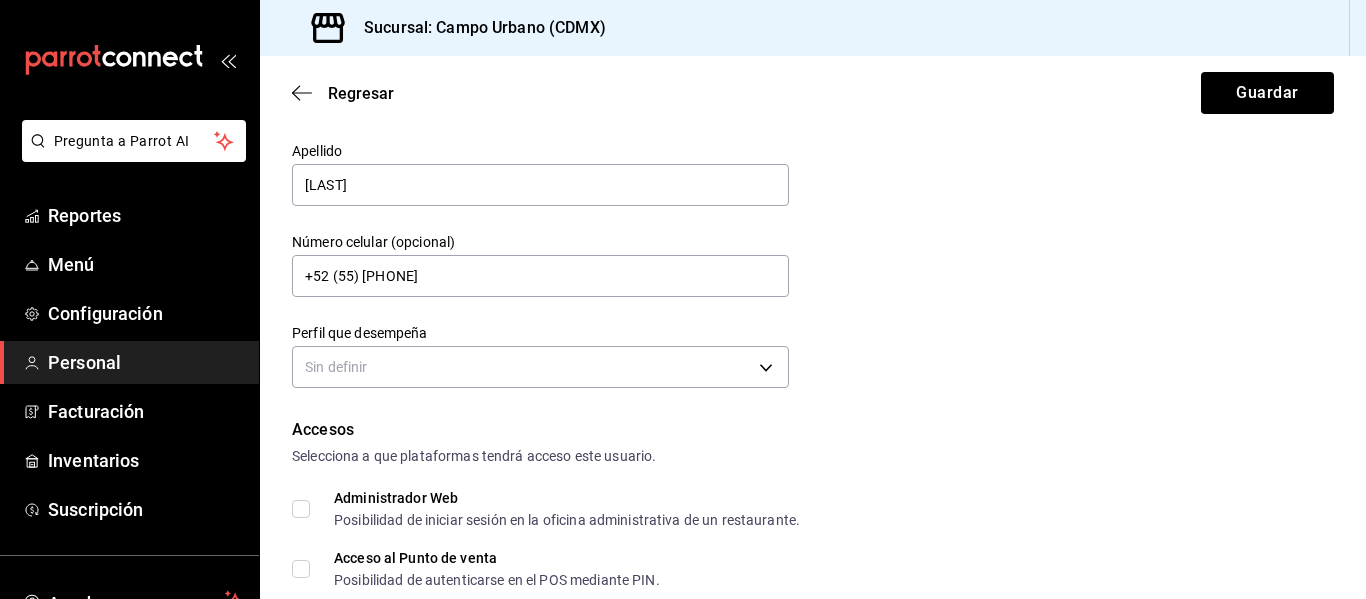 click on "Datos personales Nombre Selene Apellido Hidago Número celular (opcional) +52 (55) [PHONE] Perfil que desempeña Sin definir" at bounding box center (813, 198) 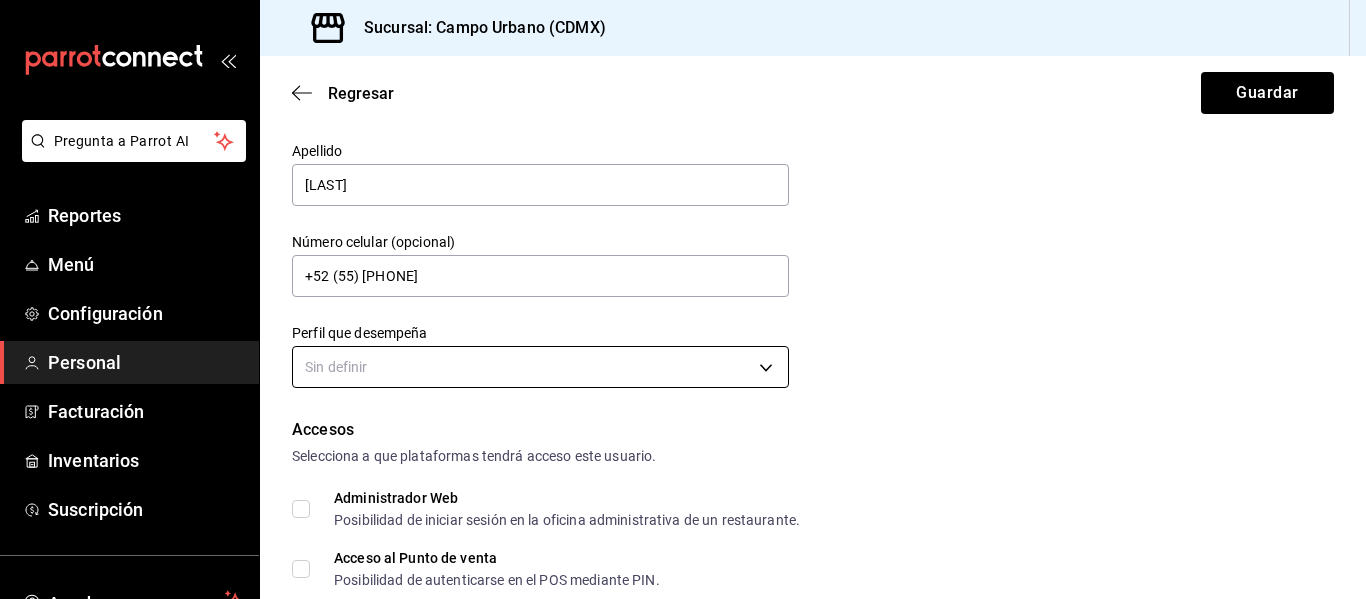 click on "Pregunta a Parrot AI Reportes   Menú   Configuración   Personal   Facturación   Inventarios   Suscripción   Ayuda Recomienda Parrot   Piero Barandiarán   Sugerir nueva función   Sucursal: Campo Urbano (CDMX) Regresar Guardar Datos personales Nombre Selene Apellido Hidago Número celular (opcional) +52 (55) [PHONE] Perfil que desempeña Sin definir Accesos Selecciona a que plataformas tendrá acceso este usuario. Administrador Web Posibilidad de iniciar sesión en la oficina administrativa de un restaurante.  Acceso al Punto de venta Posibilidad de autenticarse en el POS mediante PIN.  Iniciar sesión en terminal (correo electrónico o QR) Los usuarios podrán iniciar sesión y aceptar términos y condiciones en la terminal. Acceso uso de terminal Los usuarios podrán acceder y utilizar la terminal para visualizar y procesar pagos de sus órdenes. Correo electrónico Se volverá obligatorio al tener ciertos accesos activados. Contraseña Contraseña Repetir contraseña Repetir contraseña PIN ​ Roles" at bounding box center [683, 299] 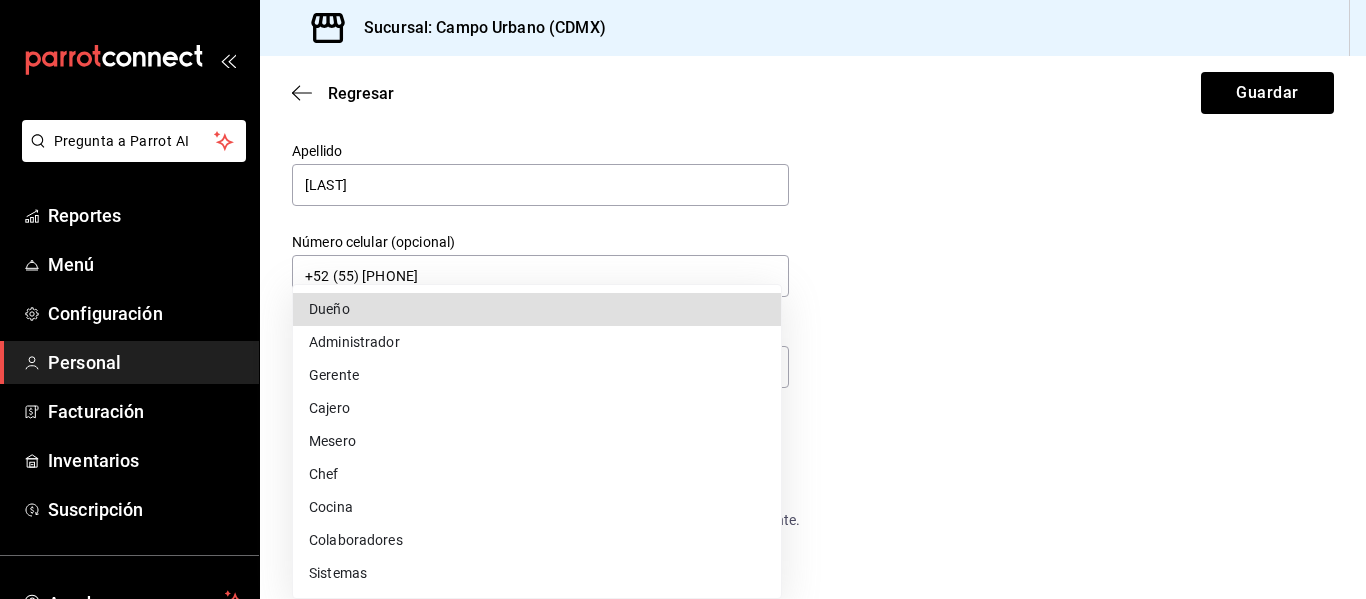 click on "Administrador" at bounding box center (537, 342) 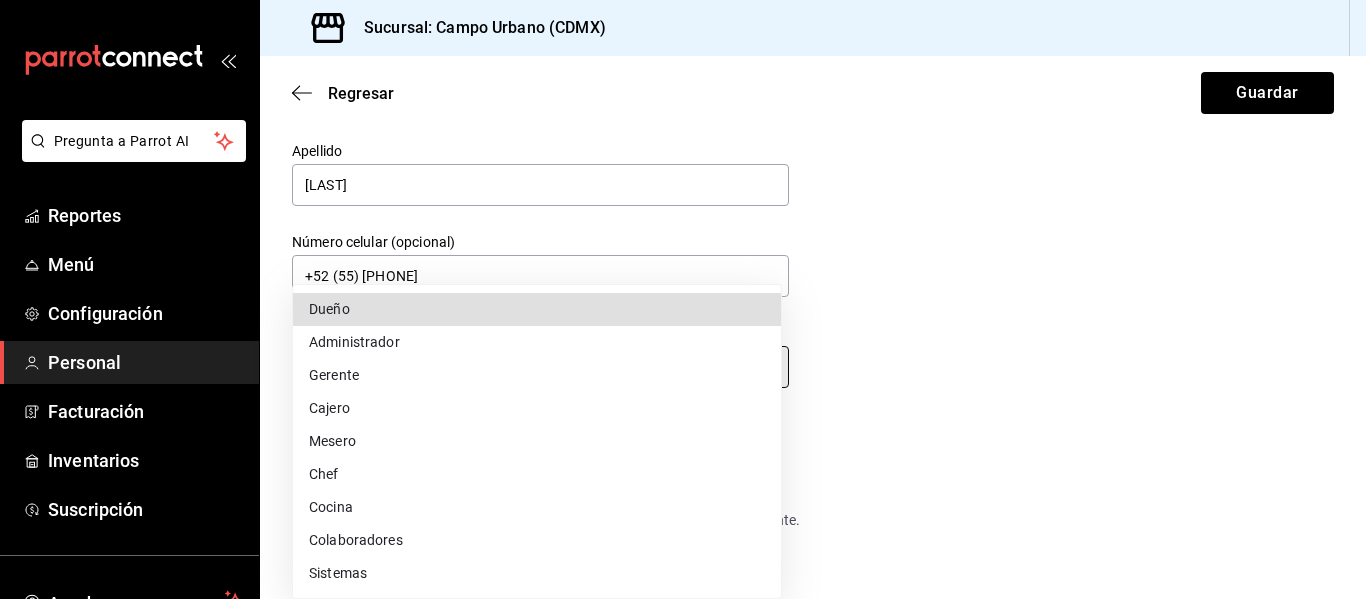 type on "ADMIN" 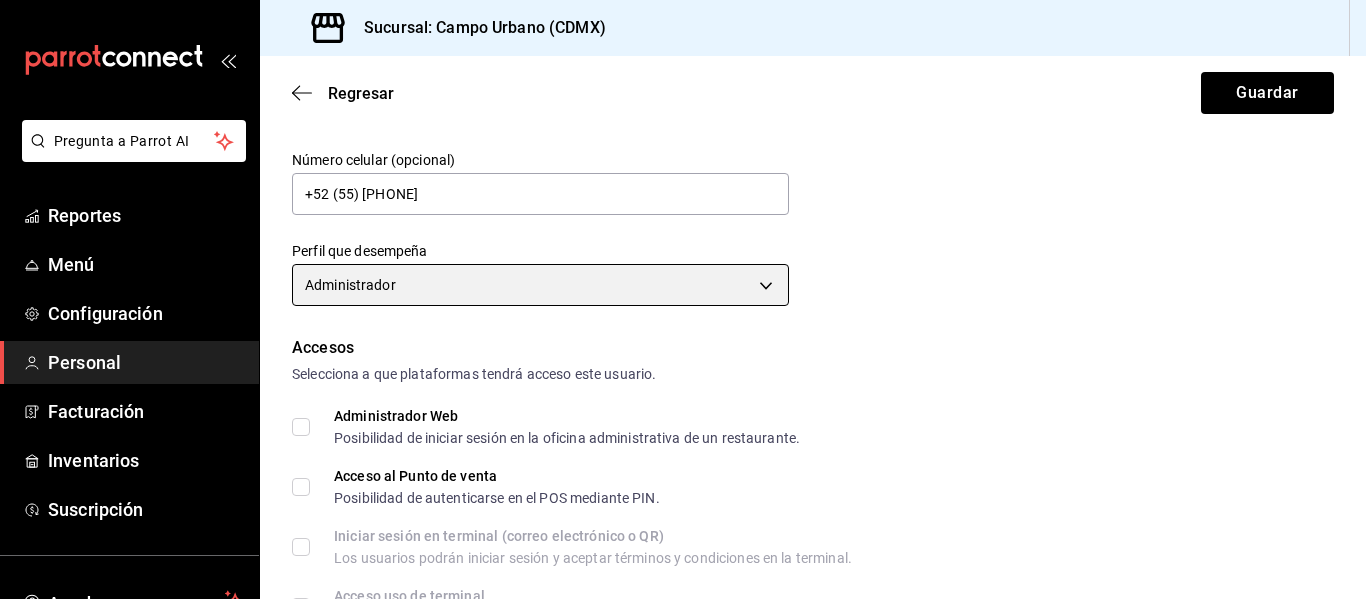 scroll, scrollTop: 231, scrollLeft: 0, axis: vertical 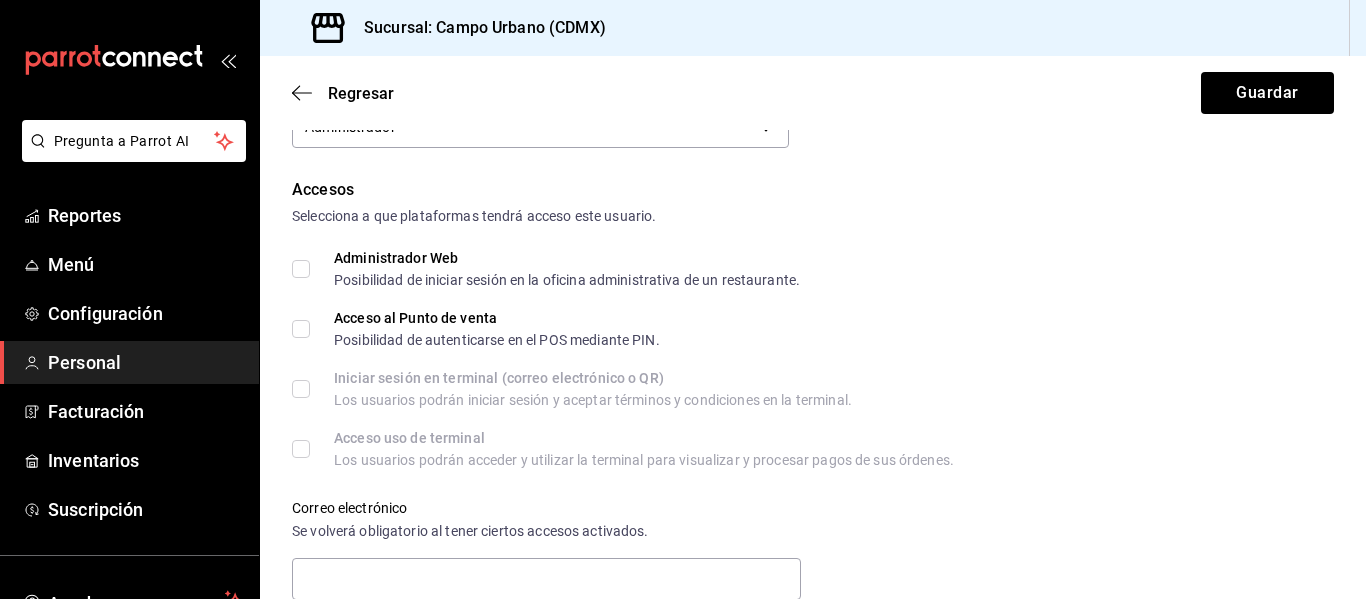 click on "Administrador Web Posibilidad de iniciar sesión en la oficina administrativa de un restaurante." at bounding box center [546, 269] 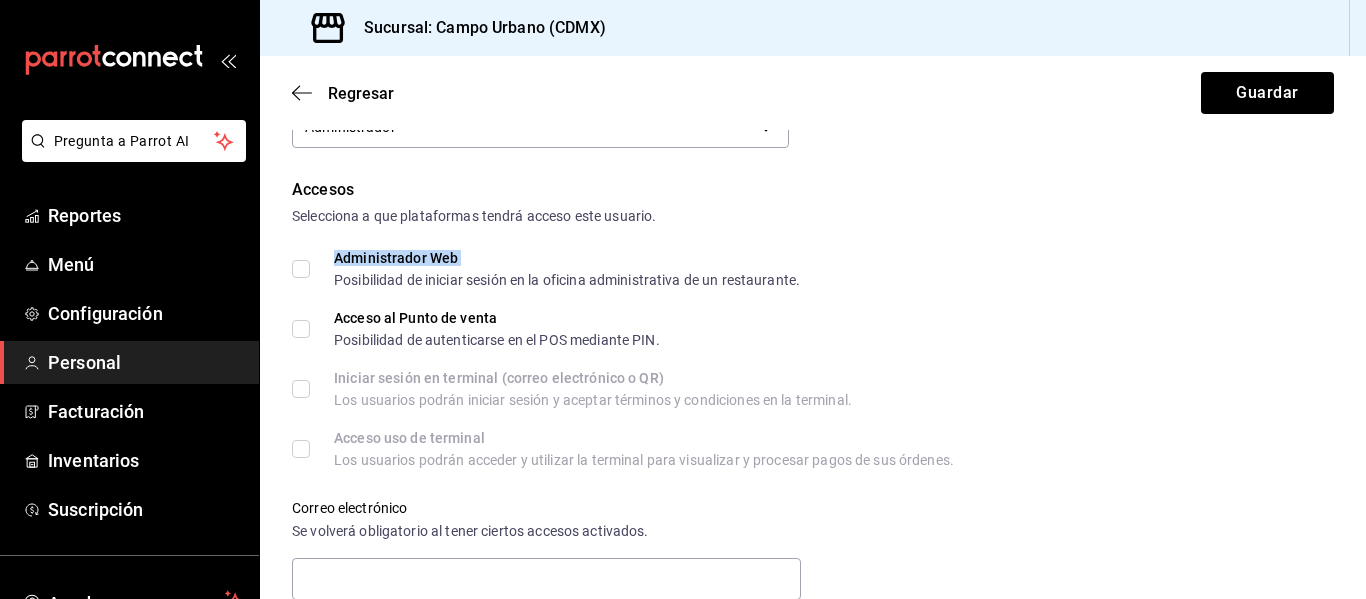 click on "Administrador Web Posibilidad de iniciar sesión en la oficina administrativa de un restaurante." at bounding box center [301, 269] 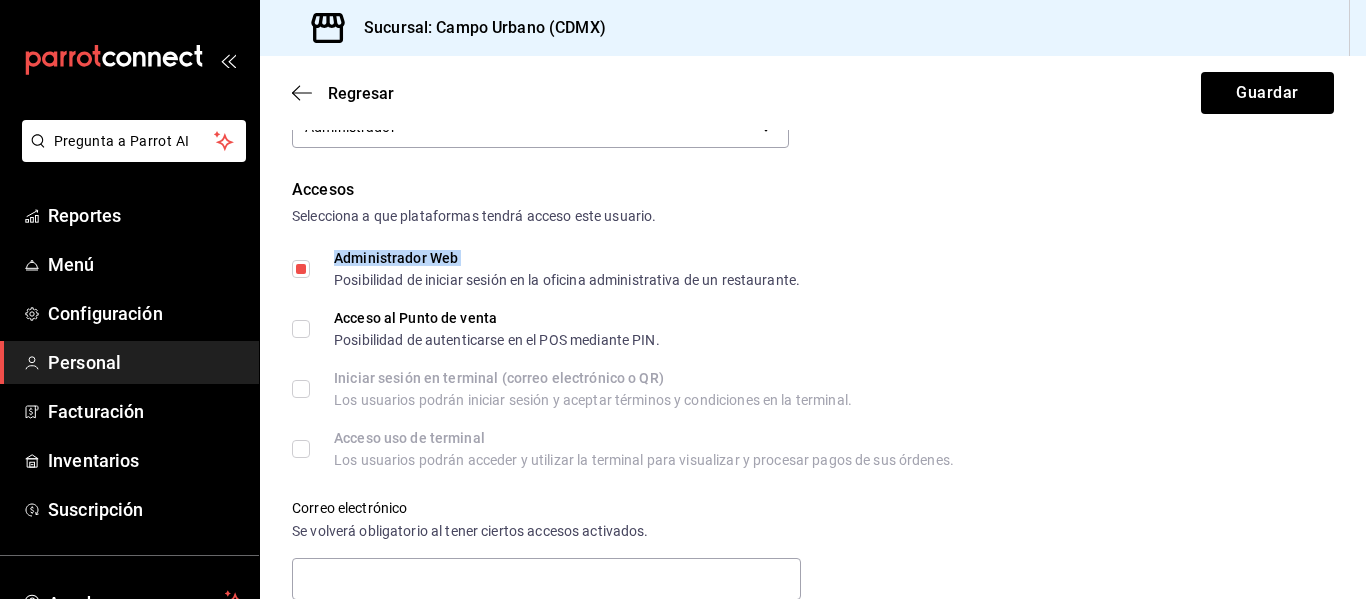 click on "Administrador Web Posibilidad de iniciar sesión en la oficina administrativa de un restaurante." at bounding box center [301, 269] 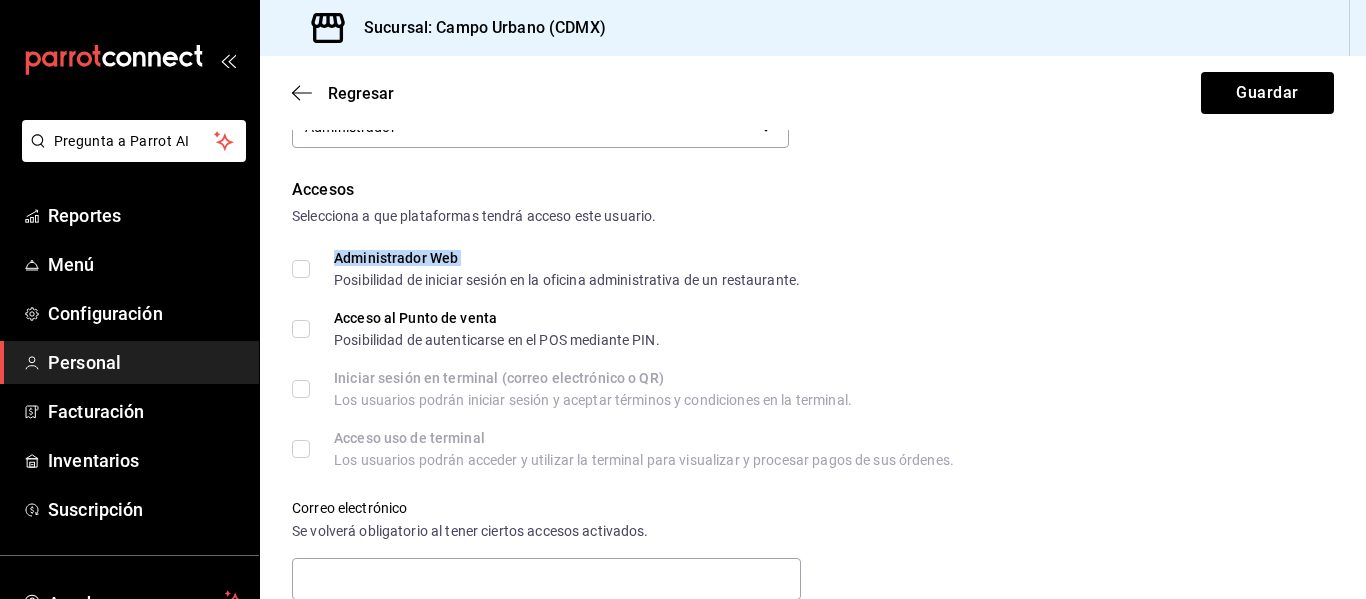 click on "Administrador Web Posibilidad de iniciar sesión en la oficina administrativa de un restaurante." at bounding box center (301, 269) 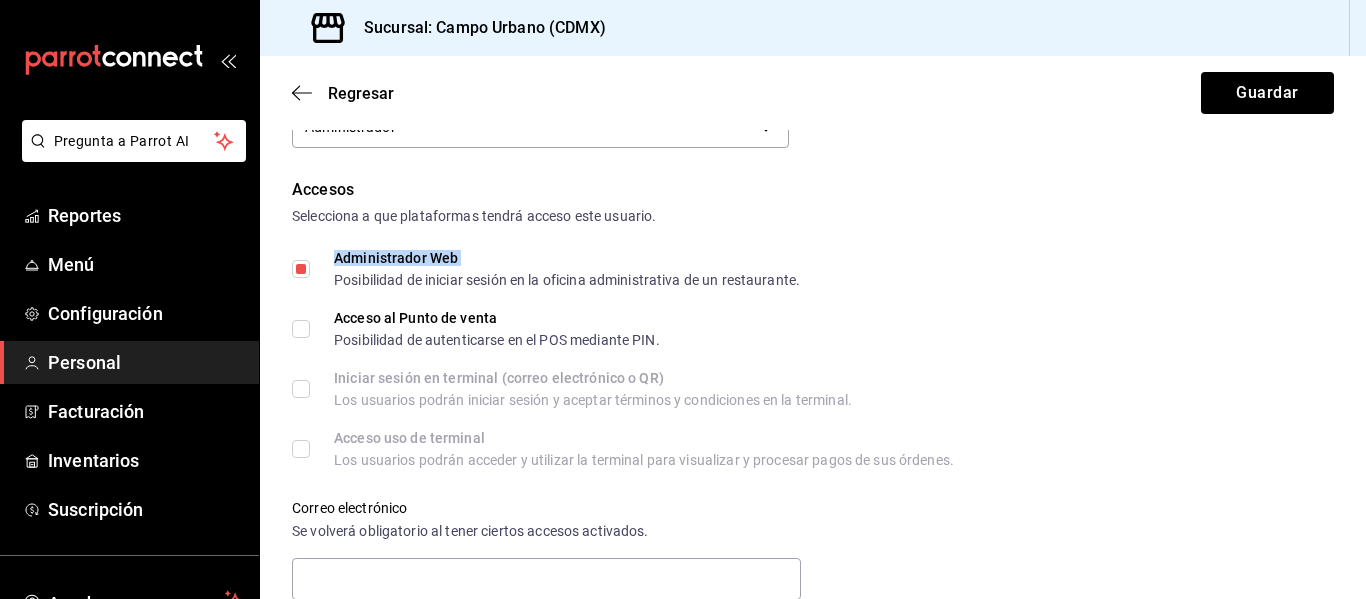 click on "Acceso al Punto de venta Posibilidad de autenticarse en el POS mediante PIN." at bounding box center [301, 329] 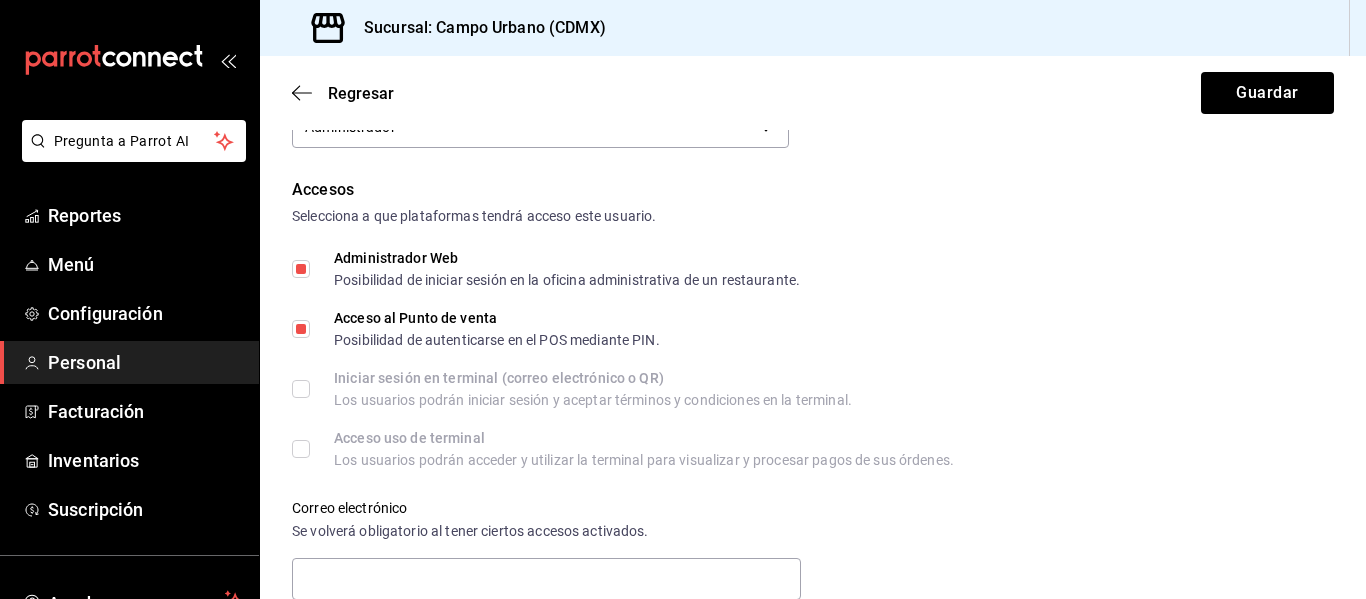 click on "Iniciar sesión en terminal (correo electrónico o QR) Los usuarios podrán iniciar sesión y aceptar términos y condiciones en la terminal." at bounding box center (572, 389) 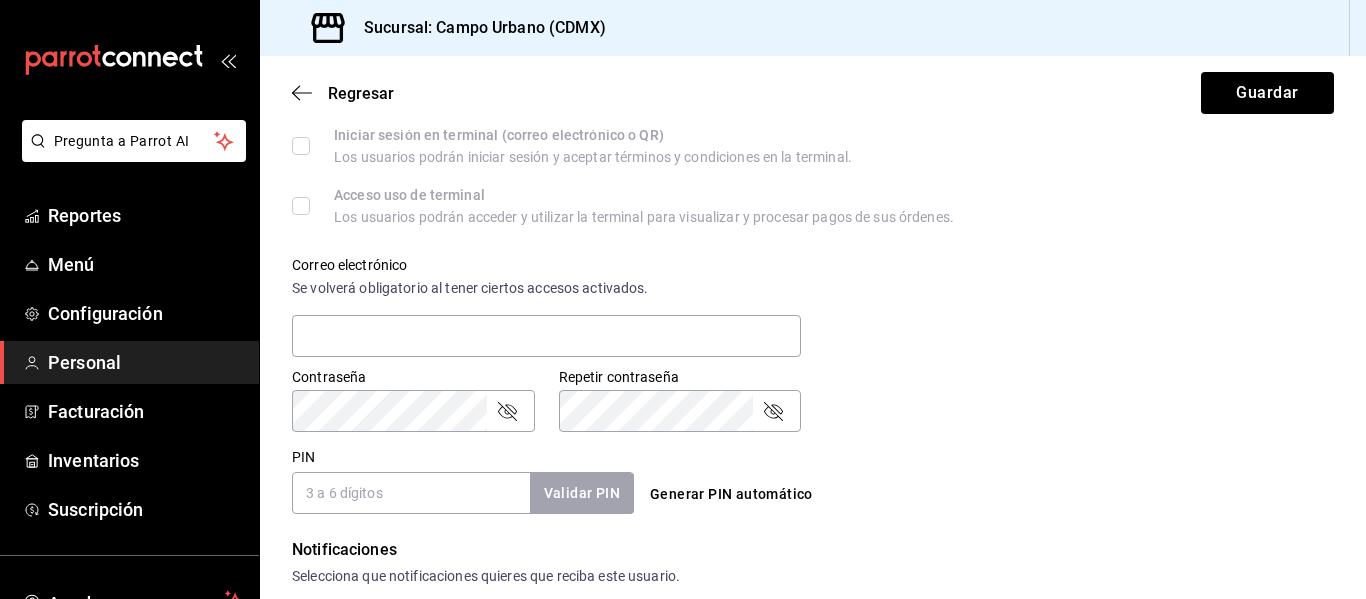 scroll, scrollTop: 629, scrollLeft: 0, axis: vertical 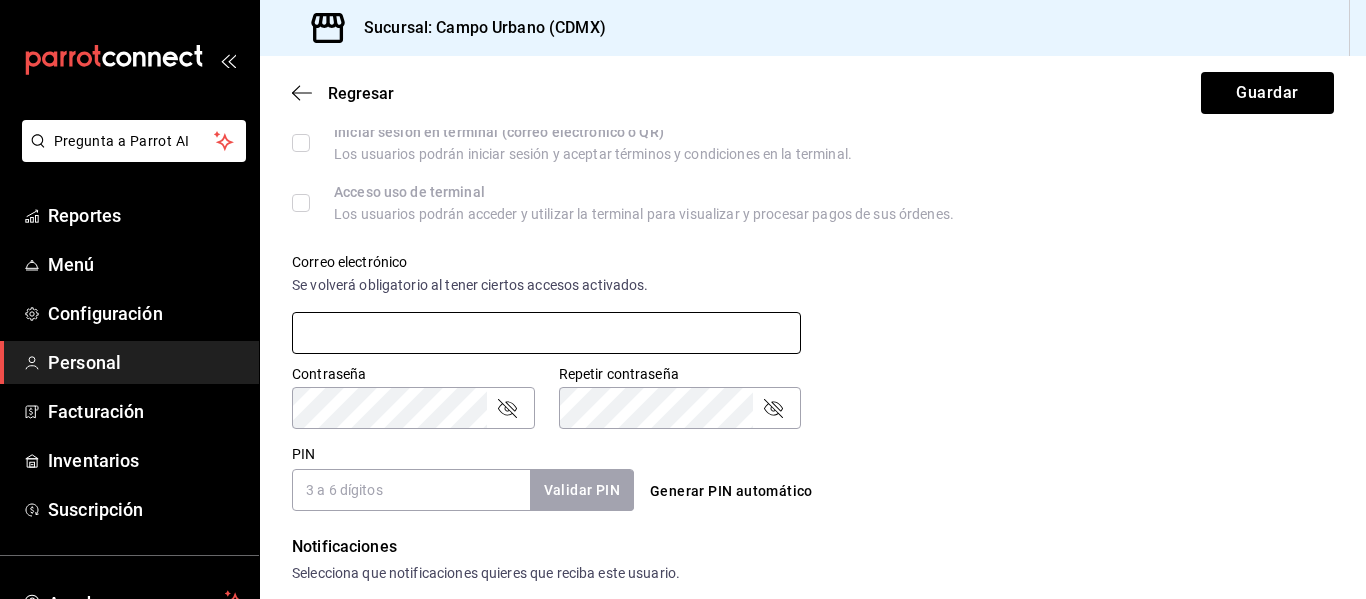 click at bounding box center (546, 333) 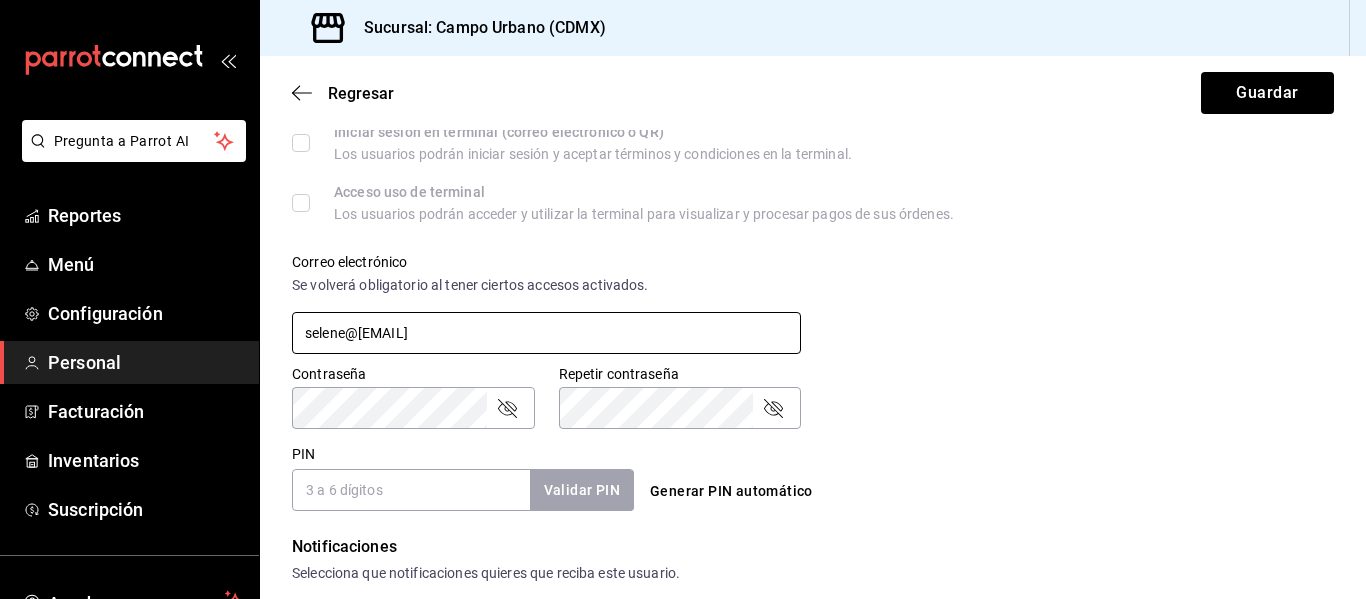 type on "selene@[EMAIL]" 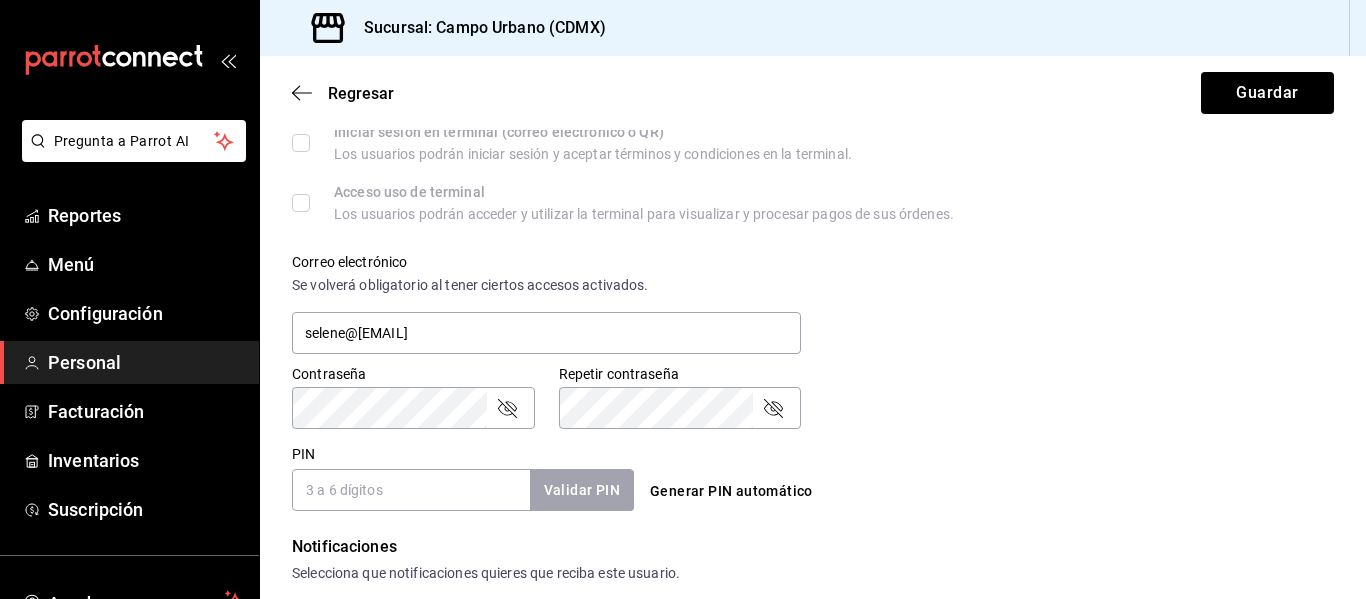 click 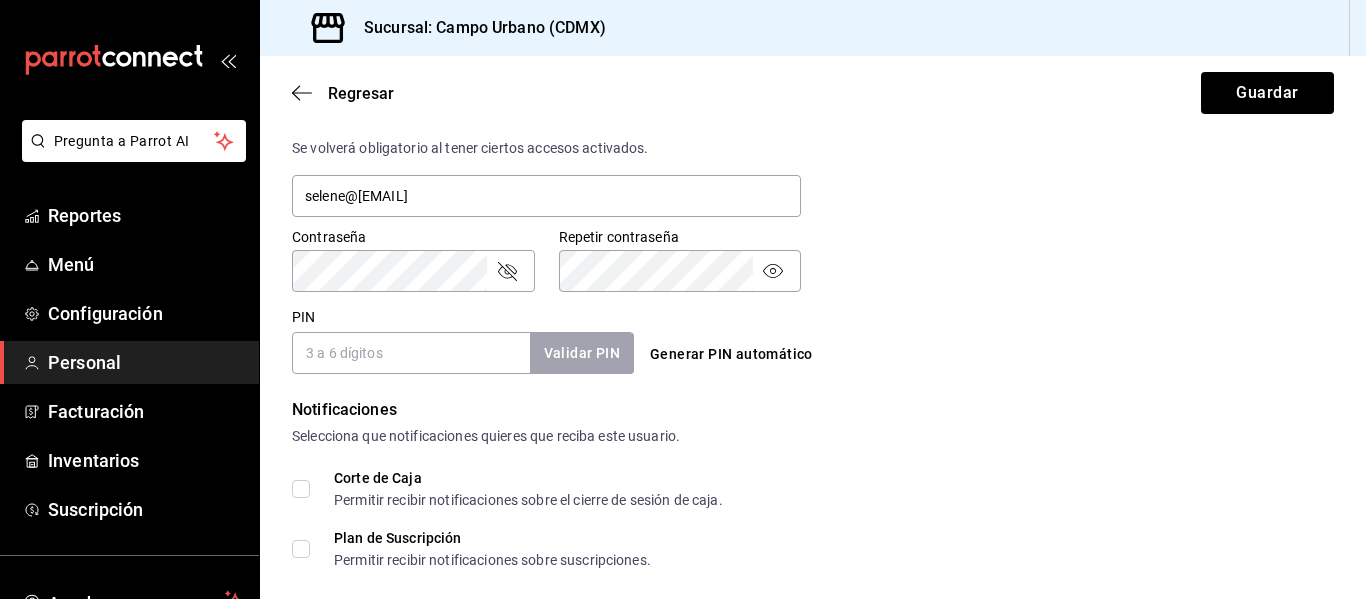 scroll, scrollTop: 802, scrollLeft: 0, axis: vertical 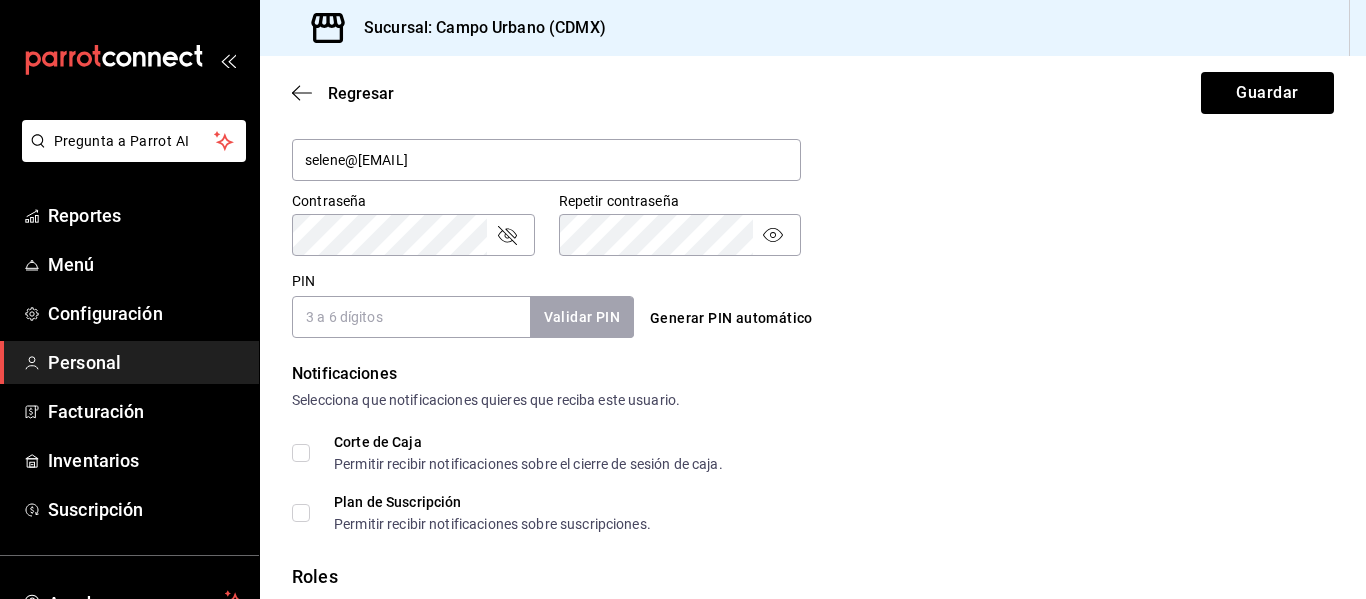 click on "PIN" at bounding box center (411, 317) 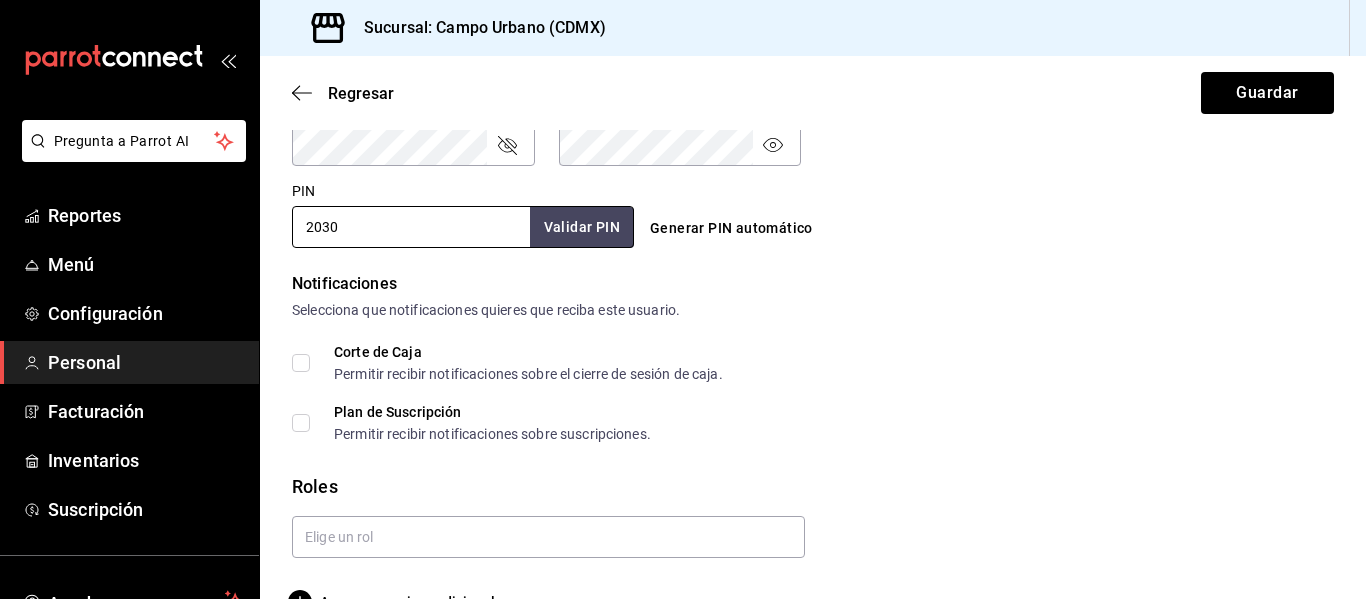 scroll, scrollTop: 904, scrollLeft: 0, axis: vertical 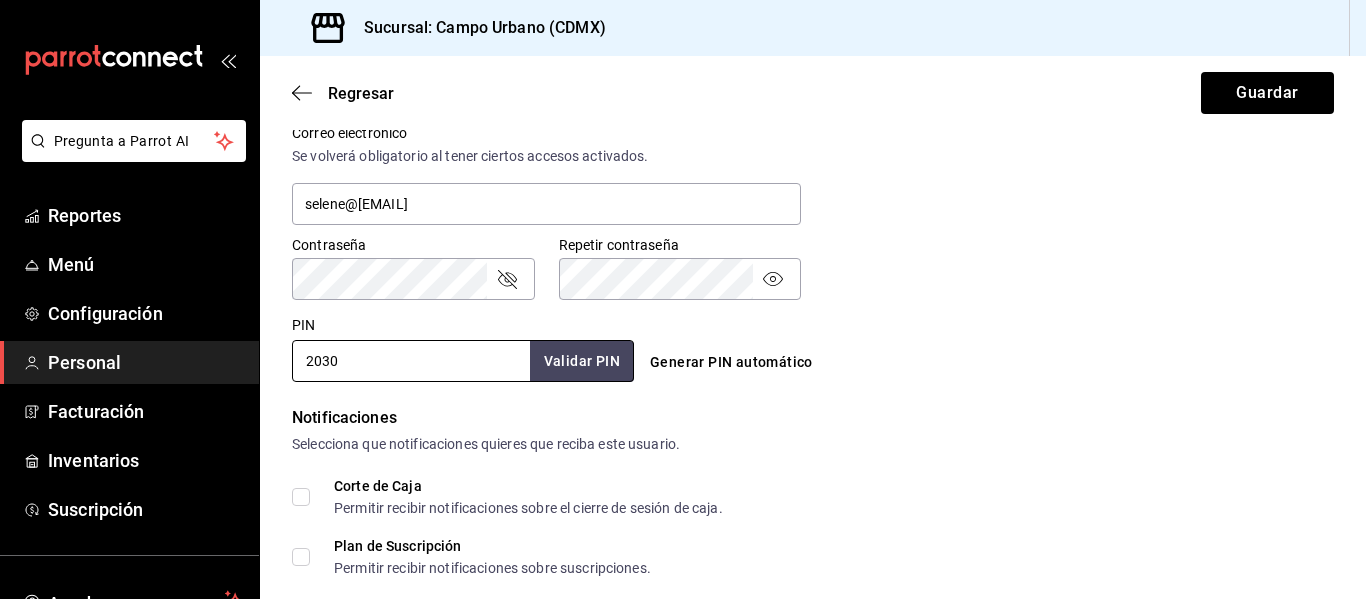 type on "2030" 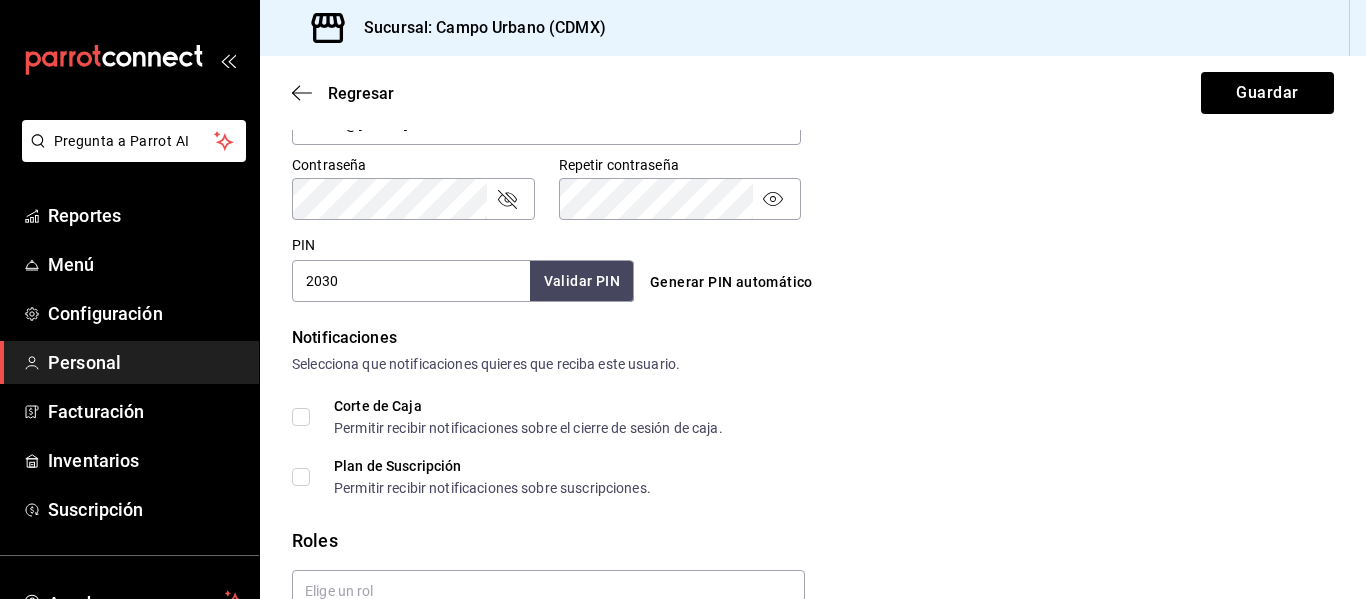 scroll, scrollTop: 878, scrollLeft: 0, axis: vertical 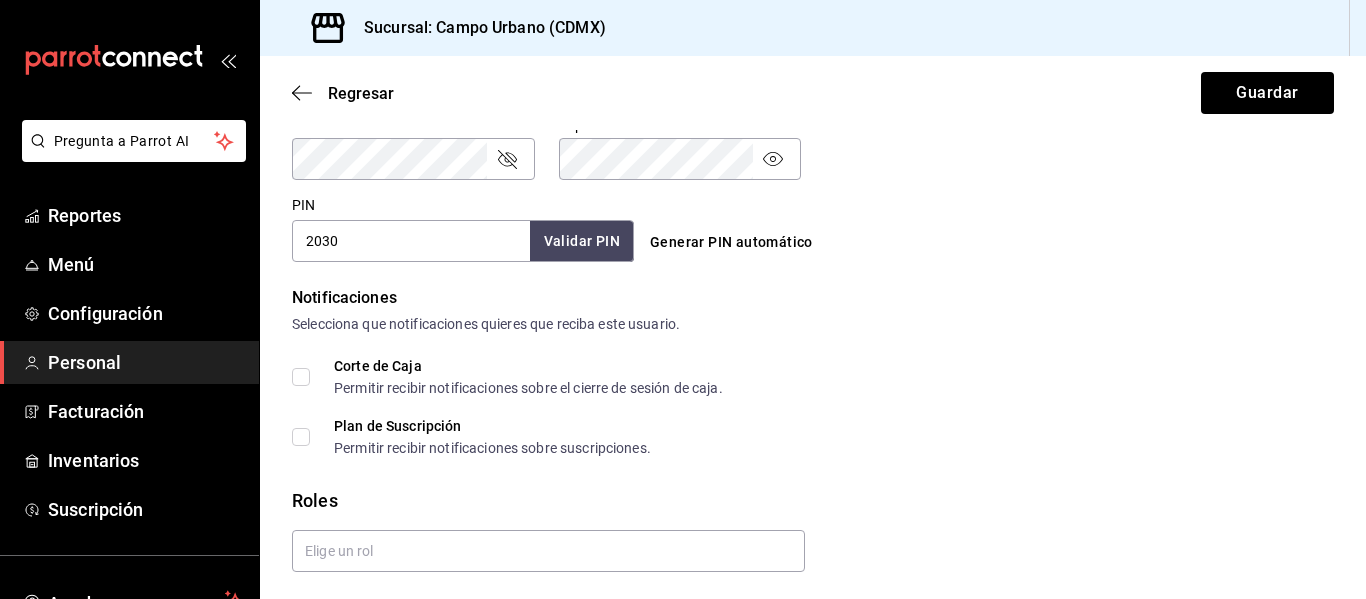 click on "Corte de Caja Permitir recibir notificaciones sobre el cierre de sesión de caja." at bounding box center (301, 377) 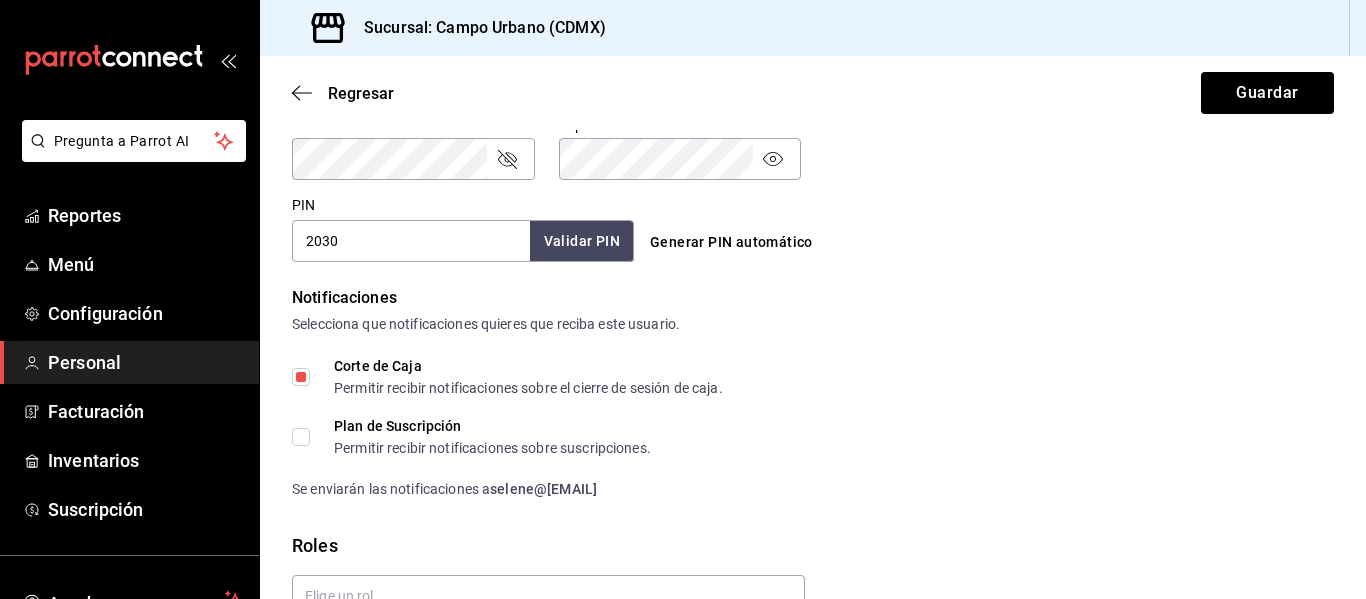 click on "Plan de Suscripción Permitir recibir notificaciones sobre suscripciones." at bounding box center [301, 437] 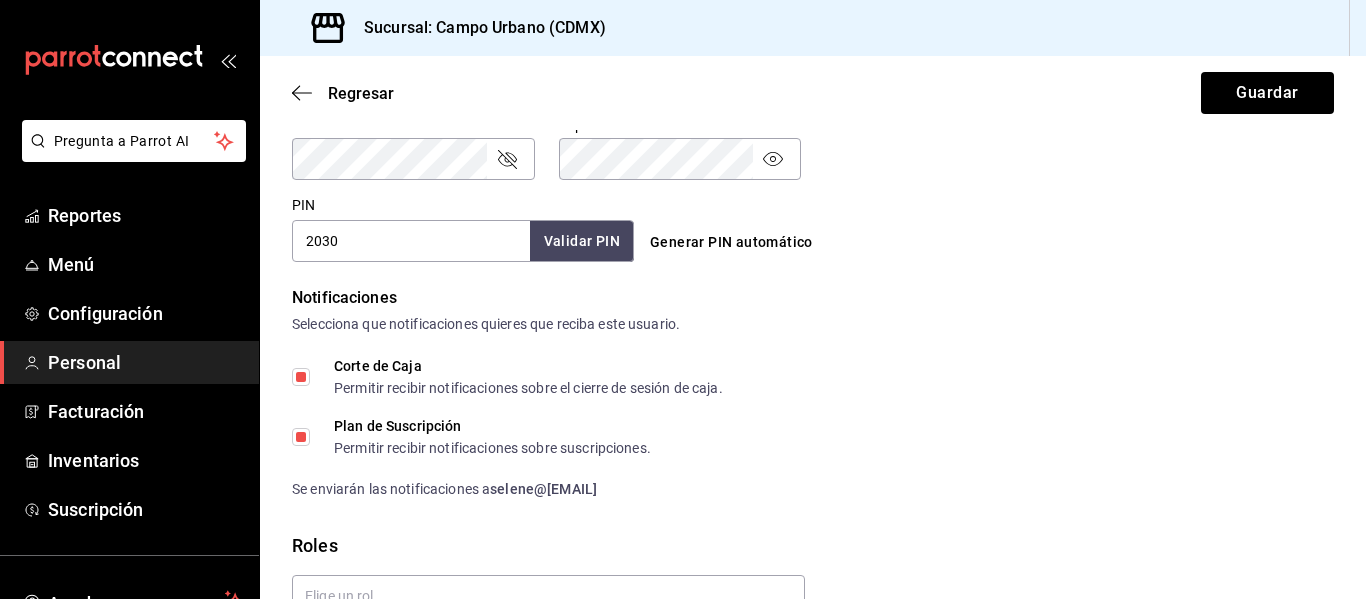 click on "Corte de Caja Permitir recibir notificaciones sobre el cierre de sesión de caja. Plan de Suscripción Permitir recibir notificaciones sobre suscripciones. Se enviarán las notificaciones a selene@[EMAIL]" at bounding box center (813, 429) 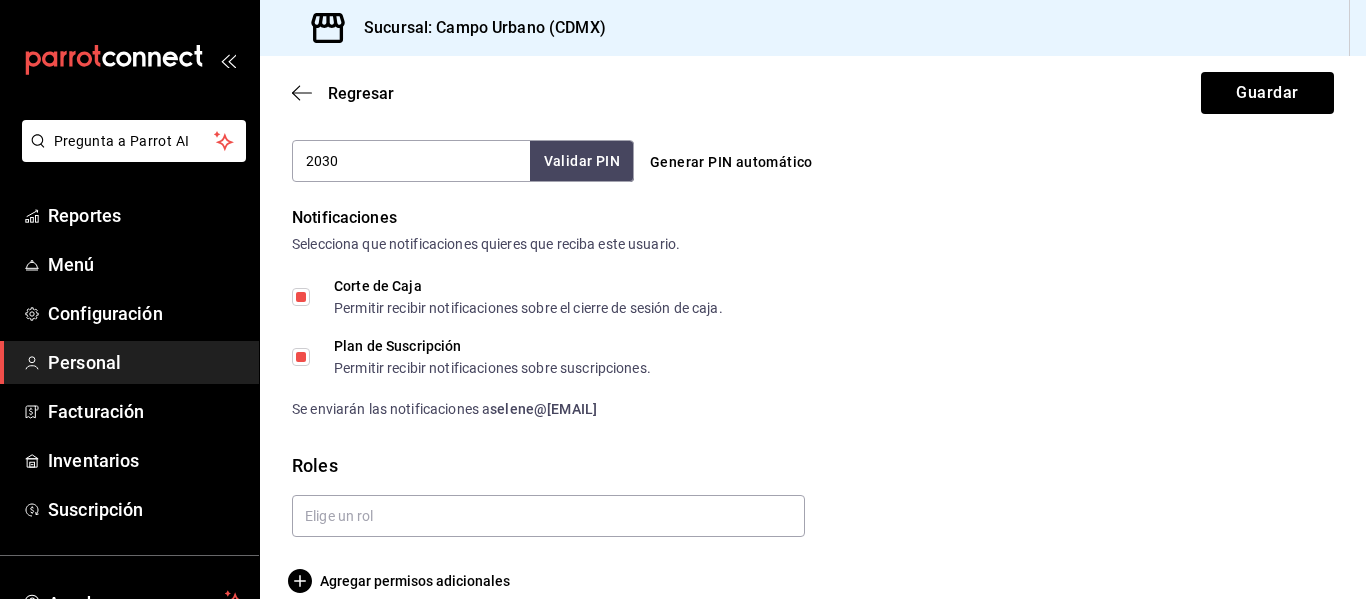 scroll, scrollTop: 984, scrollLeft: 0, axis: vertical 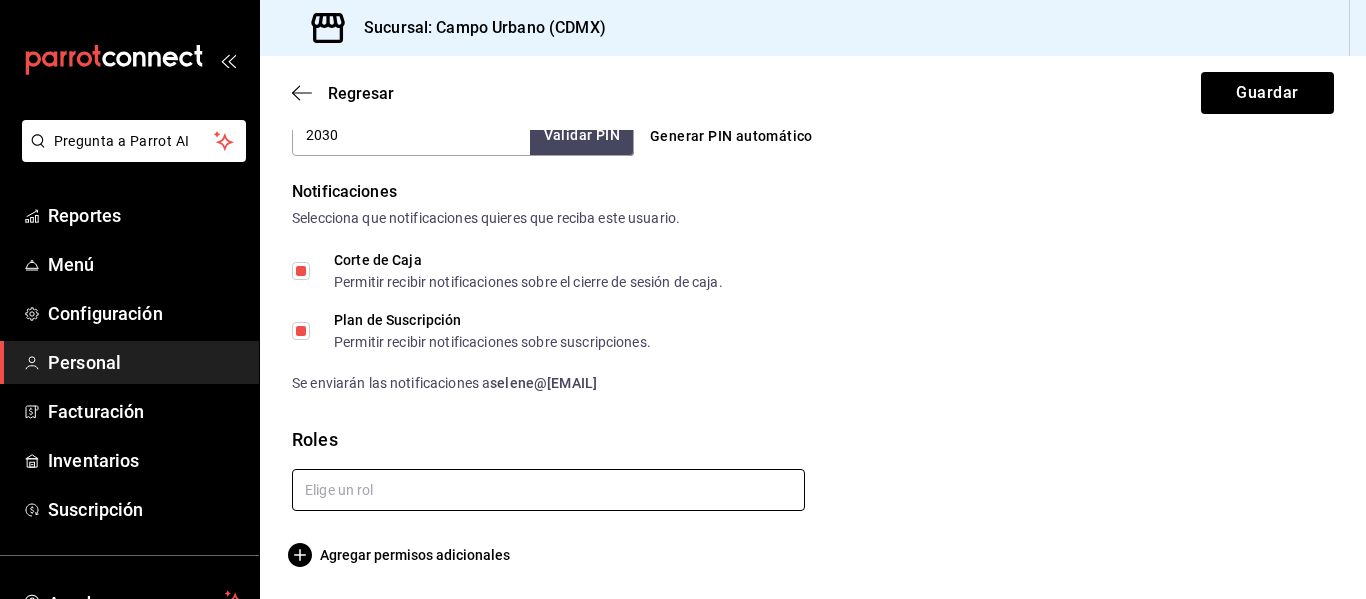 click at bounding box center (548, 490) 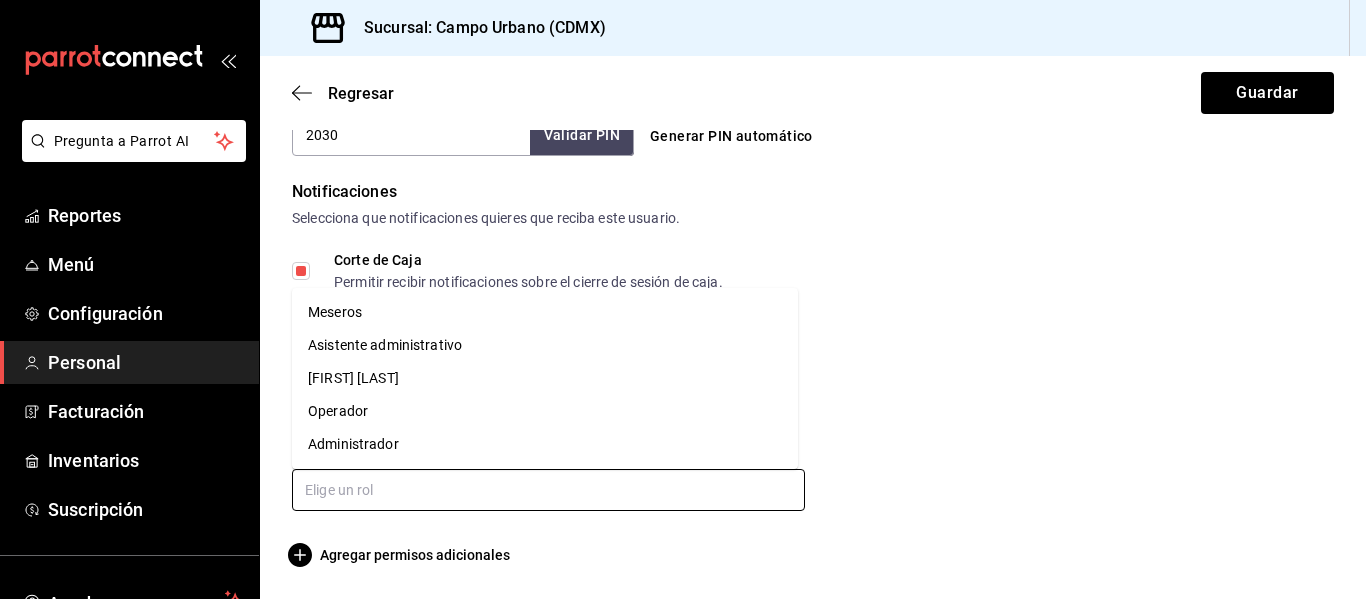 click on "Administrador" at bounding box center (545, 444) 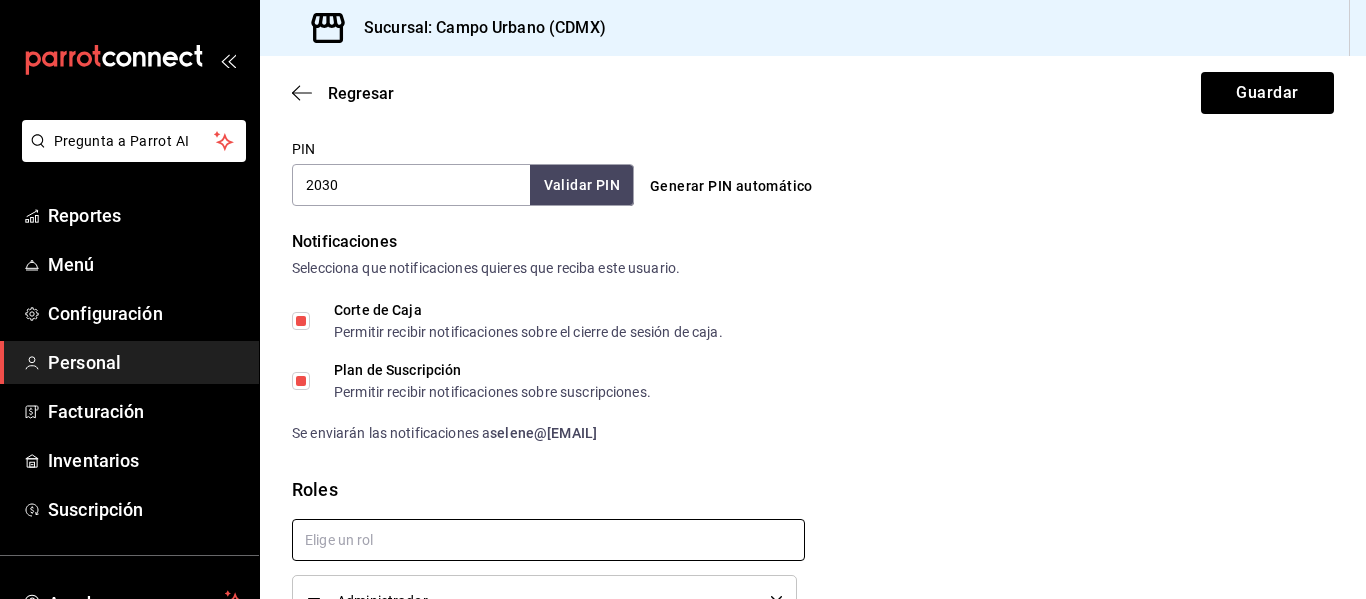 scroll, scrollTop: 1050, scrollLeft: 0, axis: vertical 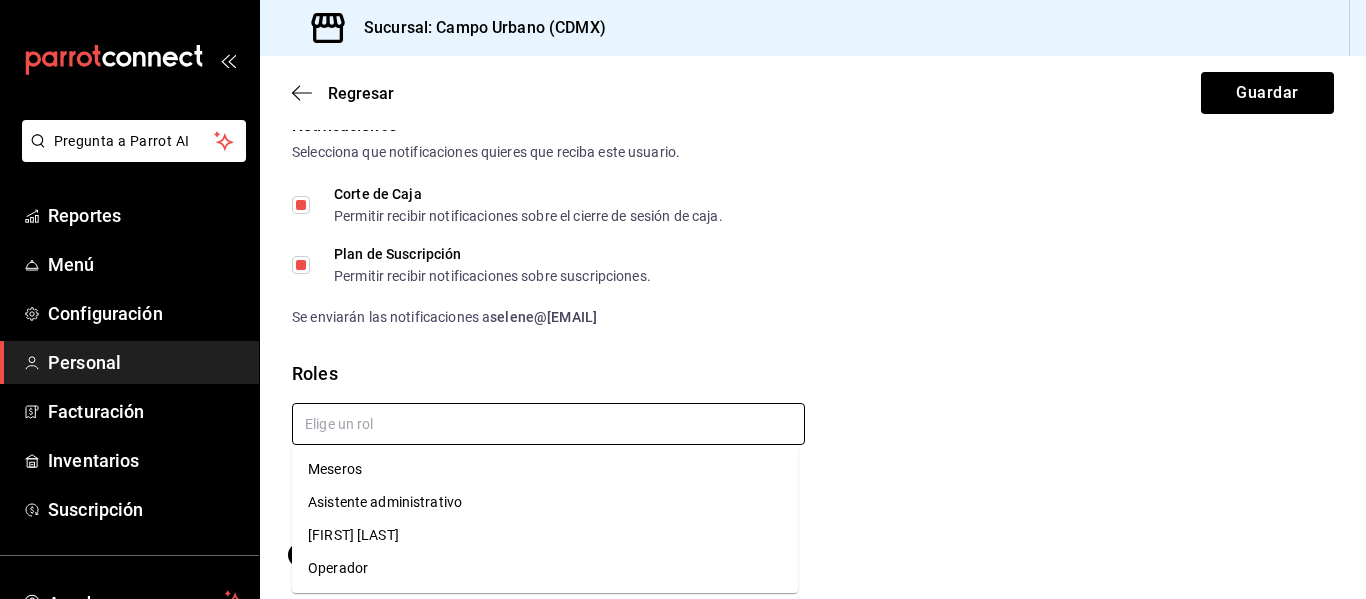 click at bounding box center [548, 424] 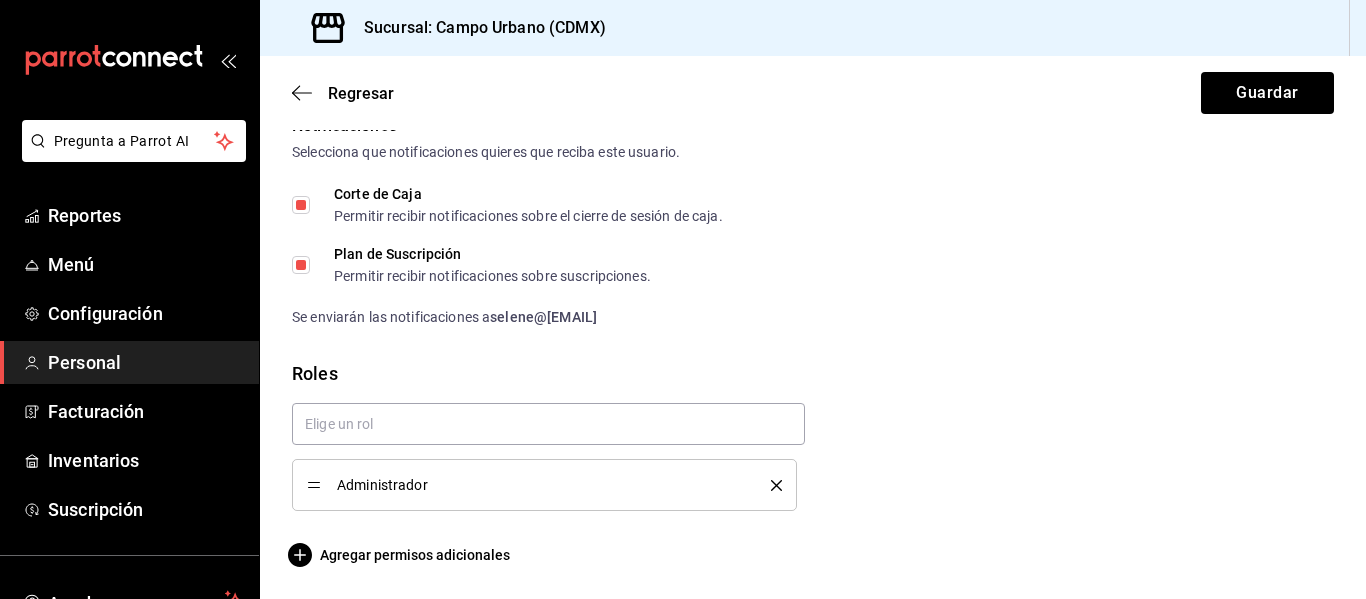 click on "Administrador" at bounding box center (805, 449) 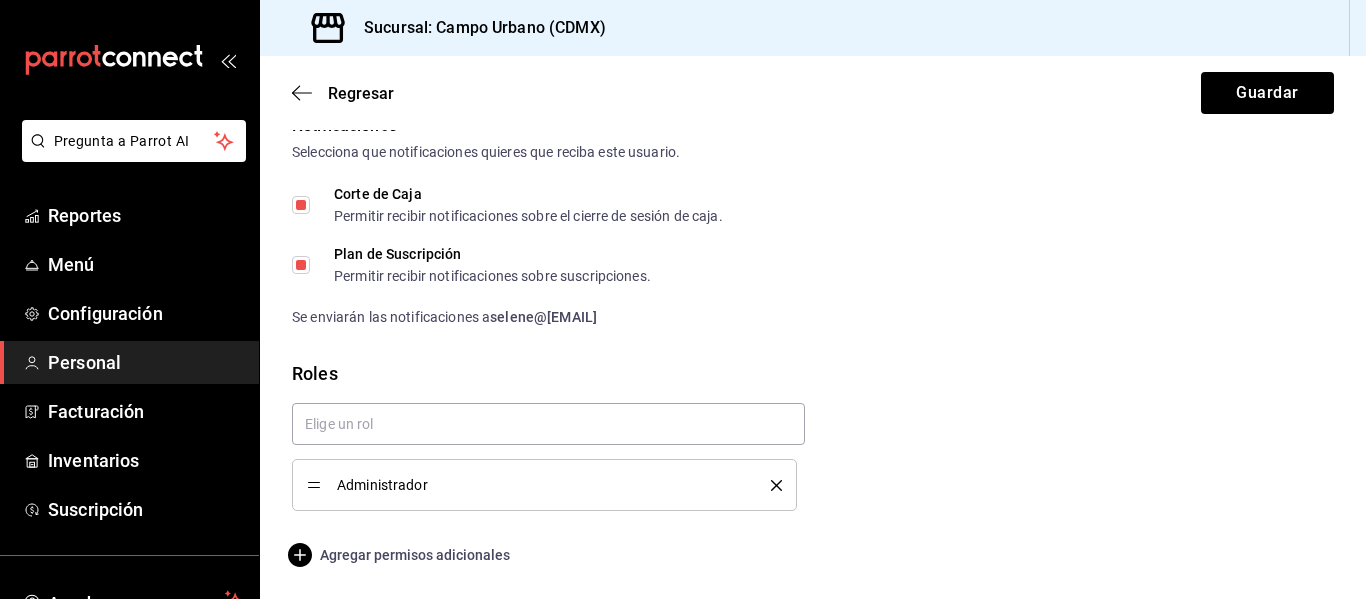 click on "Agregar permisos adicionales" at bounding box center (401, 555) 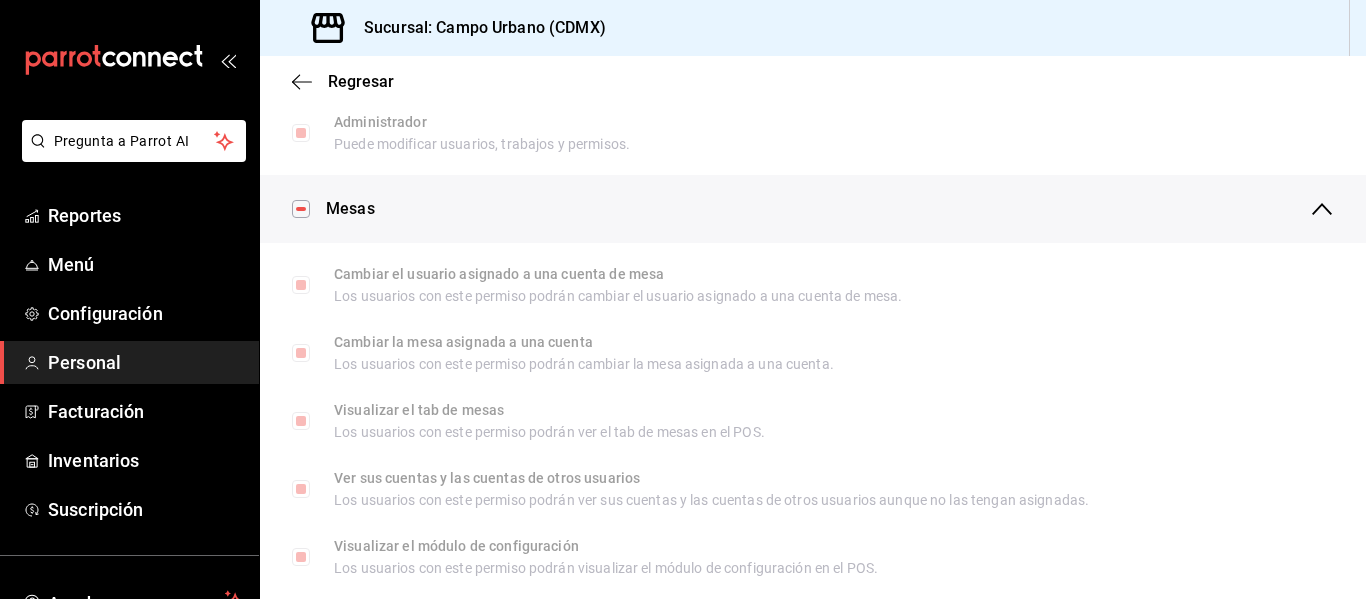 scroll, scrollTop: 0, scrollLeft: 0, axis: both 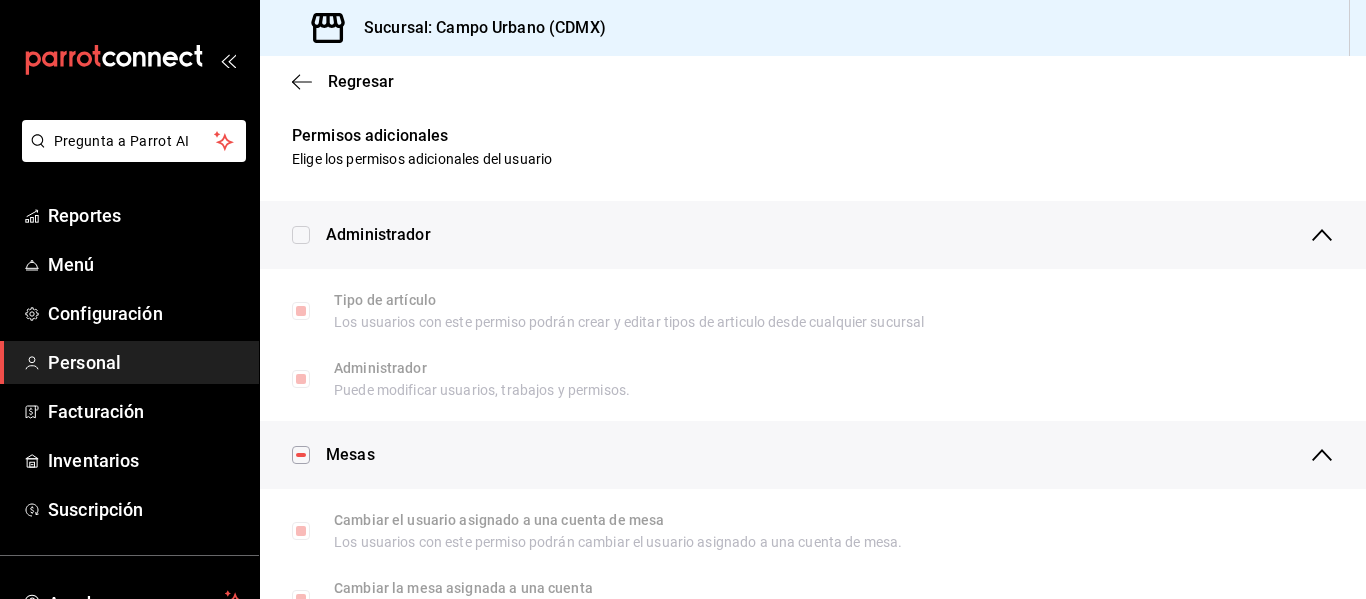 click on "Regresar" at bounding box center (813, 81) 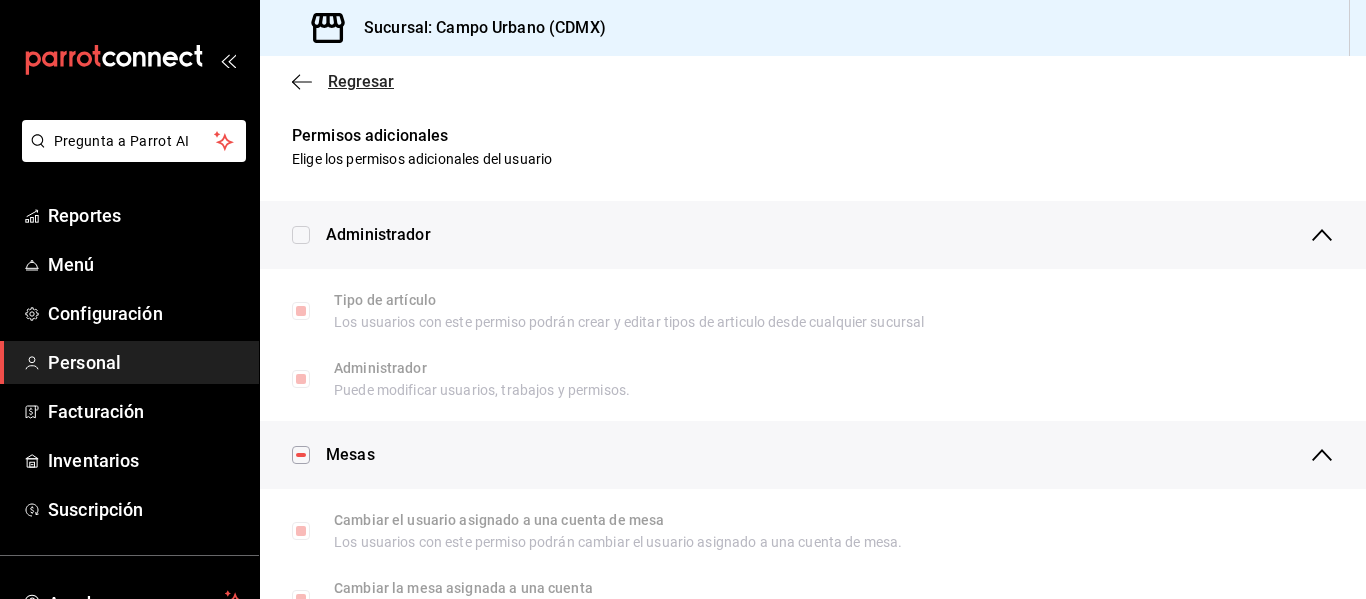 click 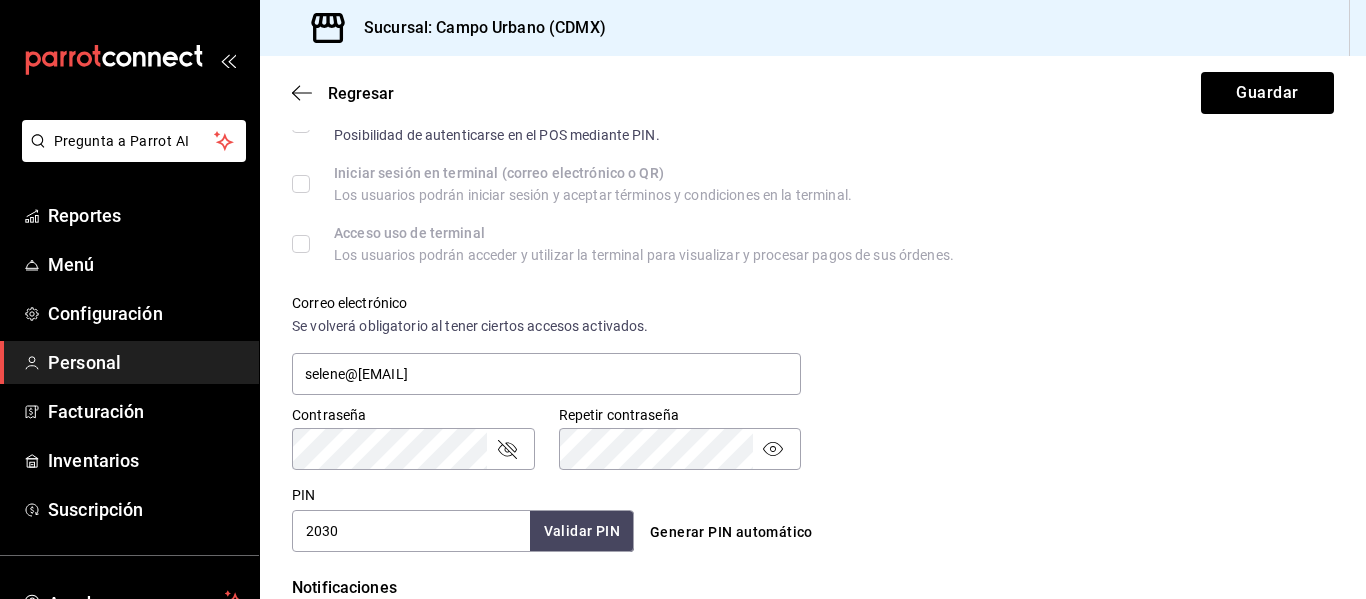 scroll, scrollTop: 0, scrollLeft: 0, axis: both 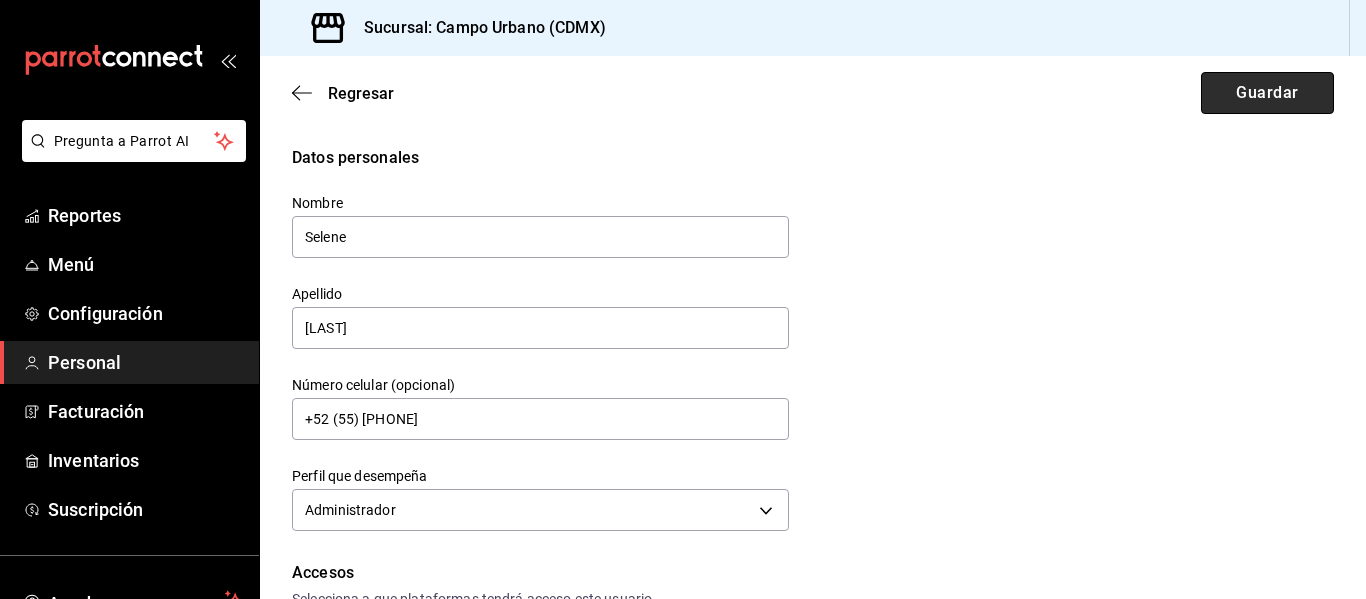 click on "Guardar" at bounding box center [1267, 93] 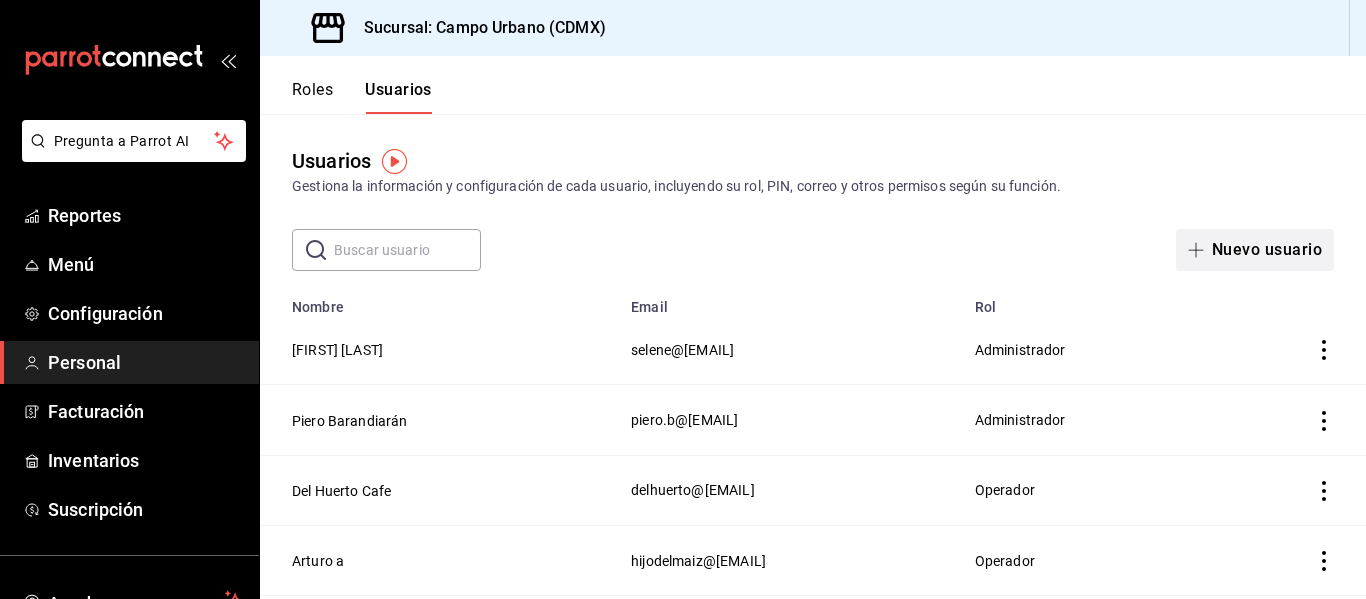 click on "Nuevo usuario" at bounding box center [1255, 250] 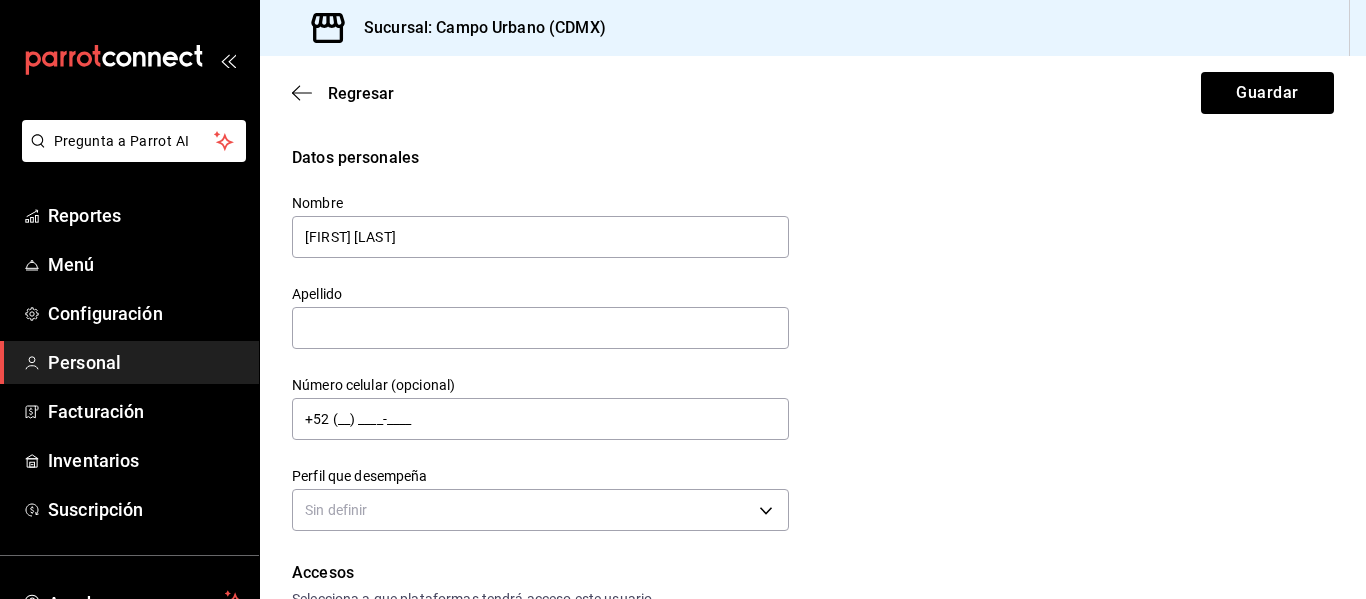 type on "[FIRST] [LAST]" 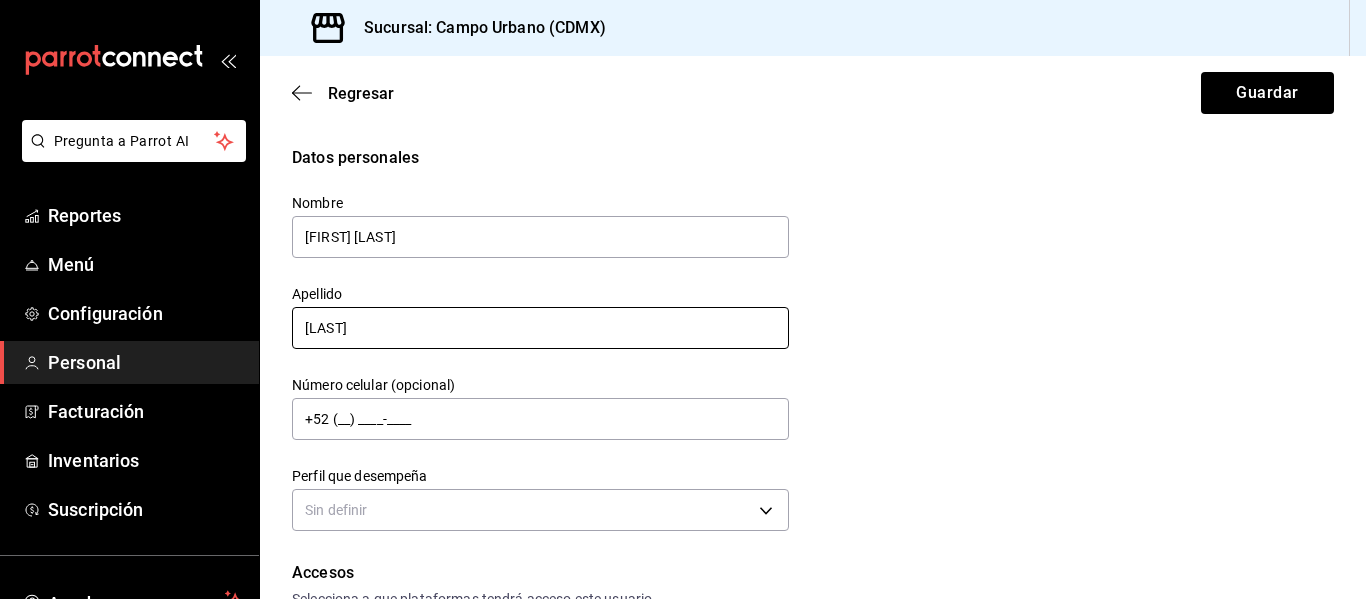 type on "[LAST]" 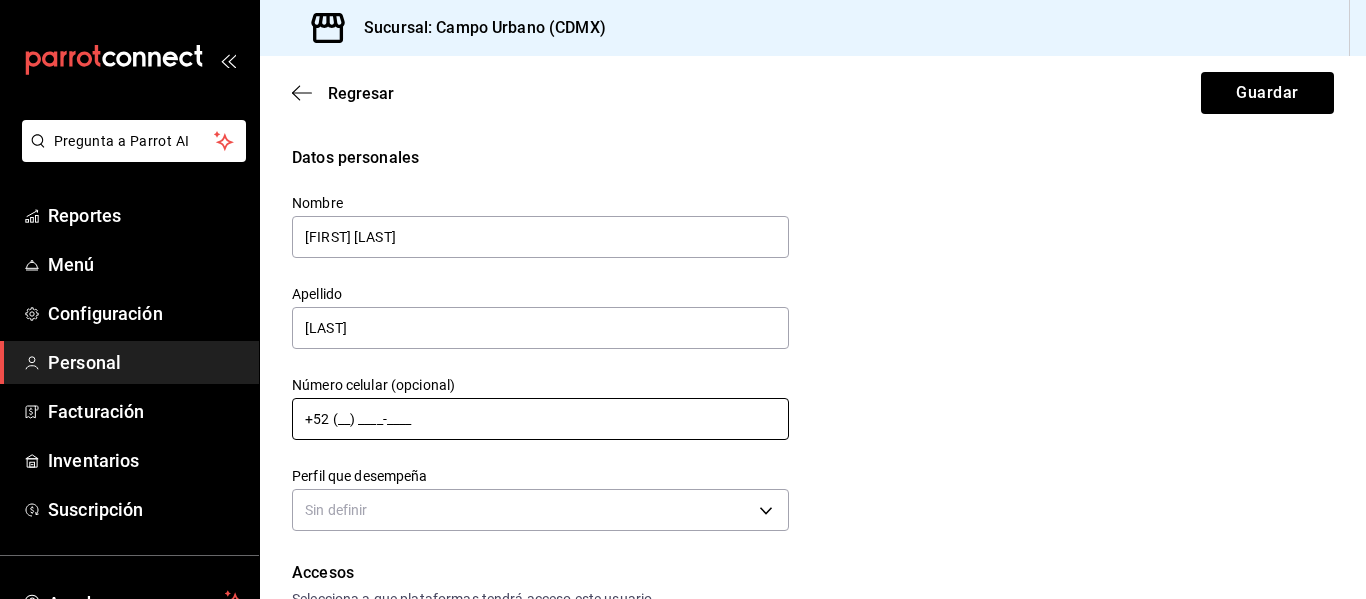 click on "+52 (__) ____-____" at bounding box center (540, 419) 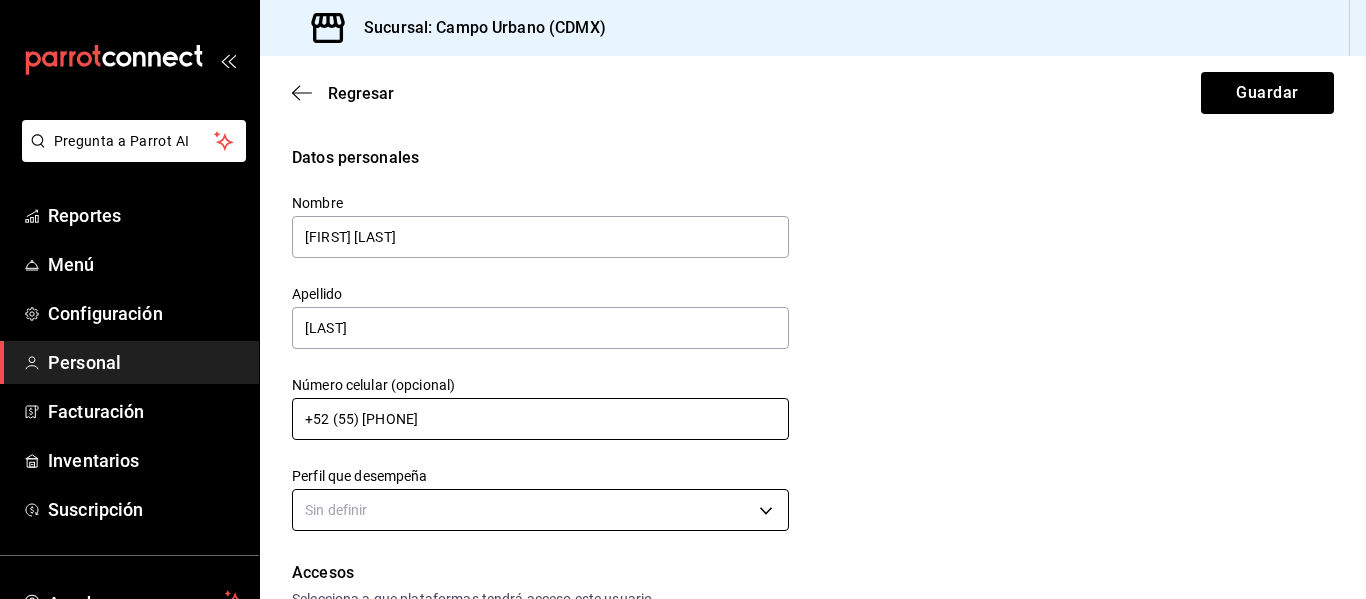 type on "+52 (55) [PHONE]" 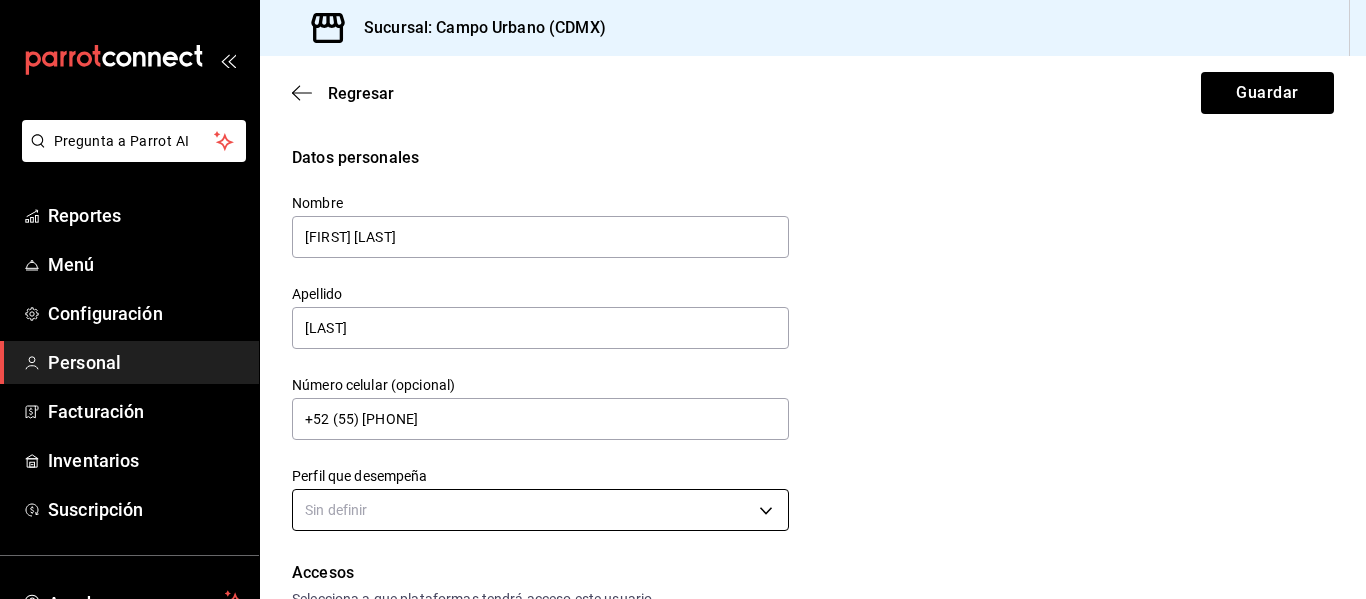 click on "Pregunta a Parrot AI Reportes   Menú   Configuración   Personal   Facturación   Inventarios   Suscripción   Ayuda Recomienda Parrot   Piero Barandiarán   Sugerir nueva función   Sucursal: Campo Urbano (CDMX) Regresar Guardar Datos personales Nombre Luis Enrique Apellido Beltrán Número celular (opcional) +52 (55) [PHONE] Perfil que desempeña Sin definir Accesos Selecciona a que plataformas tendrá acceso este usuario. Administrador Web Posibilidad de iniciar sesión en la oficina administrativa de un restaurante.  Acceso al Punto de venta Posibilidad de autenticarse en el POS mediante PIN.  Iniciar sesión en terminal (correo electrónico o QR) Los usuarios podrán iniciar sesión y aceptar términos y condiciones en la terminal. Acceso uso de terminal Los usuarios podrán acceder y utilizar la terminal para visualizar y procesar pagos de sus órdenes. Correo electrónico Se volverá obligatorio al tener ciertos accesos activados. Contraseña Contraseña Repetir contraseña Repetir contraseña PIN" at bounding box center [683, 299] 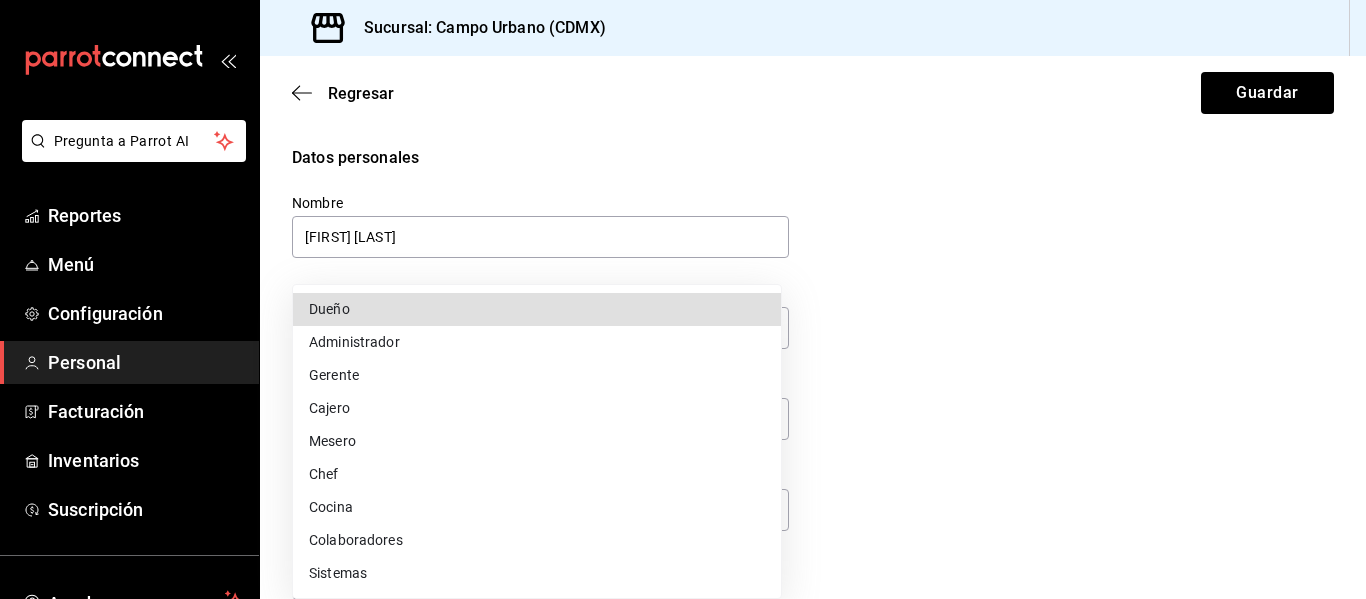 click on "Gerente" at bounding box center [537, 375] 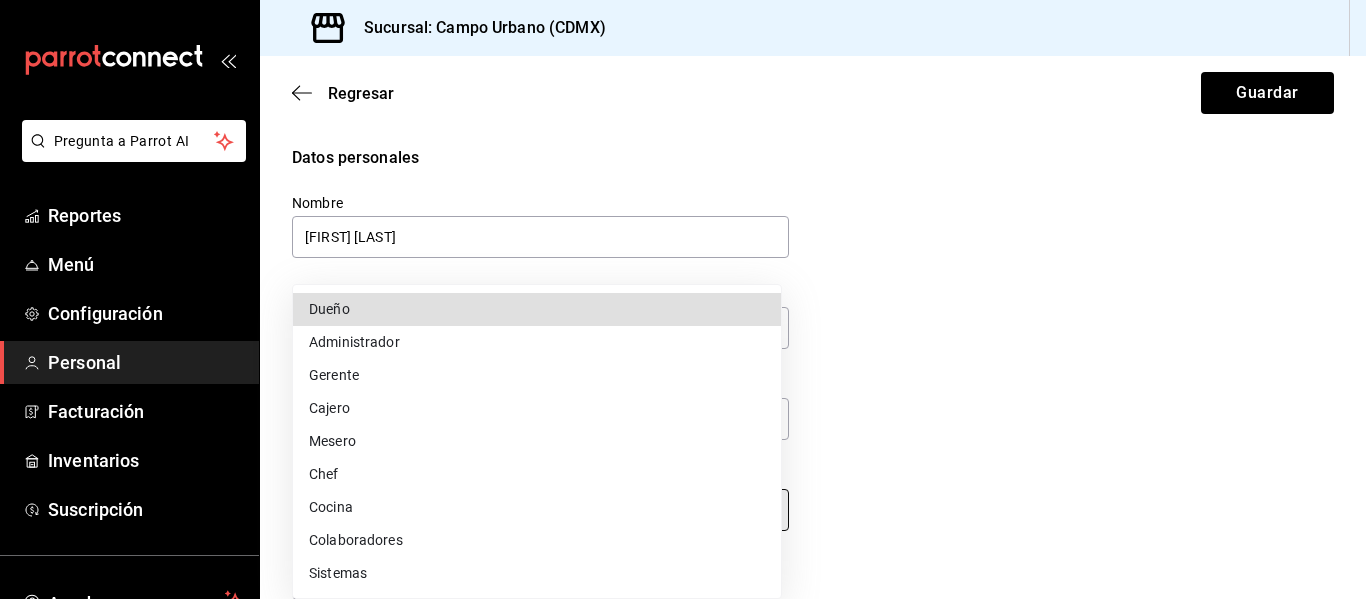 type on "MANAGER" 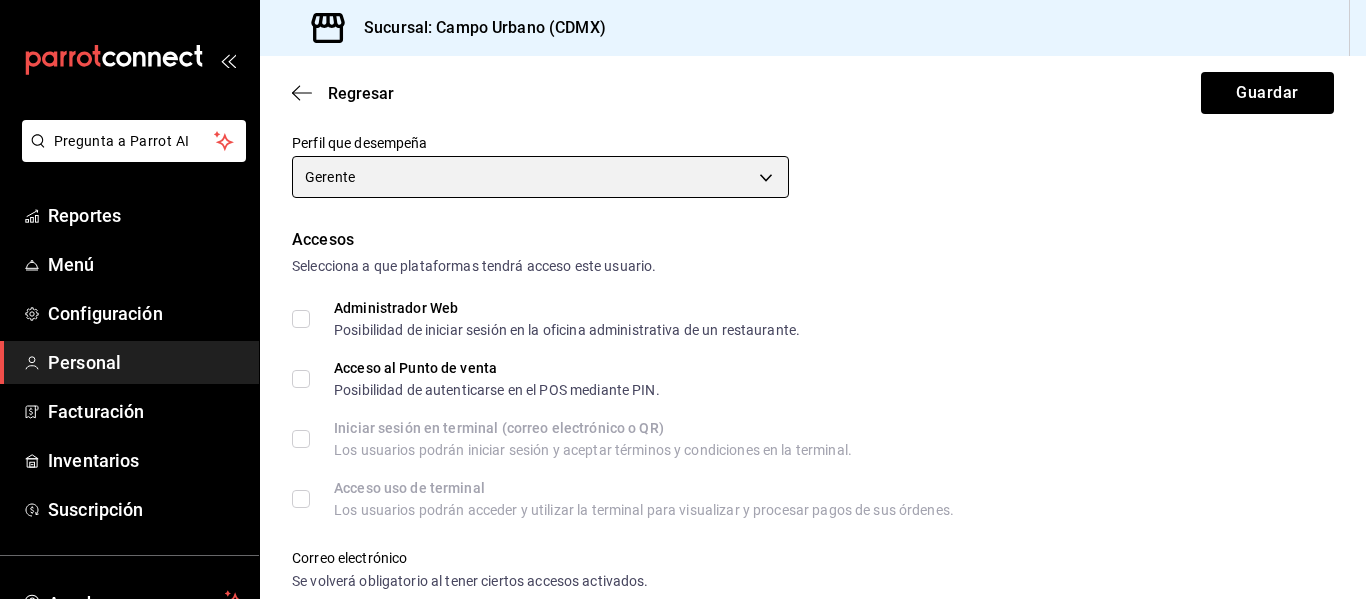 scroll, scrollTop: 342, scrollLeft: 0, axis: vertical 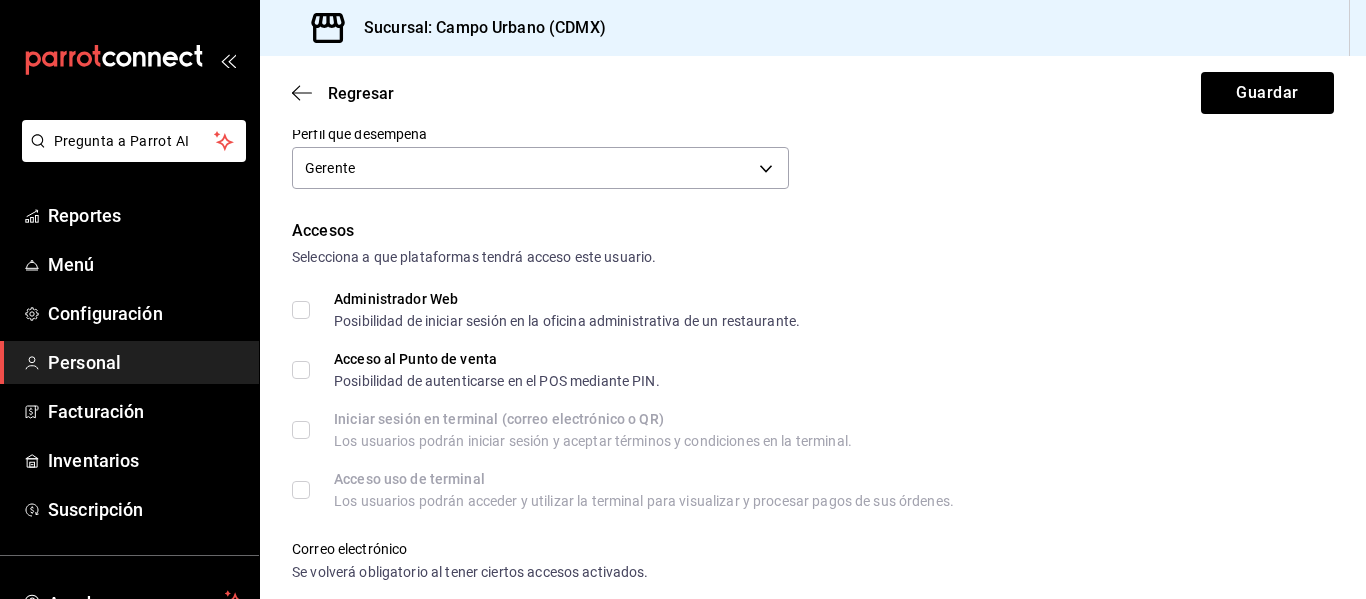 click on "Administrador Web Posibilidad de iniciar sesión en la oficina administrativa de un restaurante." at bounding box center (301, 310) 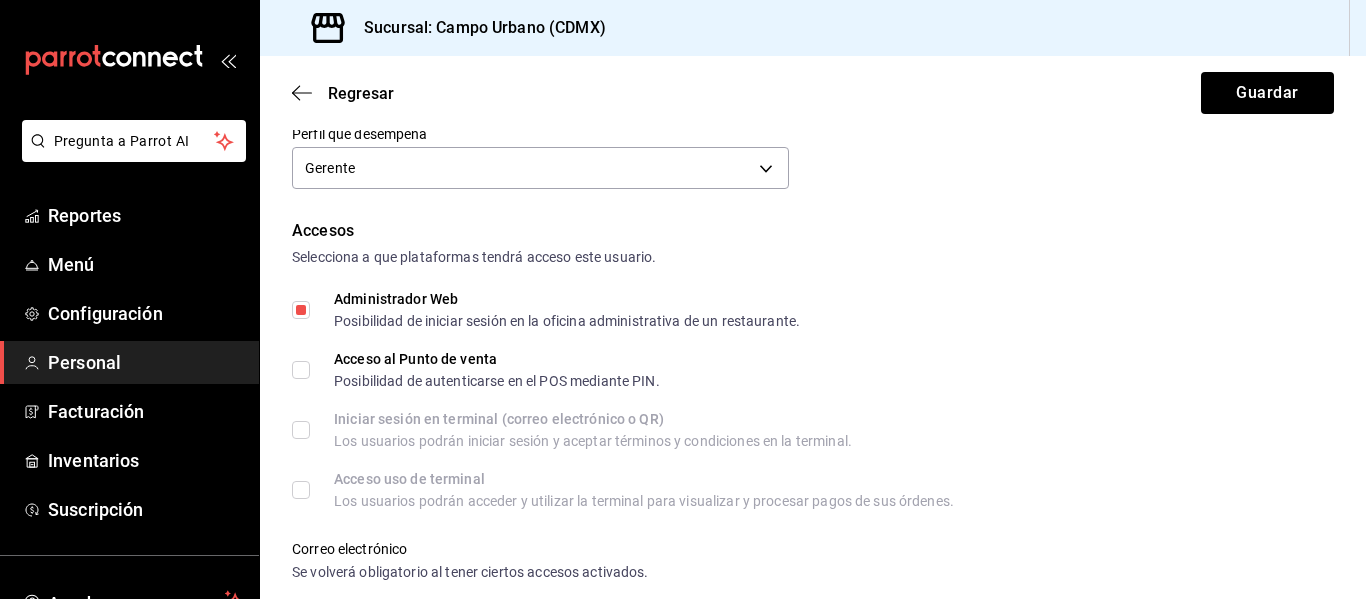 click on "Acceso al Punto de venta Posibilidad de autenticarse en el POS mediante PIN." at bounding box center (476, 370) 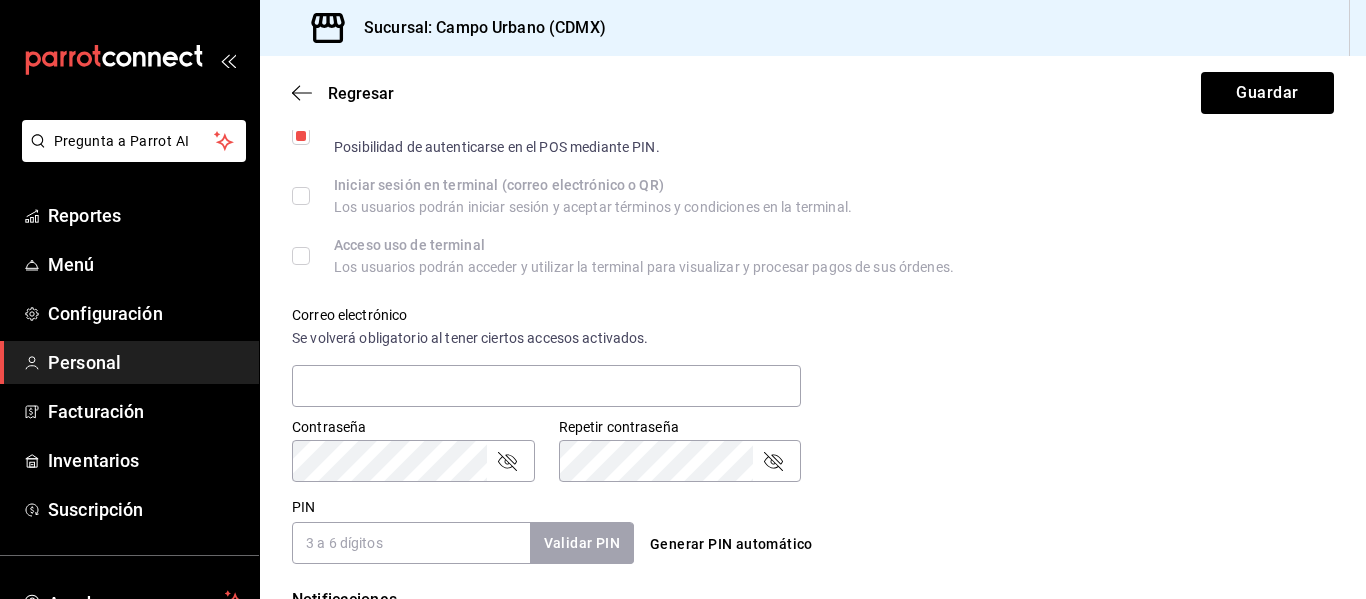 scroll, scrollTop: 579, scrollLeft: 0, axis: vertical 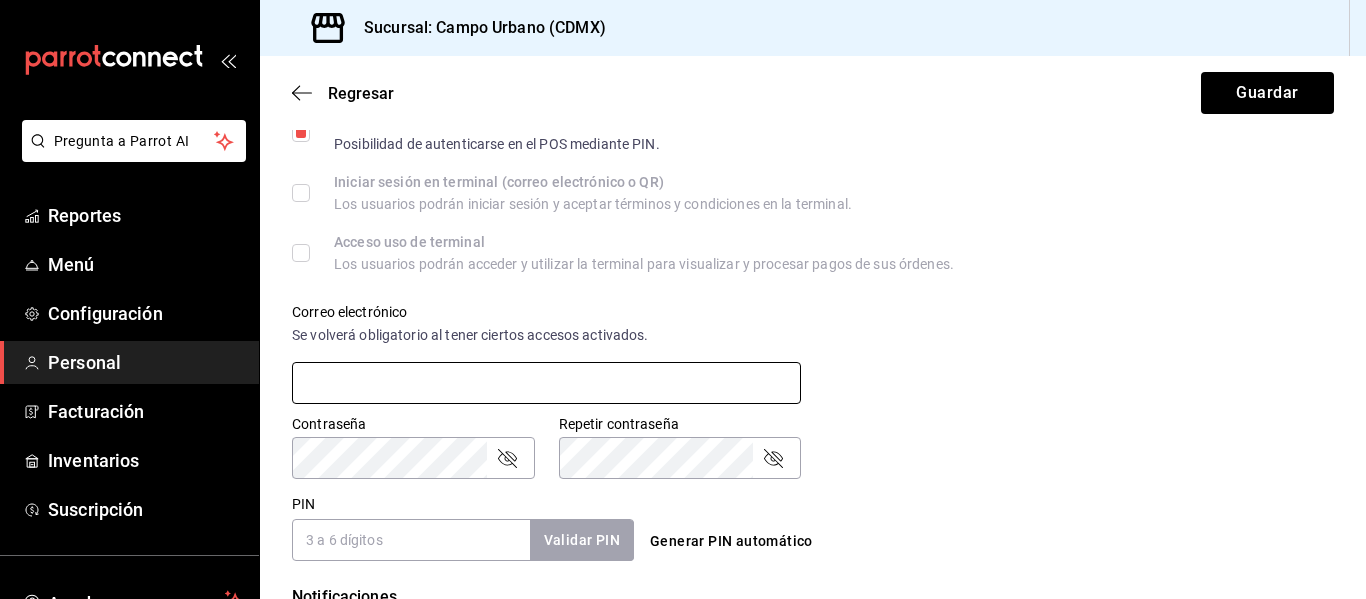 click at bounding box center [546, 383] 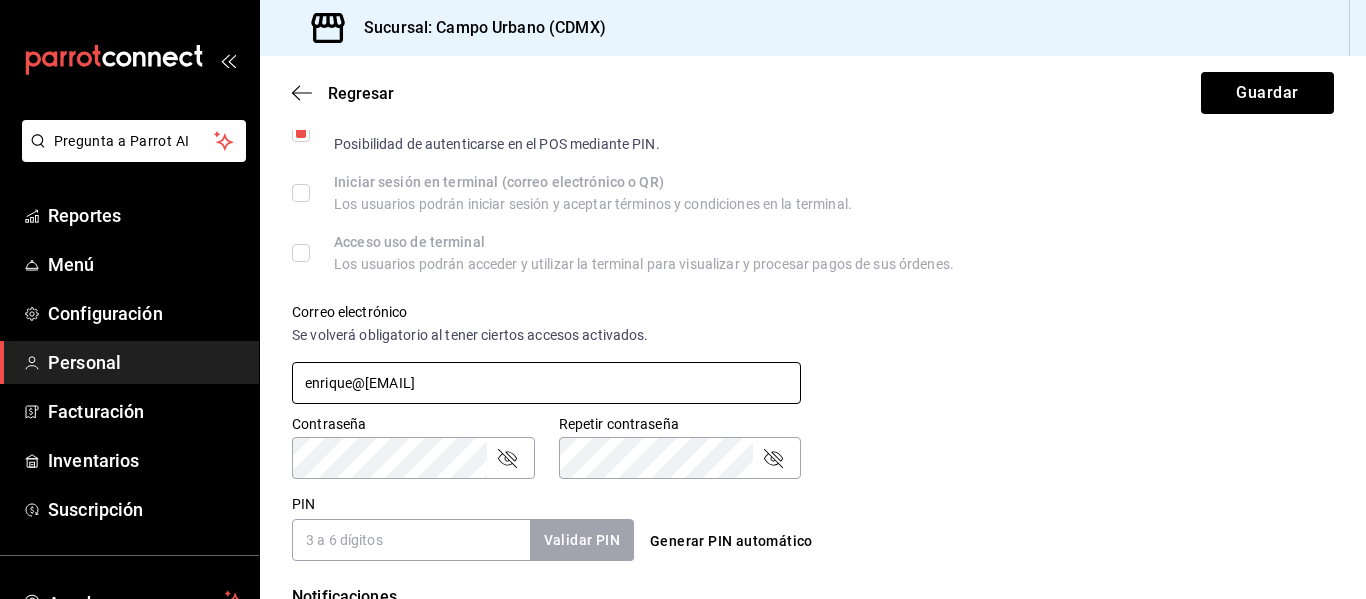 type on "enrique@[EMAIL]" 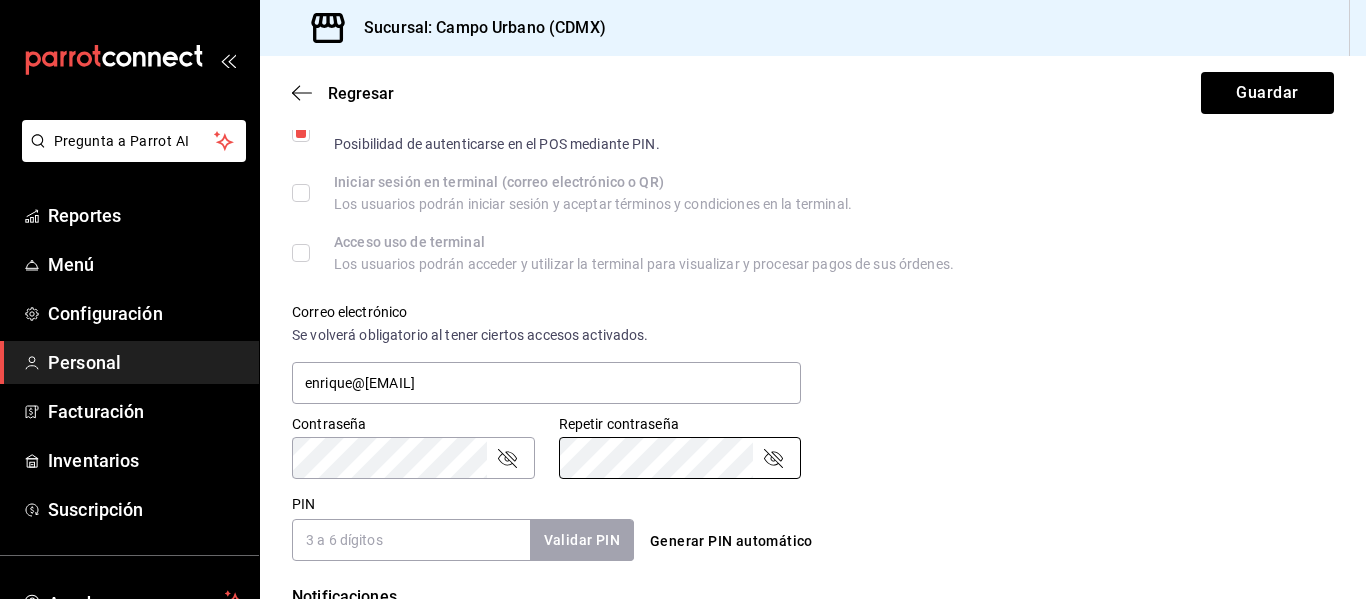 click on "PIN" at bounding box center [411, 540] 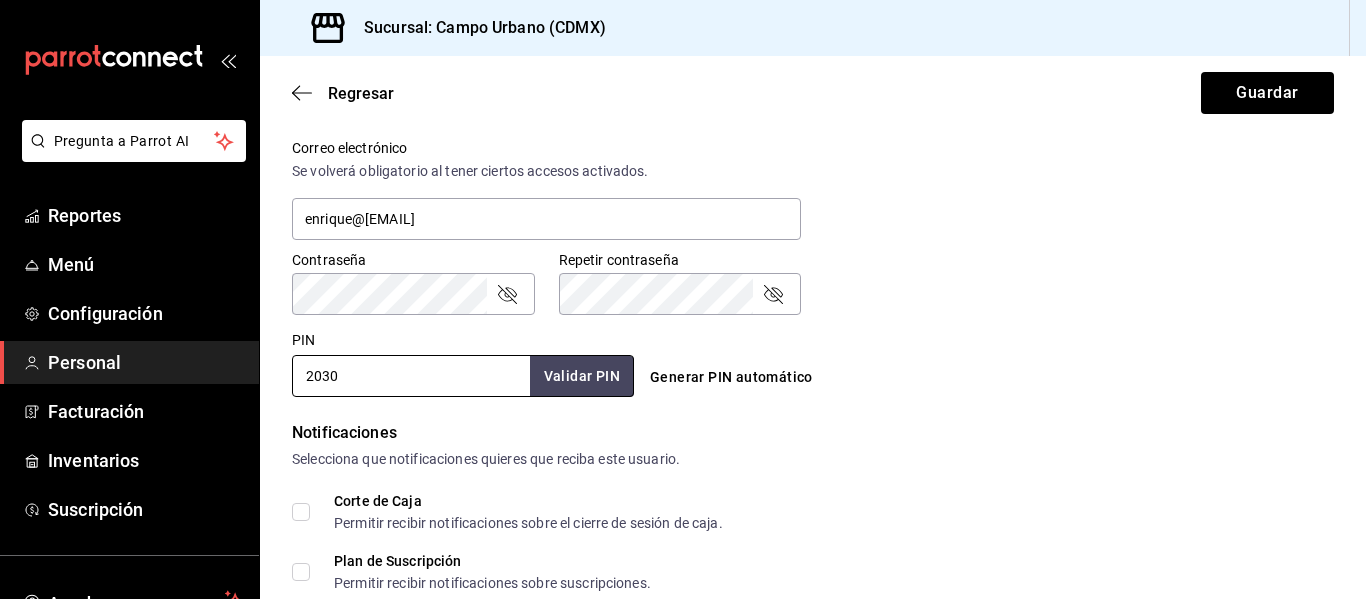 scroll, scrollTop: 749, scrollLeft: 0, axis: vertical 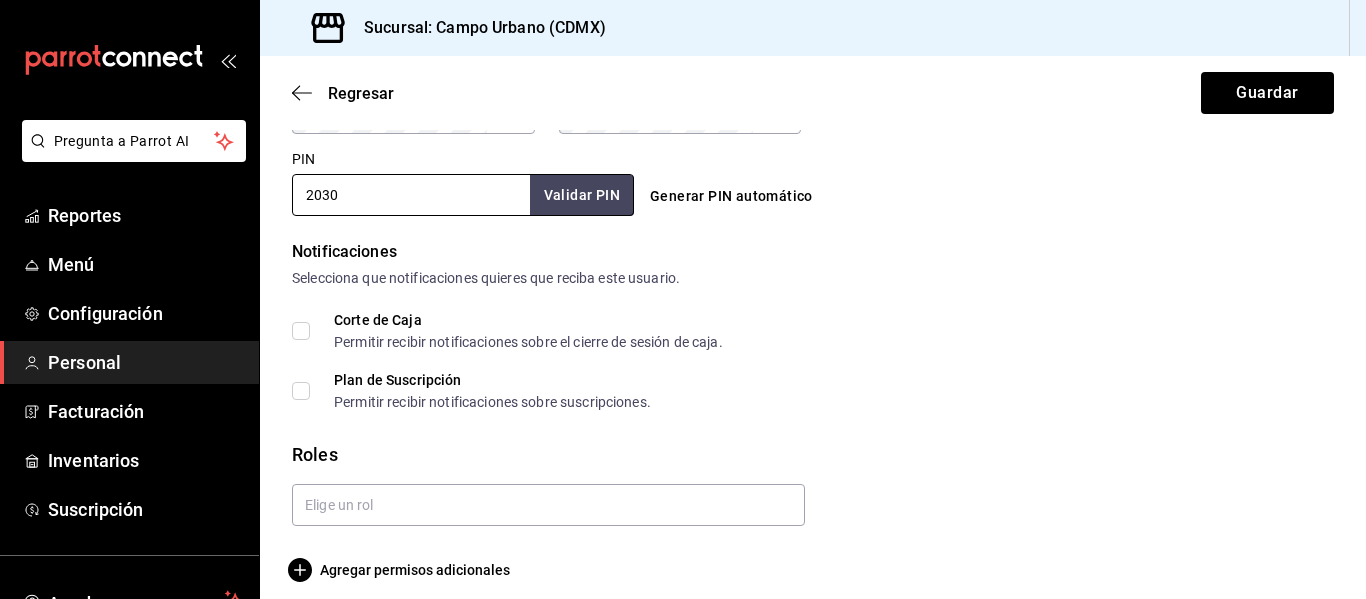type on "2030" 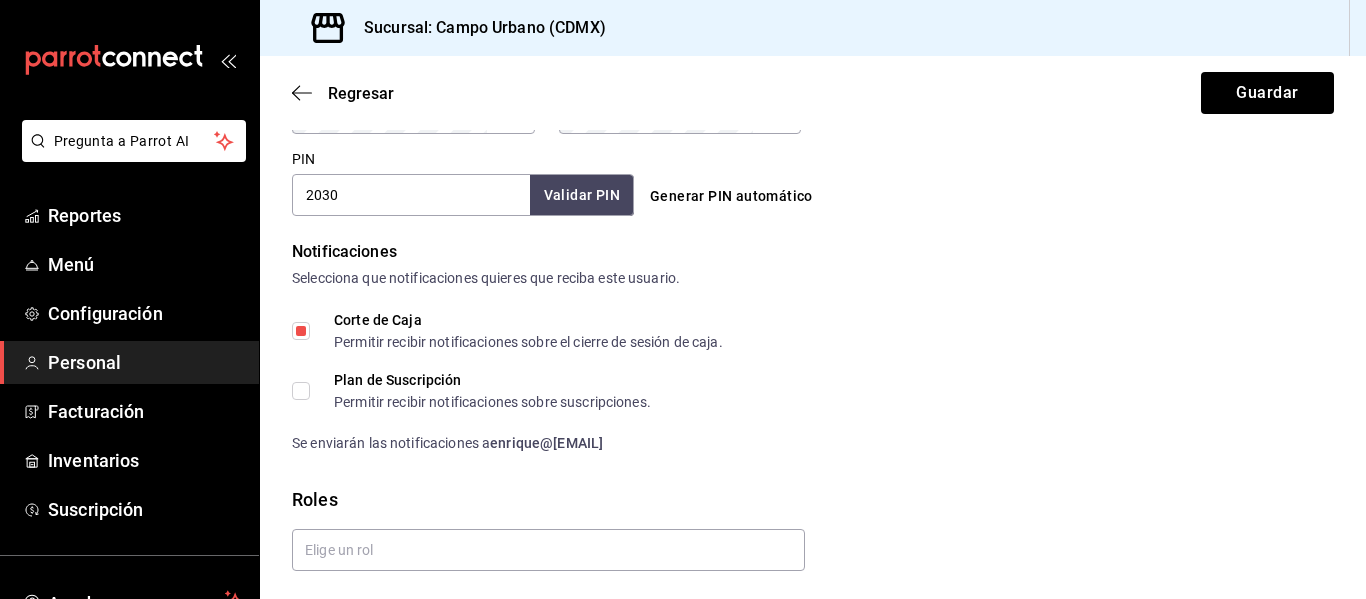 click on "Se enviarán las notificaciones a enrique@[EMAIL]" at bounding box center (813, 443) 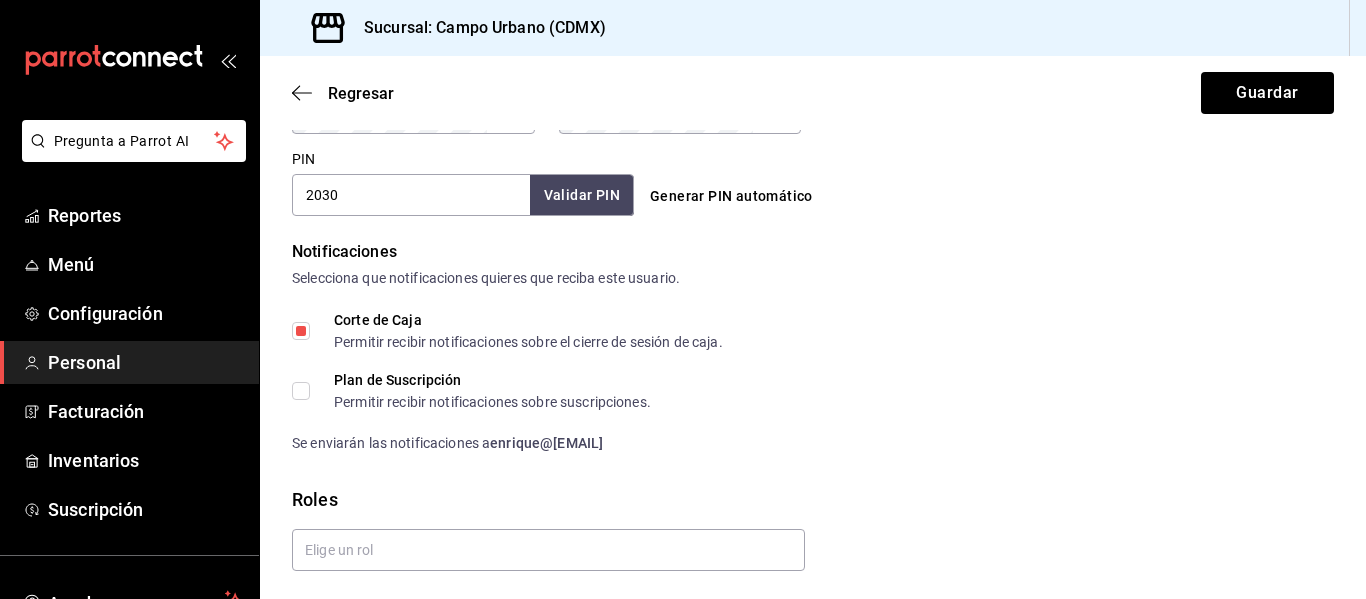 click on "Plan de Suscripción Permitir recibir notificaciones sobre suscripciones." at bounding box center [301, 391] 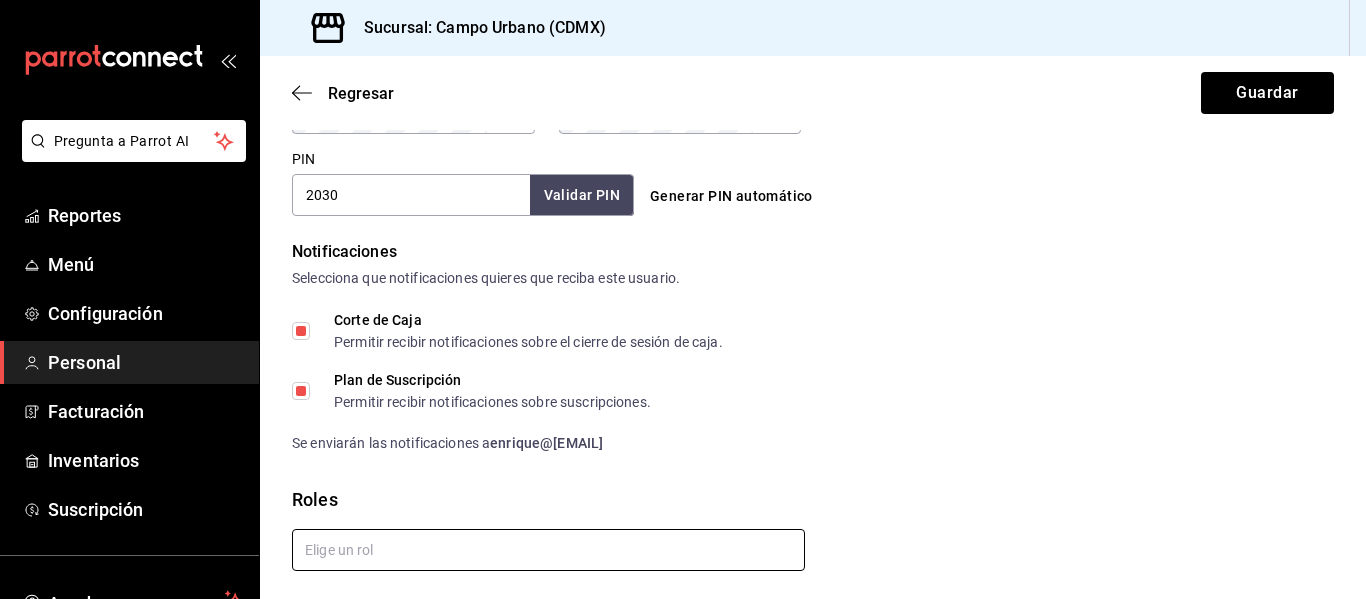 click at bounding box center (548, 550) 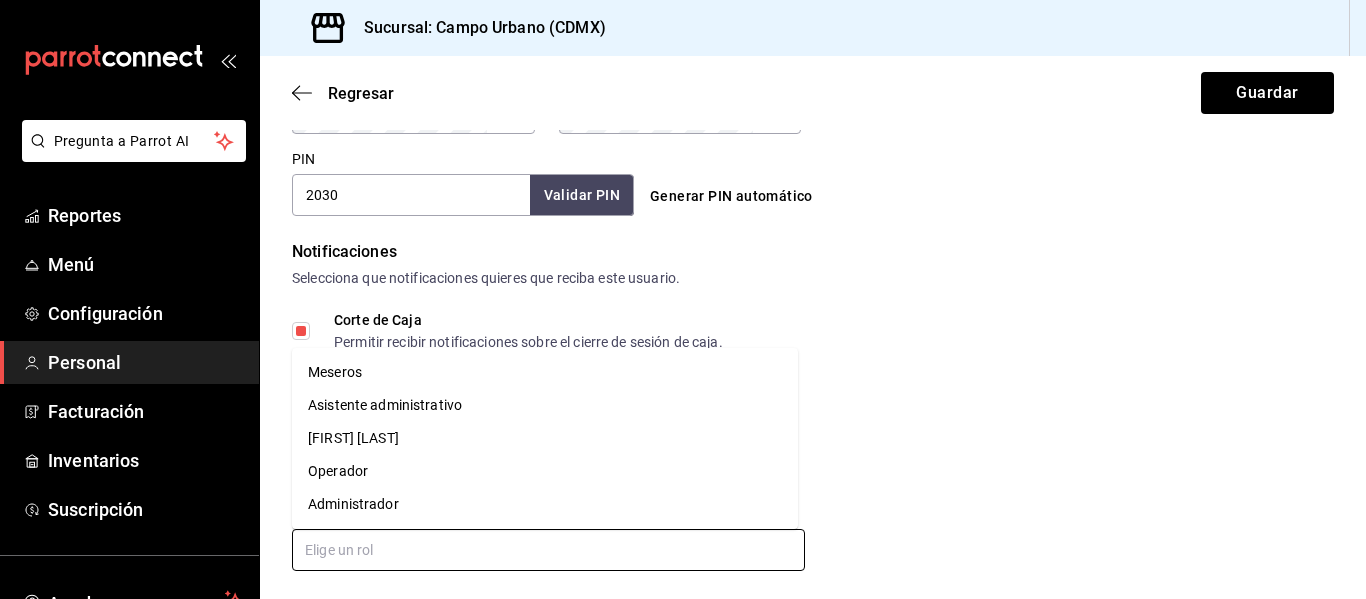 click on "Operador" at bounding box center (545, 471) 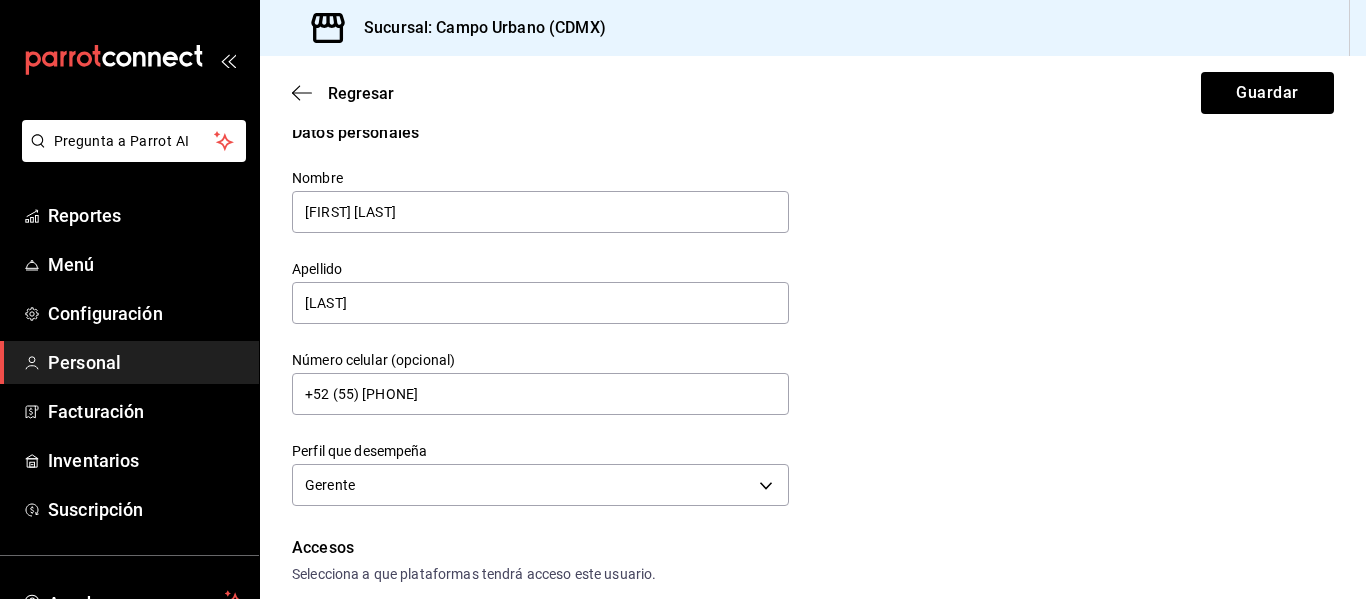 scroll, scrollTop: 28, scrollLeft: 0, axis: vertical 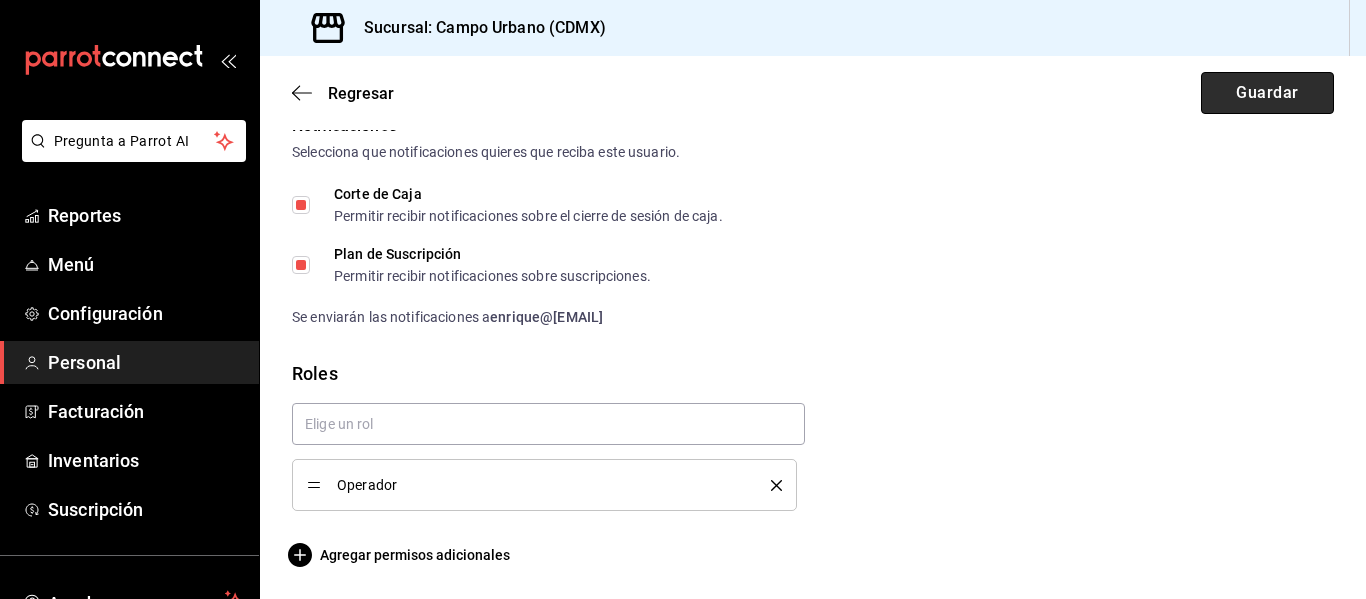 click on "Guardar" at bounding box center (1267, 93) 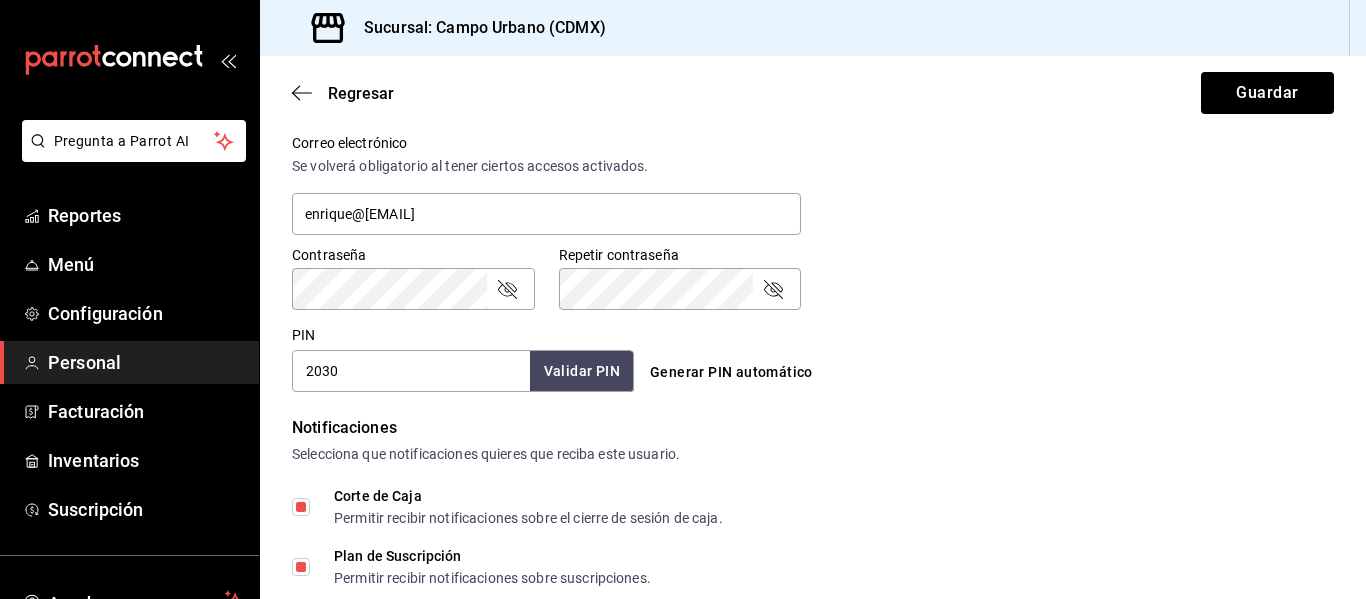 scroll, scrollTop: 739, scrollLeft: 0, axis: vertical 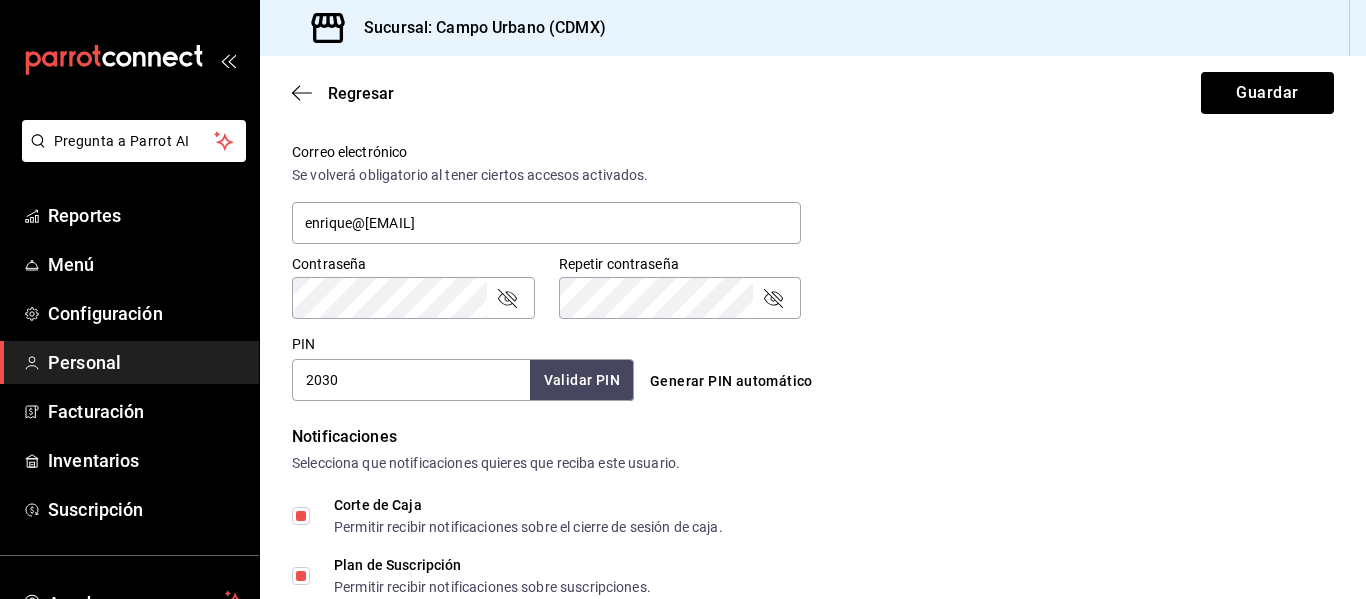 click on "2030" at bounding box center (411, 380) 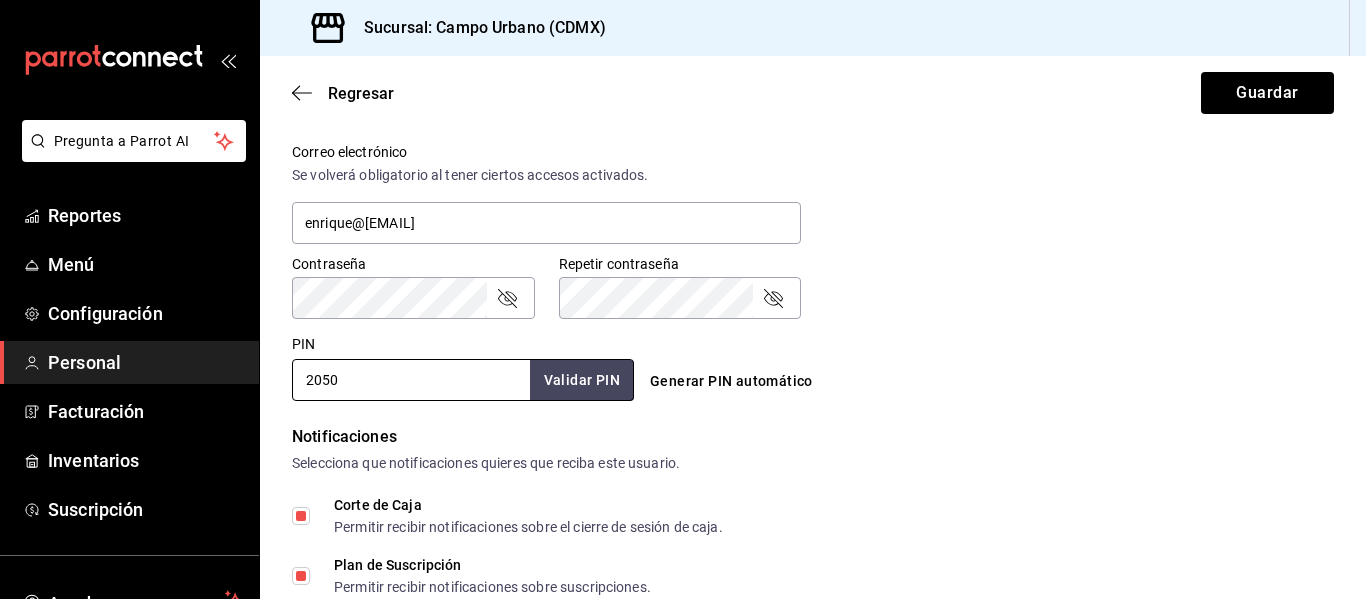 type on "2050" 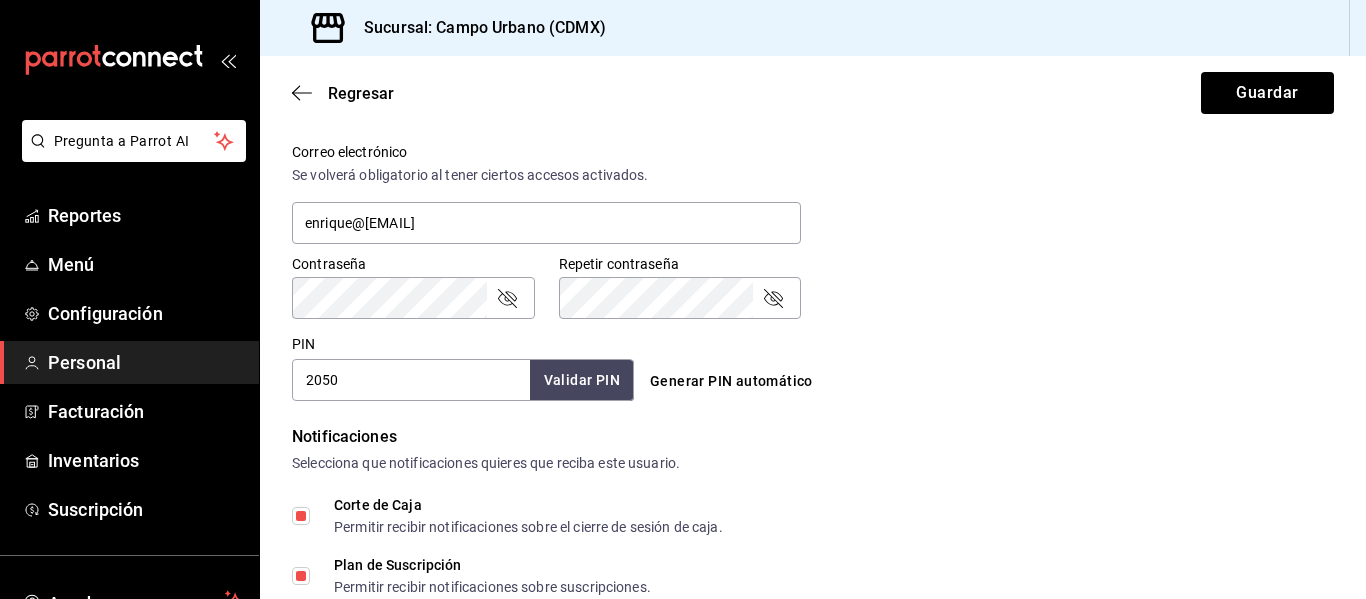 click on "PIN 2050 Validar PIN ​ Generar PIN automático" at bounding box center [809, 364] 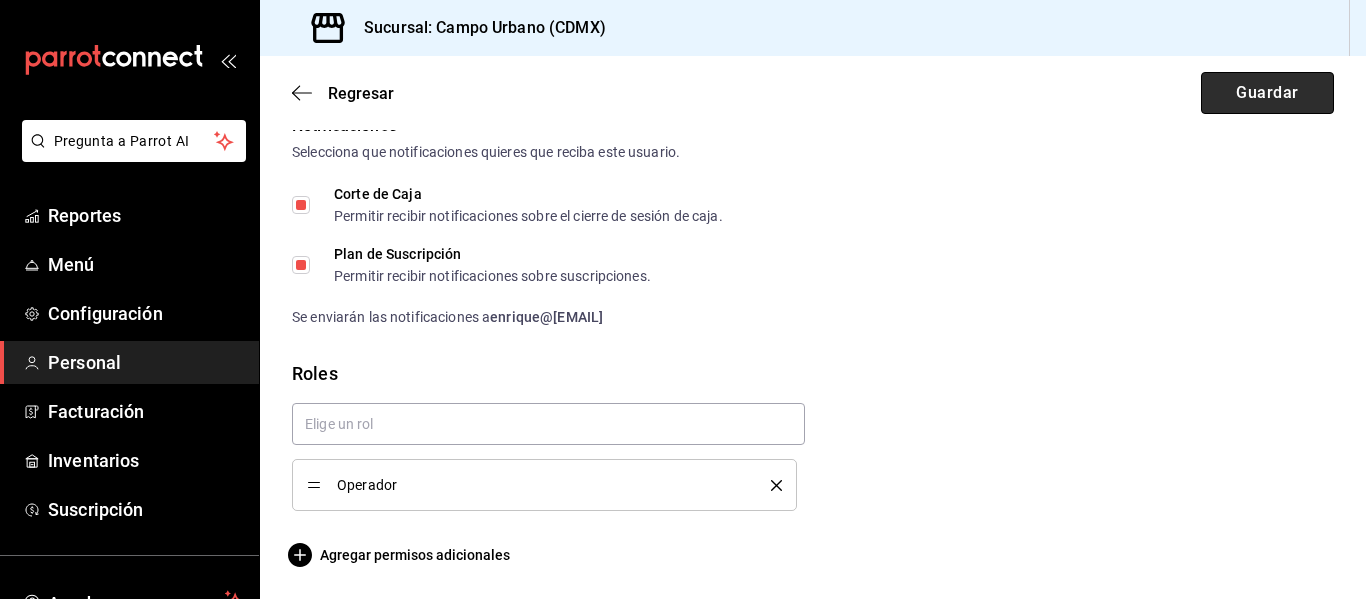 click on "Guardar" at bounding box center [1267, 93] 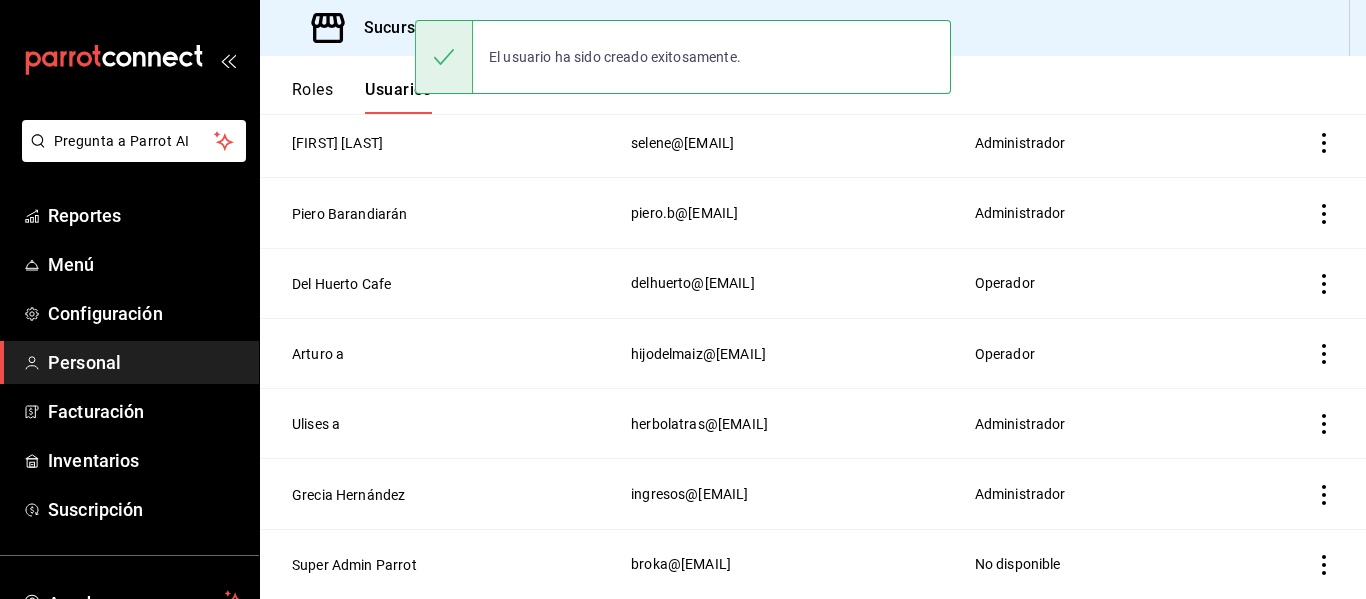 scroll, scrollTop: 201, scrollLeft: 0, axis: vertical 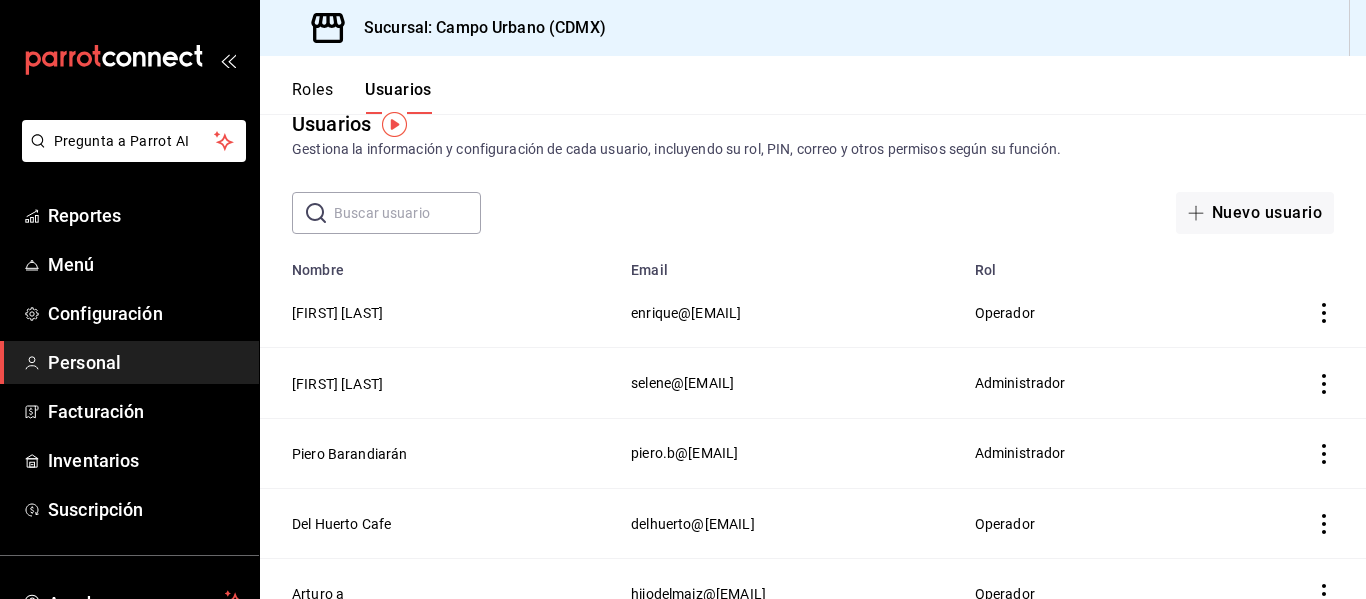 click 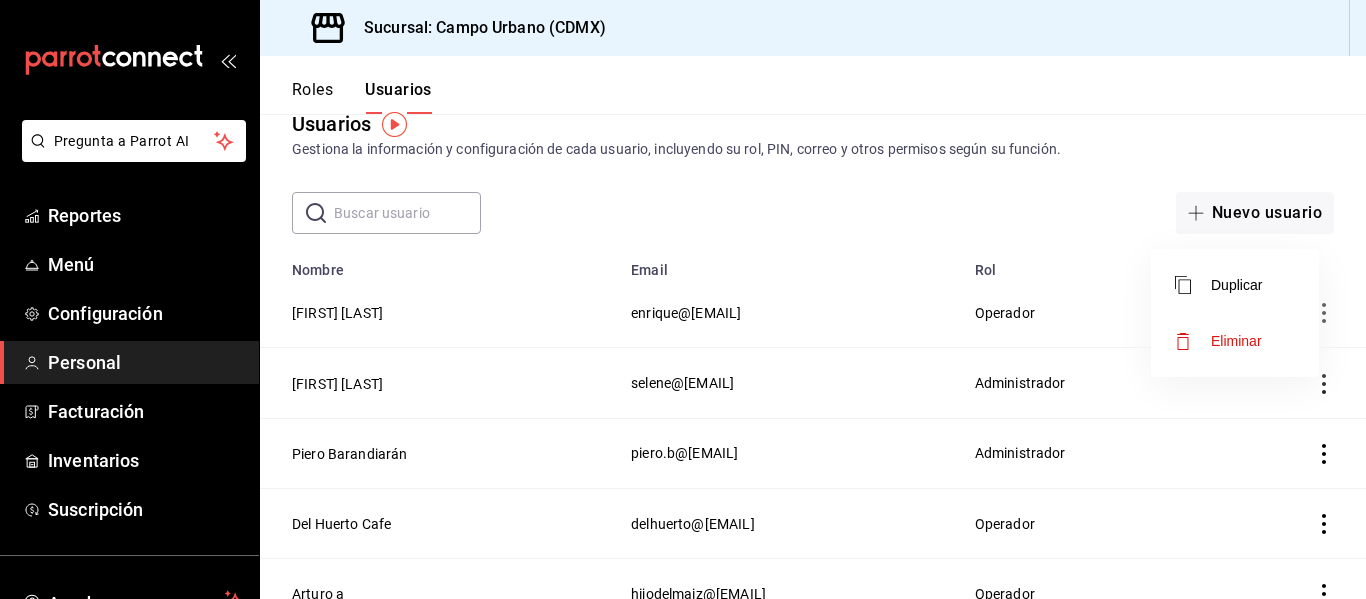 click at bounding box center (683, 299) 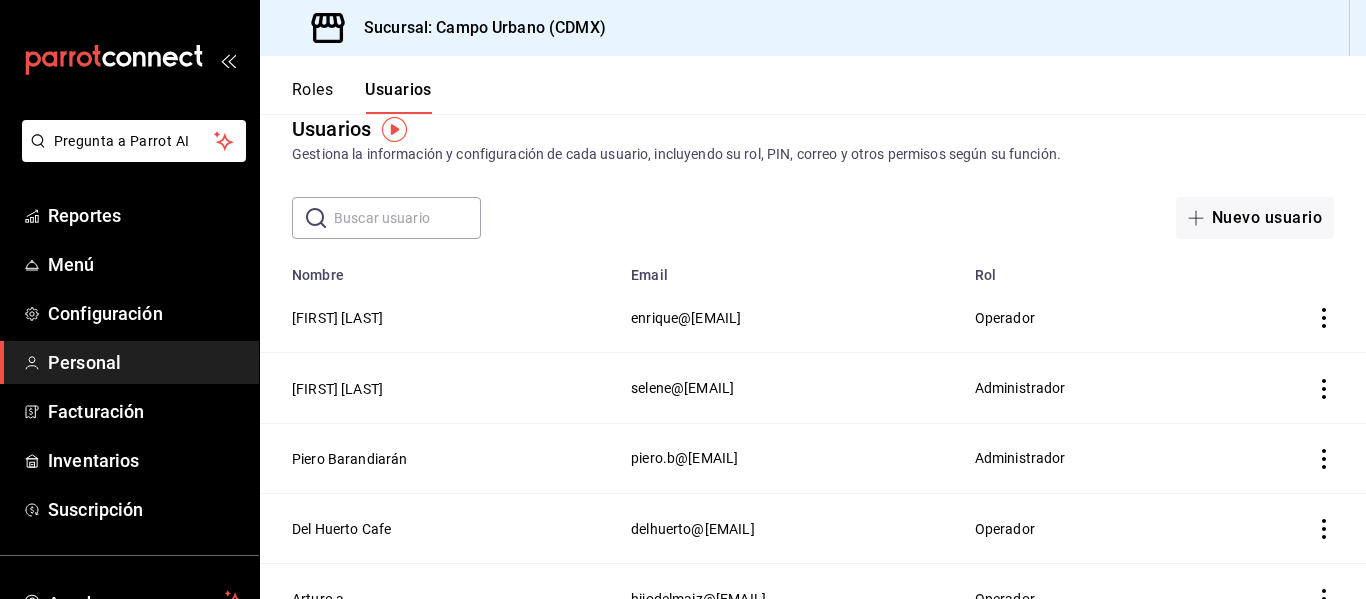 scroll, scrollTop: 0, scrollLeft: 0, axis: both 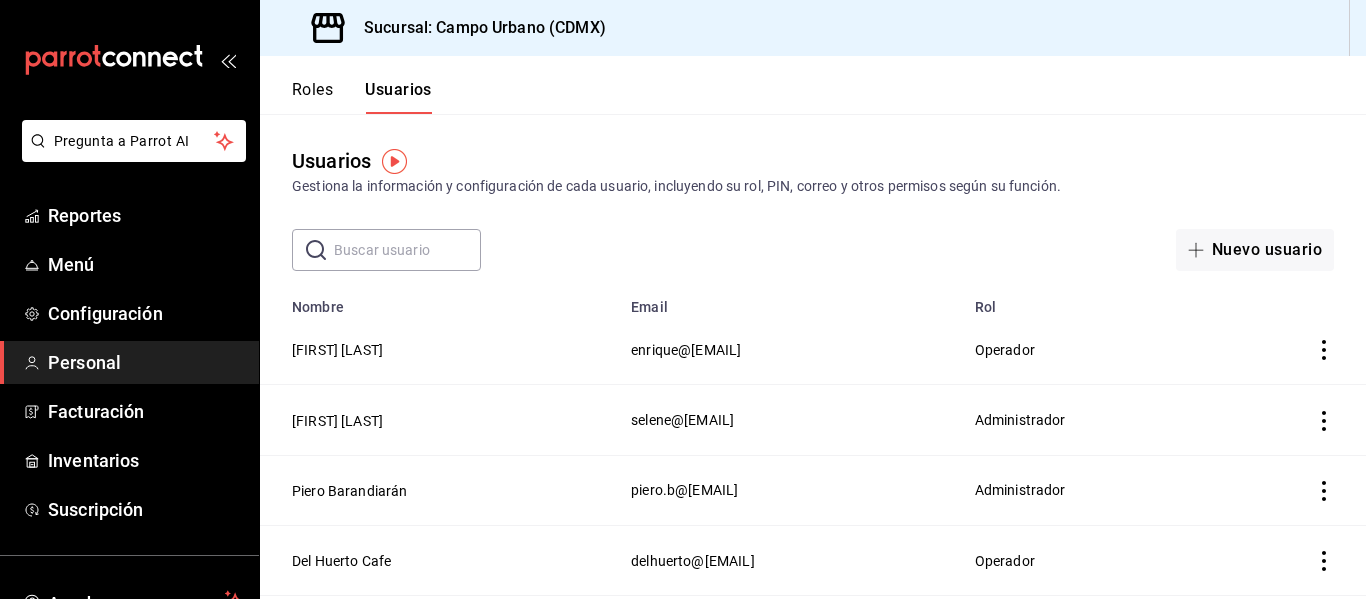 click on "Roles" at bounding box center [312, 97] 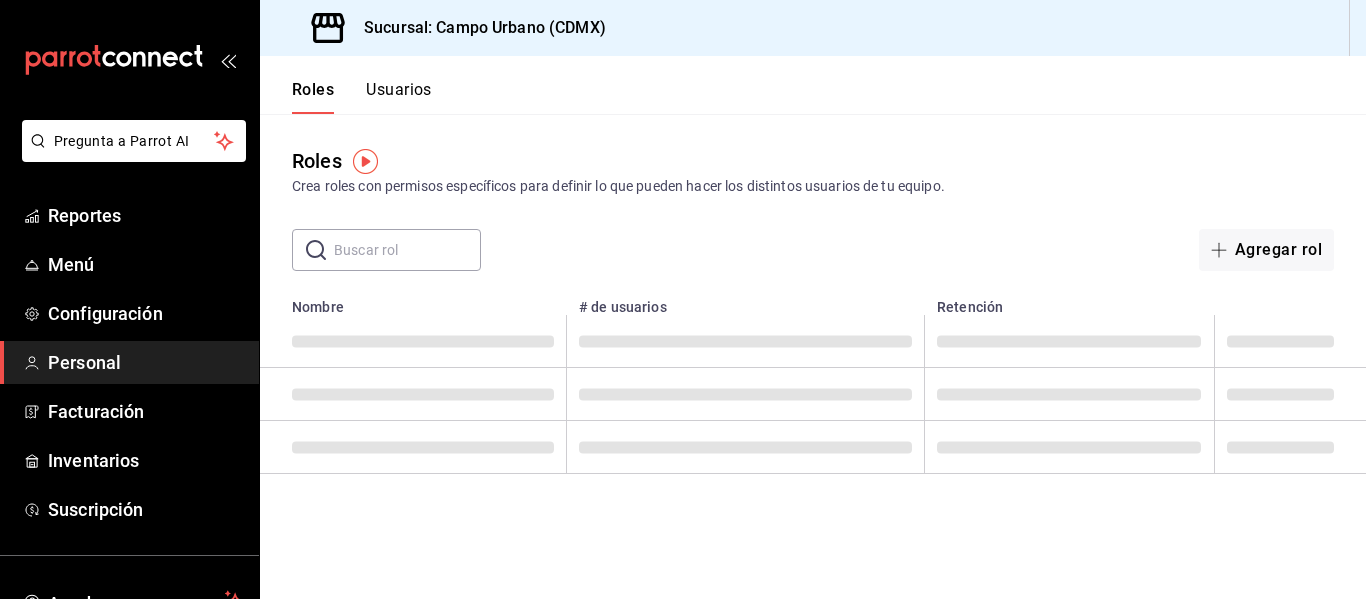 click on "Crea roles con permisos específicos para definir lo que pueden hacer los distintos usuarios de tu equipo." at bounding box center (813, 186) 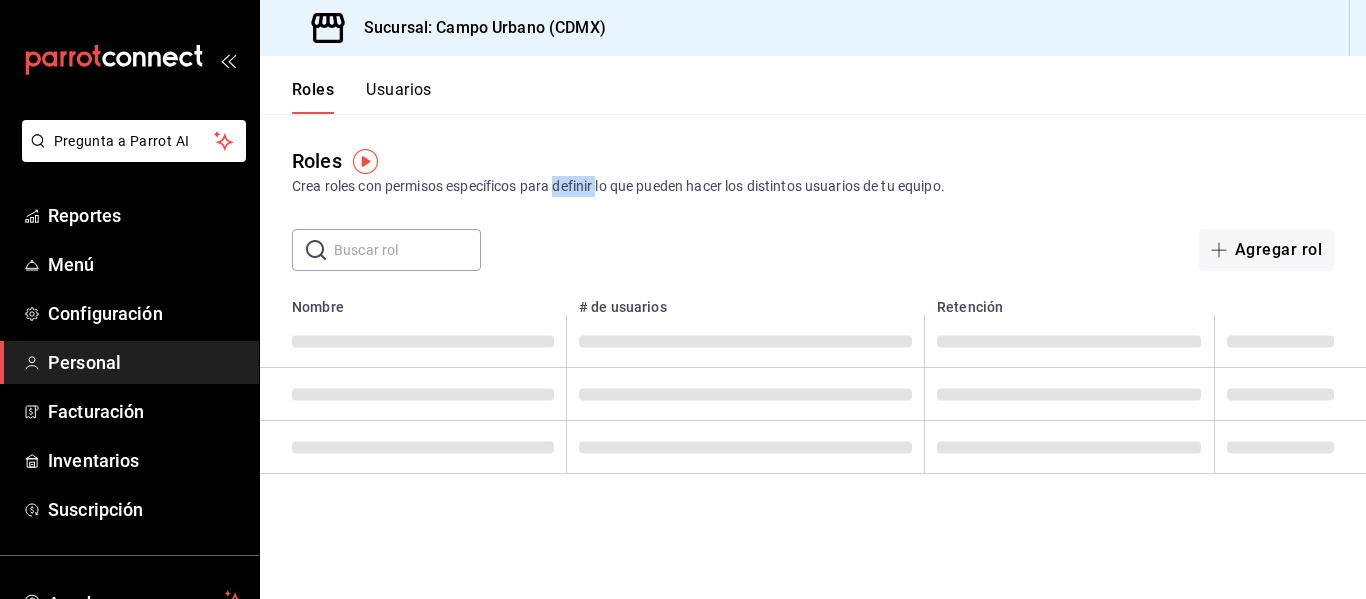click on "Crea roles con permisos específicos para definir lo que pueden hacer los distintos usuarios de tu equipo." at bounding box center [813, 186] 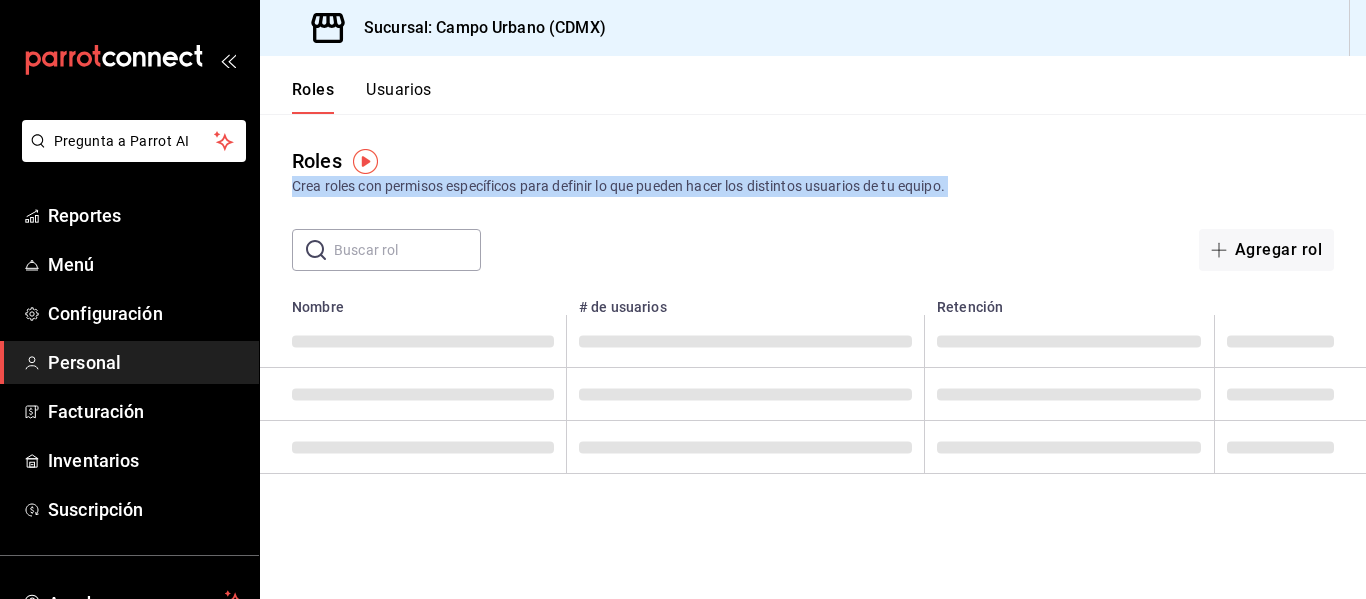 click on "Crea roles con permisos específicos para definir lo que pueden hacer los distintos usuarios de tu equipo." at bounding box center (813, 186) 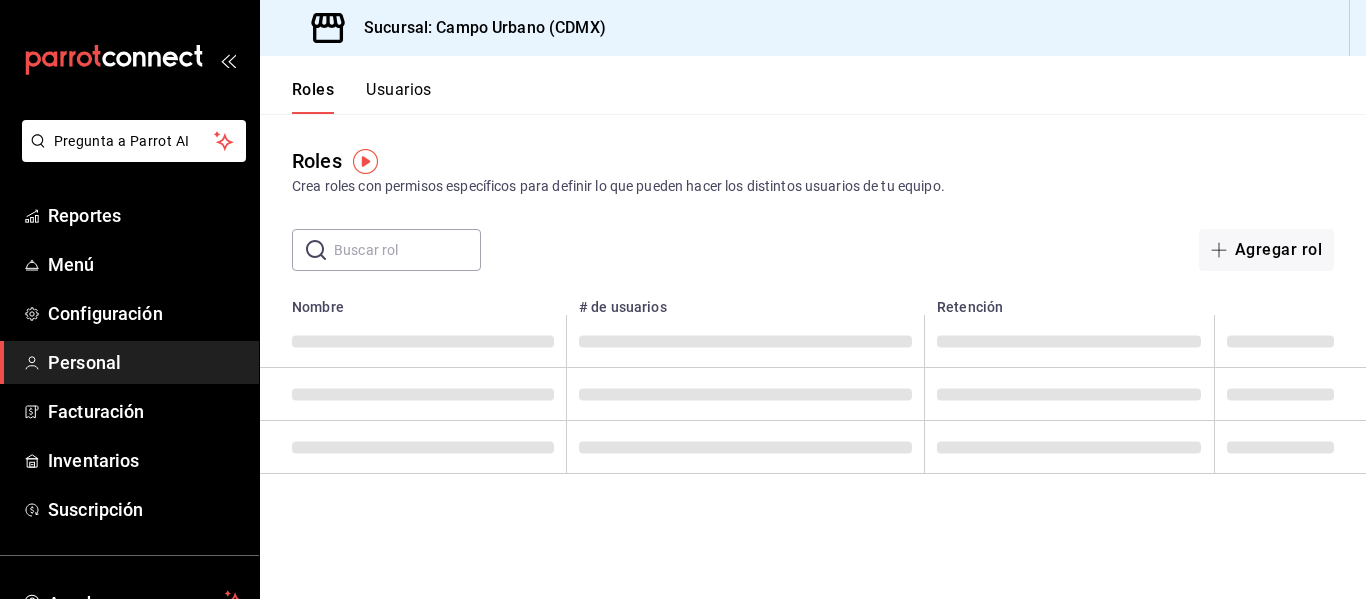 click at bounding box center [745, 394] 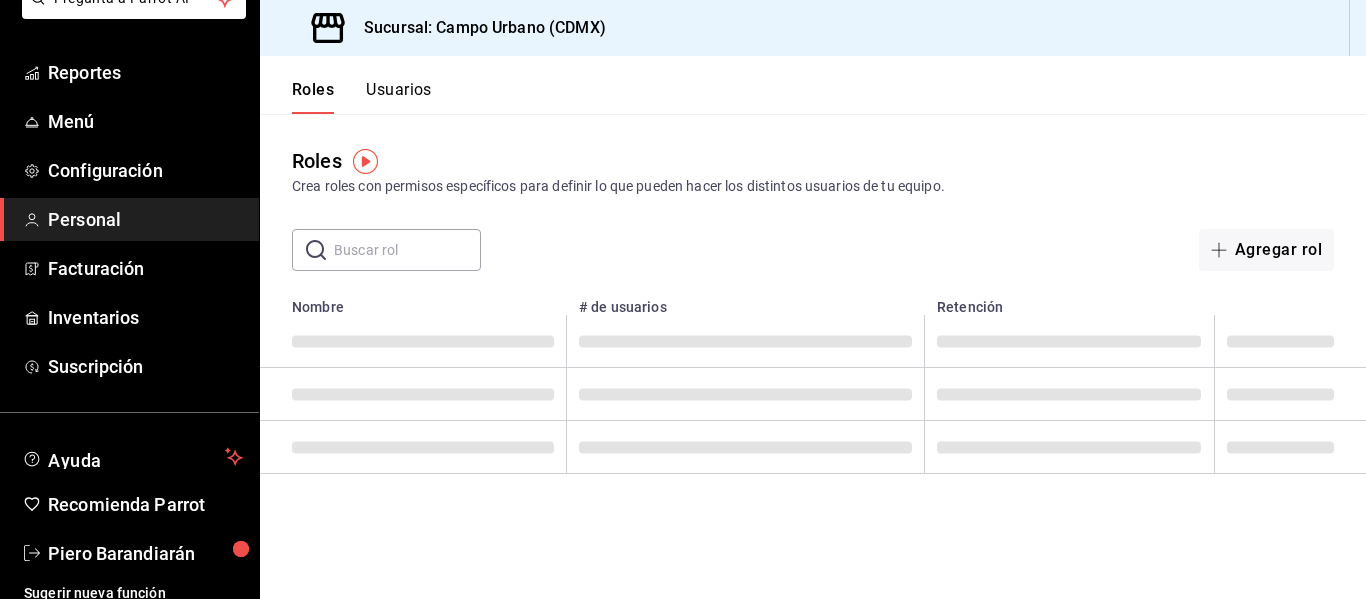 scroll, scrollTop: 147, scrollLeft: 0, axis: vertical 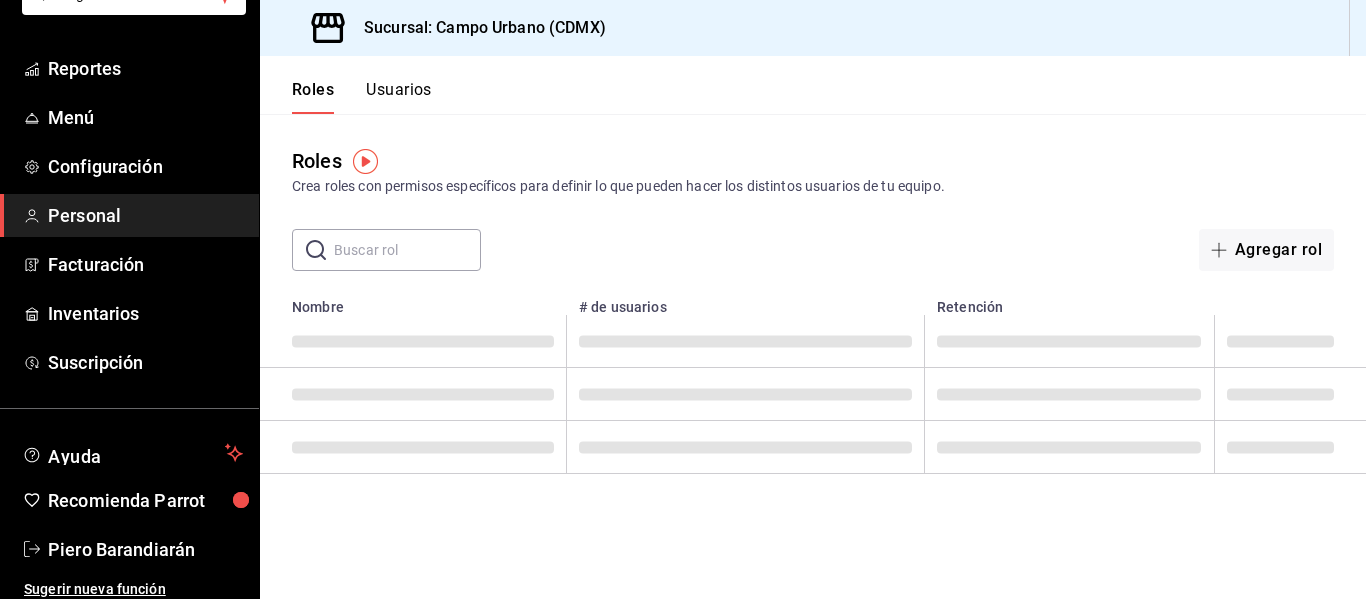 click on "Roles Crea roles con permisos específicos para definir lo que pueden hacer los distintos usuarios de tu equipo. ​ ​ Agregar rol Nombre # de usuarios Retención" at bounding box center [813, 356] 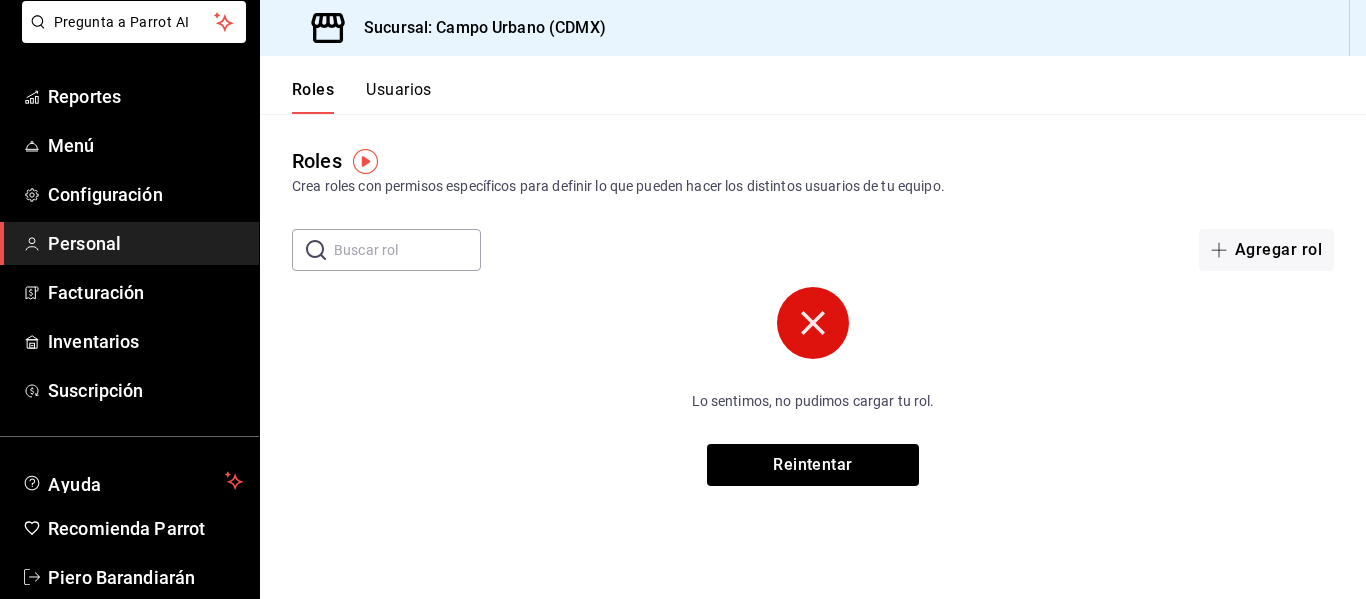 scroll, scrollTop: 23, scrollLeft: 0, axis: vertical 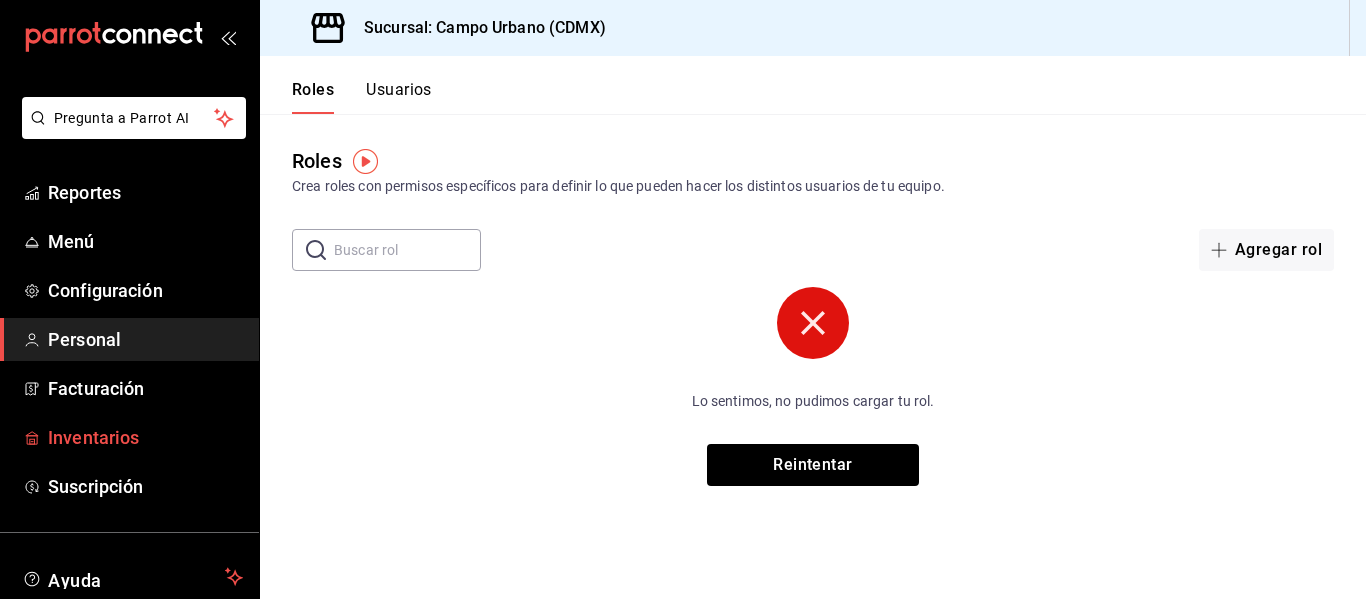 click on "Inventarios" at bounding box center [145, 437] 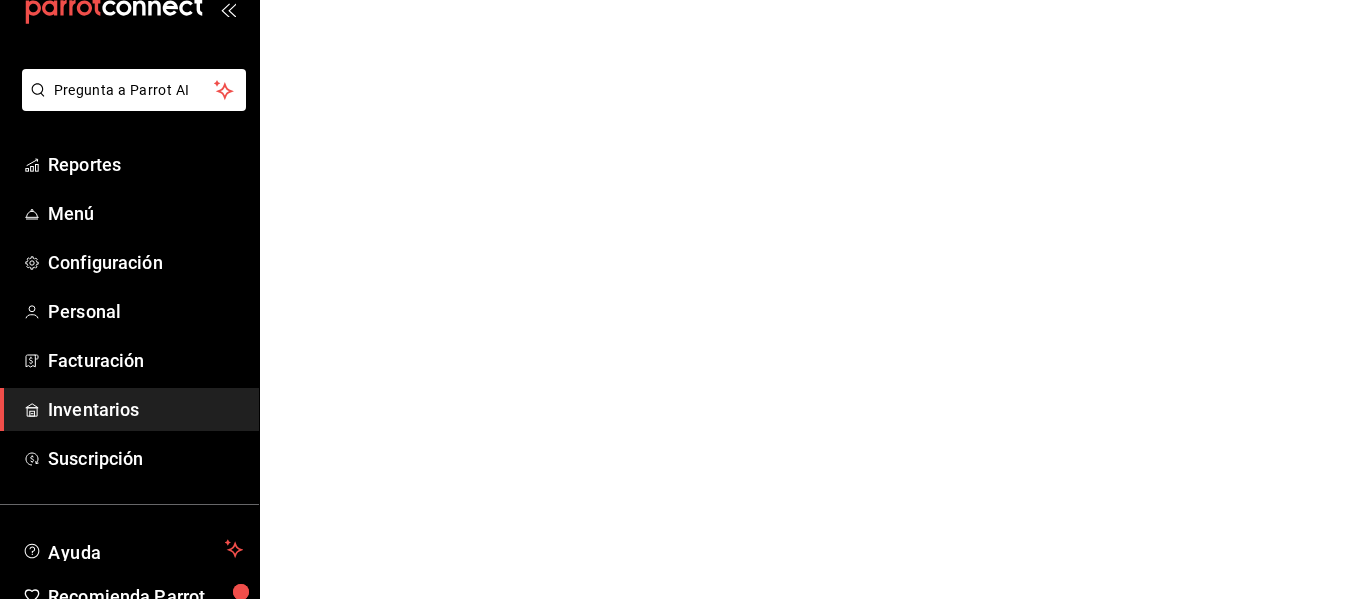 scroll, scrollTop: 118, scrollLeft: 0, axis: vertical 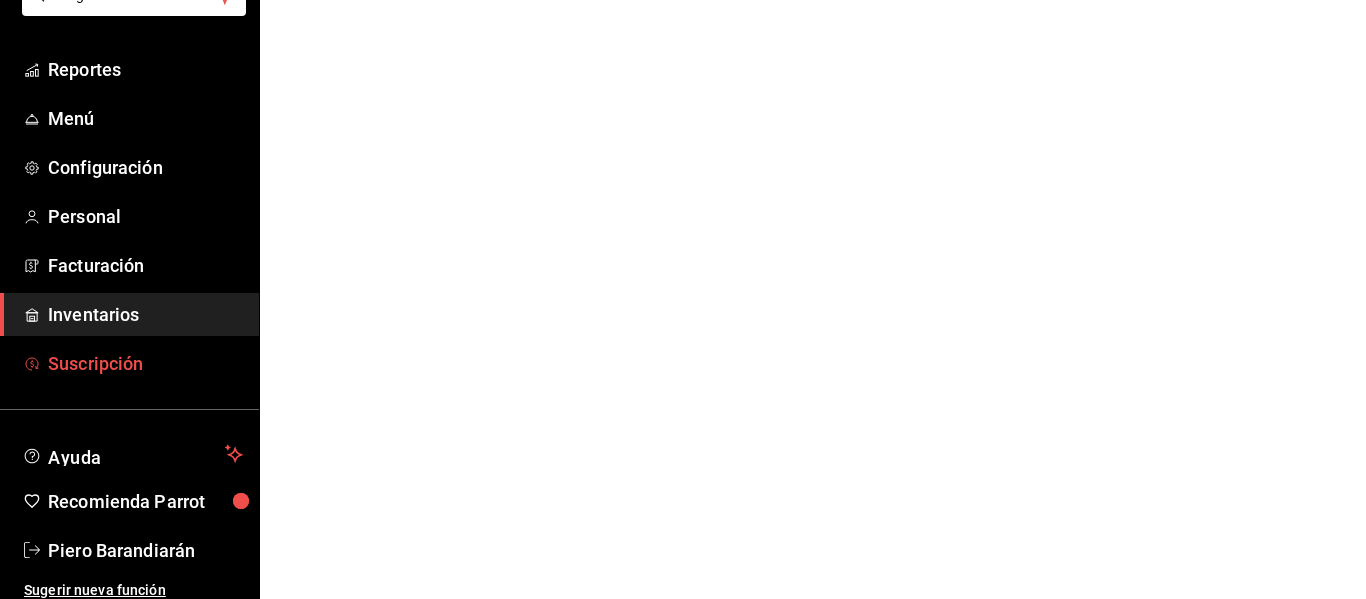 click on "Suscripción" at bounding box center (145, 363) 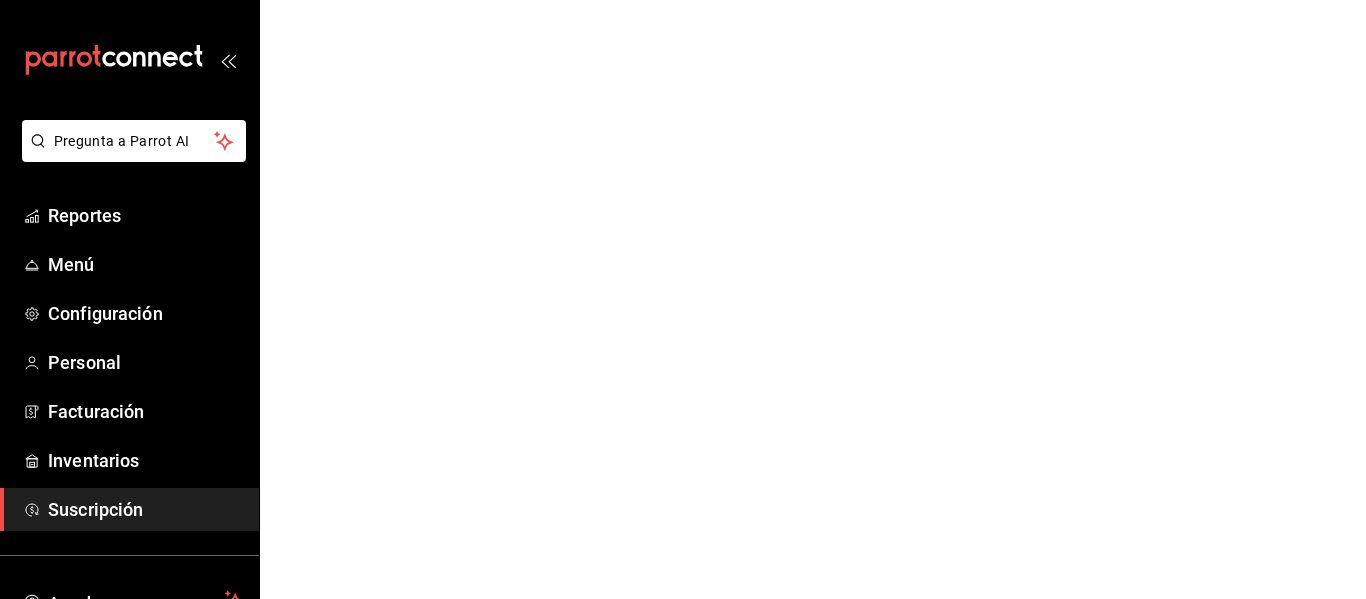 click on "Suscripción" at bounding box center [145, 509] 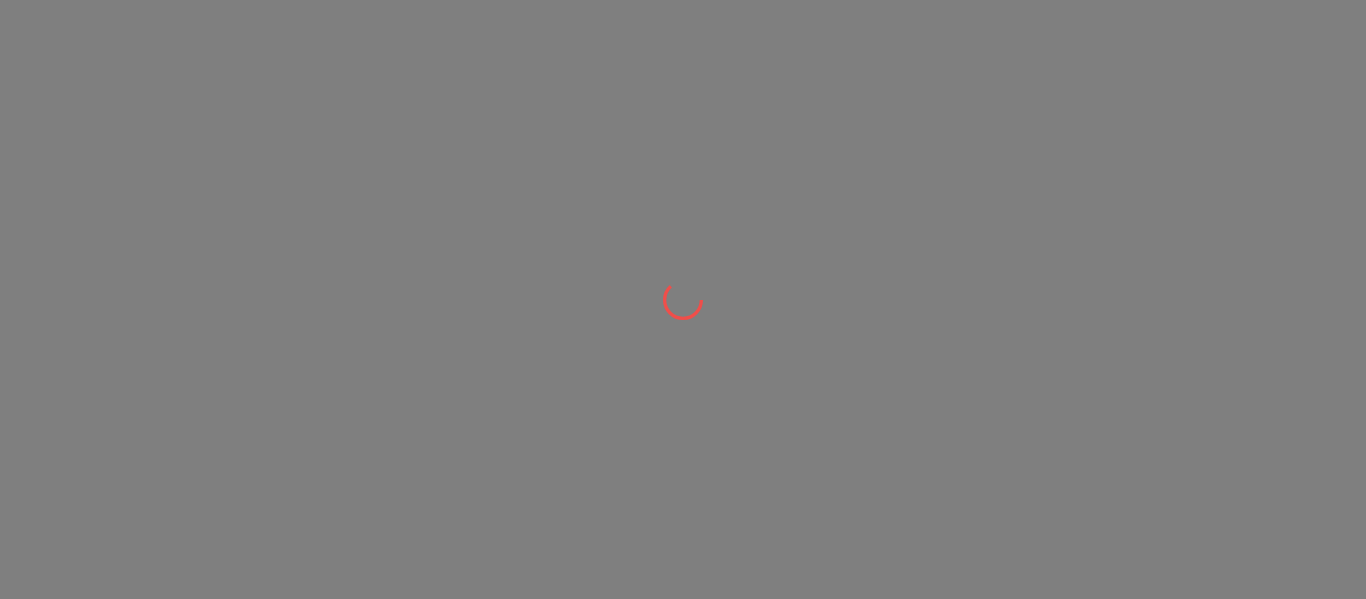 scroll, scrollTop: 0, scrollLeft: 0, axis: both 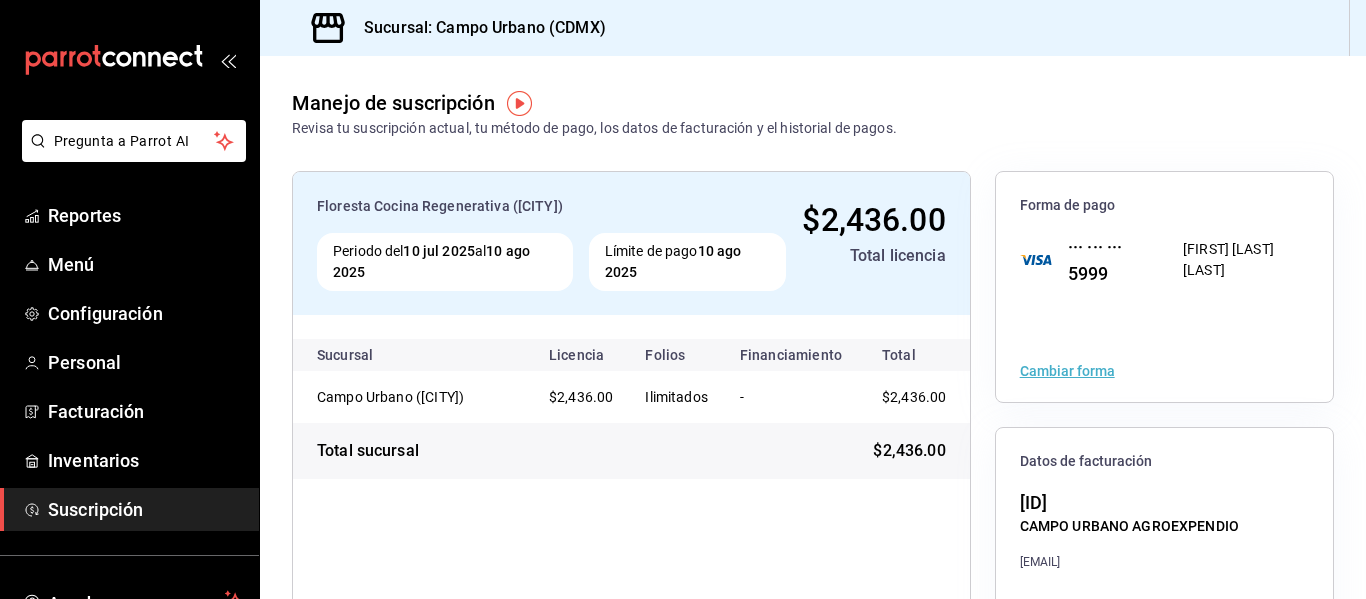 click at bounding box center (519, 103) 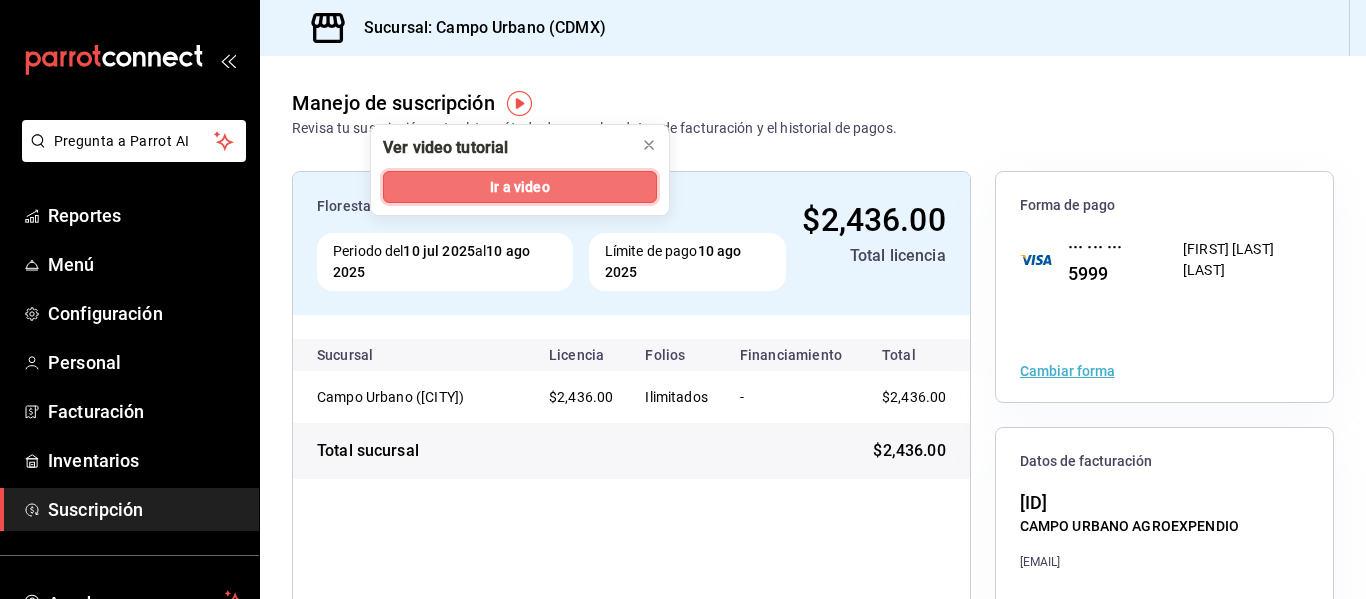 click on "Ir a video" at bounding box center [519, 187] 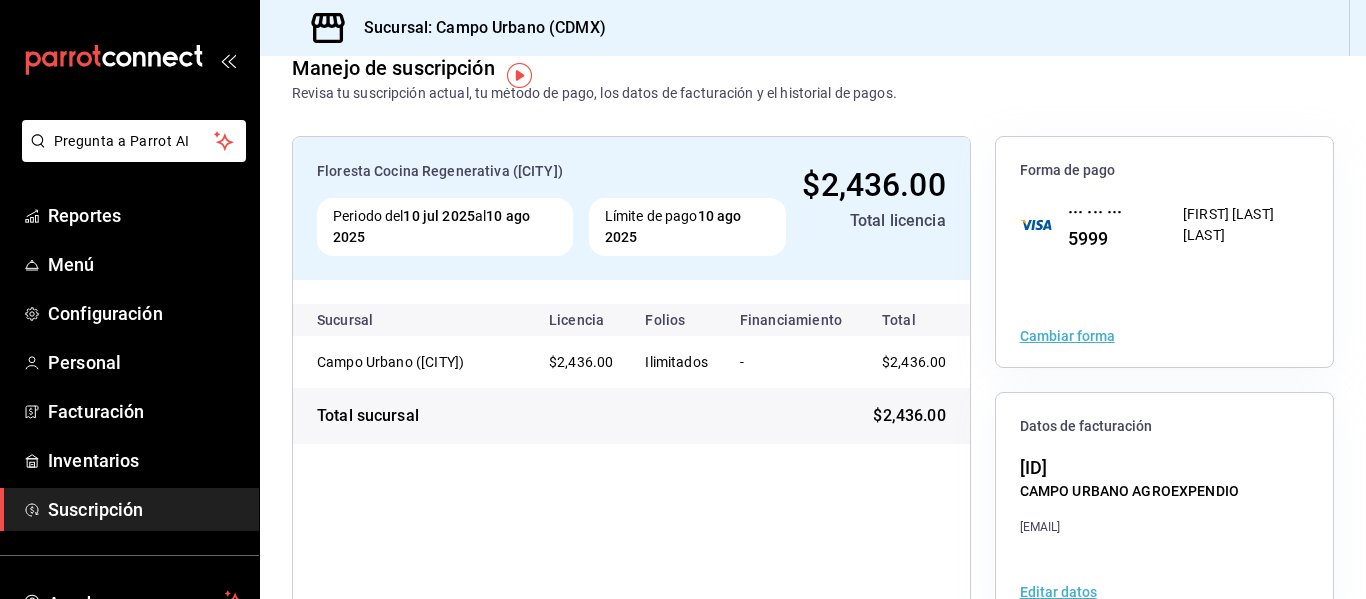 scroll, scrollTop: 28, scrollLeft: 0, axis: vertical 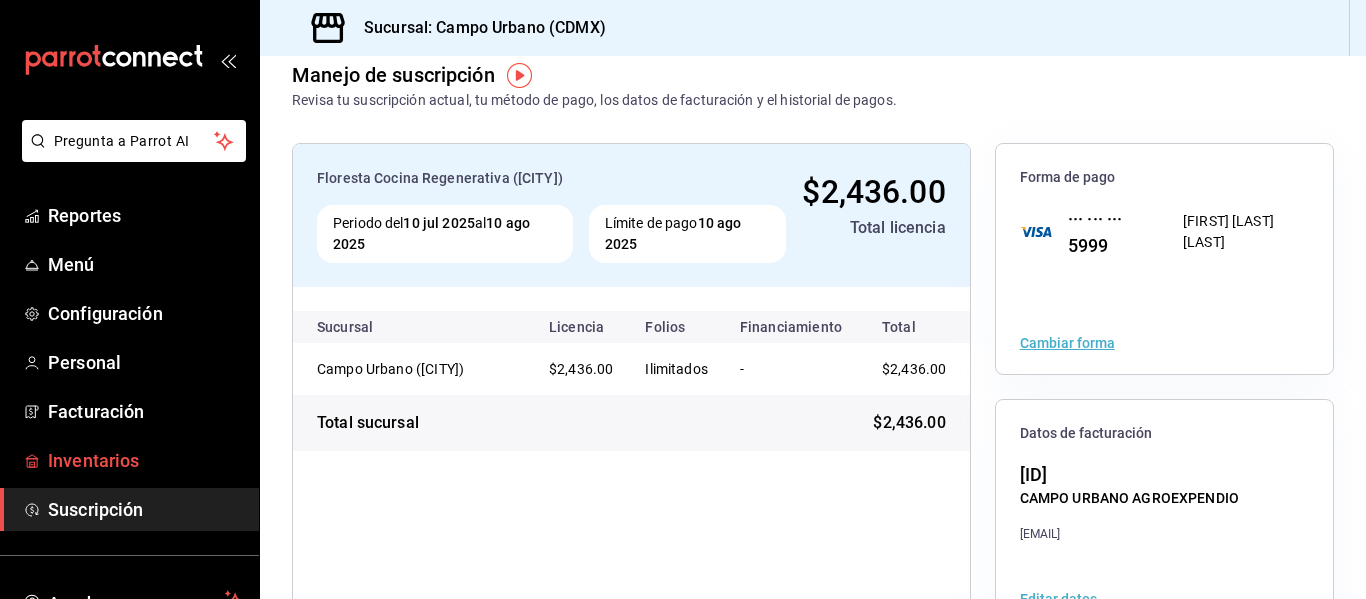 click on "Inventarios" at bounding box center [145, 460] 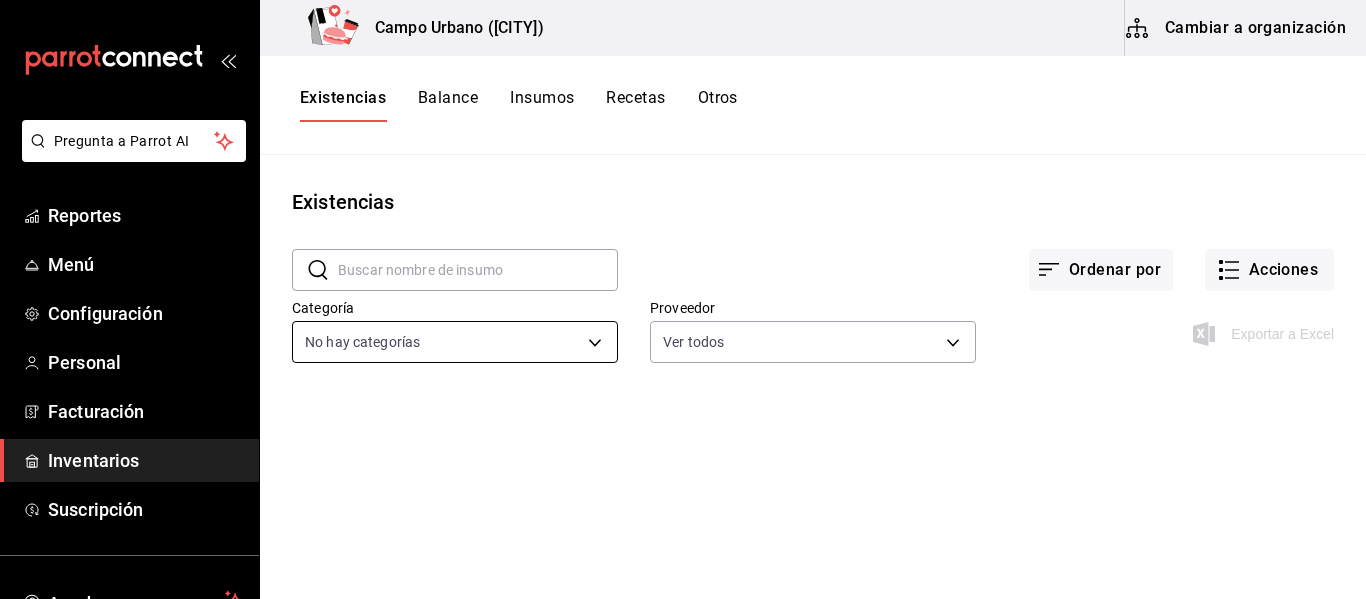 click on "Pregunta a Parrot AI Reportes   Menú   Configuración   Personal   Facturación   Inventarios   Suscripción   Ayuda Recomienda Parrot   Piero Barandiarán   Sugerir nueva función   Campo Urbano (CDMX) Cambiar a organización Existencias Balance Insumos Recetas Otros Existencias ​ ​ Ordenar por Acciones Categoría No hay categorías Proveedor Ver todos dfbe9627-87e0-4f8c-9462-c7268f4a4d0a,29811763-420a-4c6c-868d-7fbee7ce20e2,9ffffdfc-28c1-4a39-9ac9-1f30f455cbf9,38e67b1c-a82a-4c1b-8ae8-e36d7eef4521,110d3143-18bd-497d-8619-f21880fb58ff,221b0389-1908-4cd0-97f6-3e30688f77dc,0026d87c-0b1d-4aad-812a-16dbc0e93e4c,26bda63b-62ae-41d5-9576-3940d5f6b3fa,bafc251c-9864-45d3-bcab-057ae10be911 Exportar a Excel No hay información que mostrar GANA 1 MES GRATIS EN TU SUSCRIPCIÓN AQUÍ Pregunta a Parrot AI Reportes   Menú   Configuración   Personal   Facturación   Inventarios   Suscripción   Ayuda Recomienda Parrot   Piero Barandiarán   Sugerir nueva función   Visitar centro de ayuda (81) 2046 6363 (81) 2046 6363" at bounding box center (683, 292) 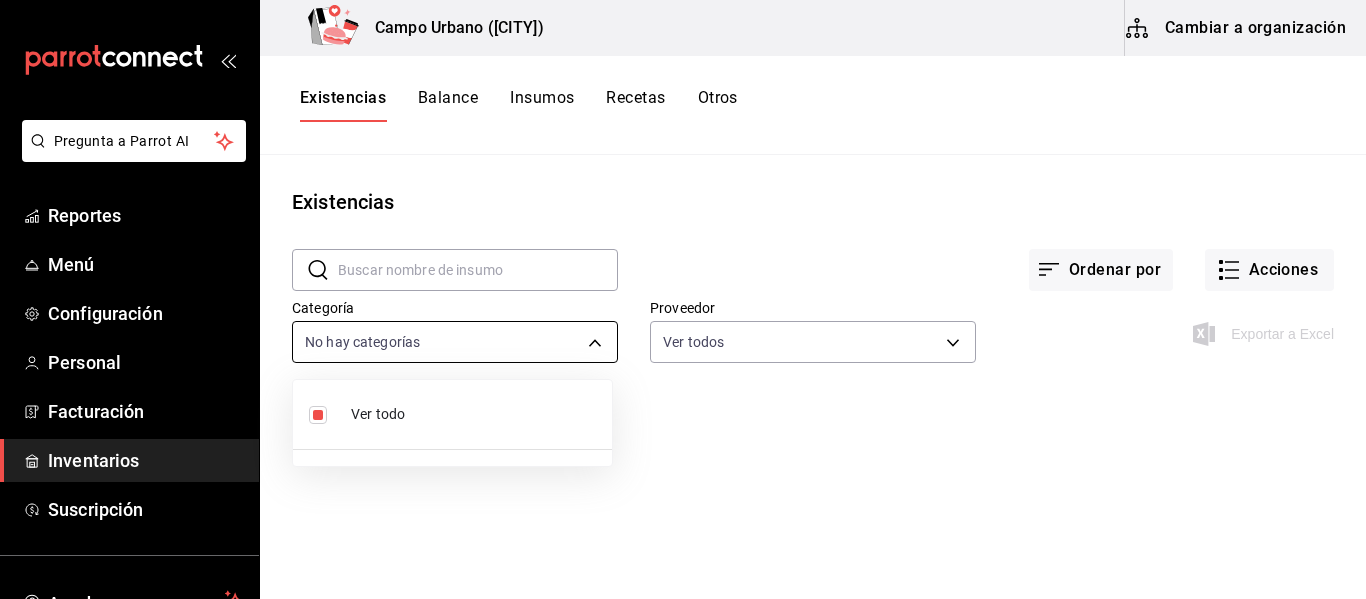 click at bounding box center [683, 299] 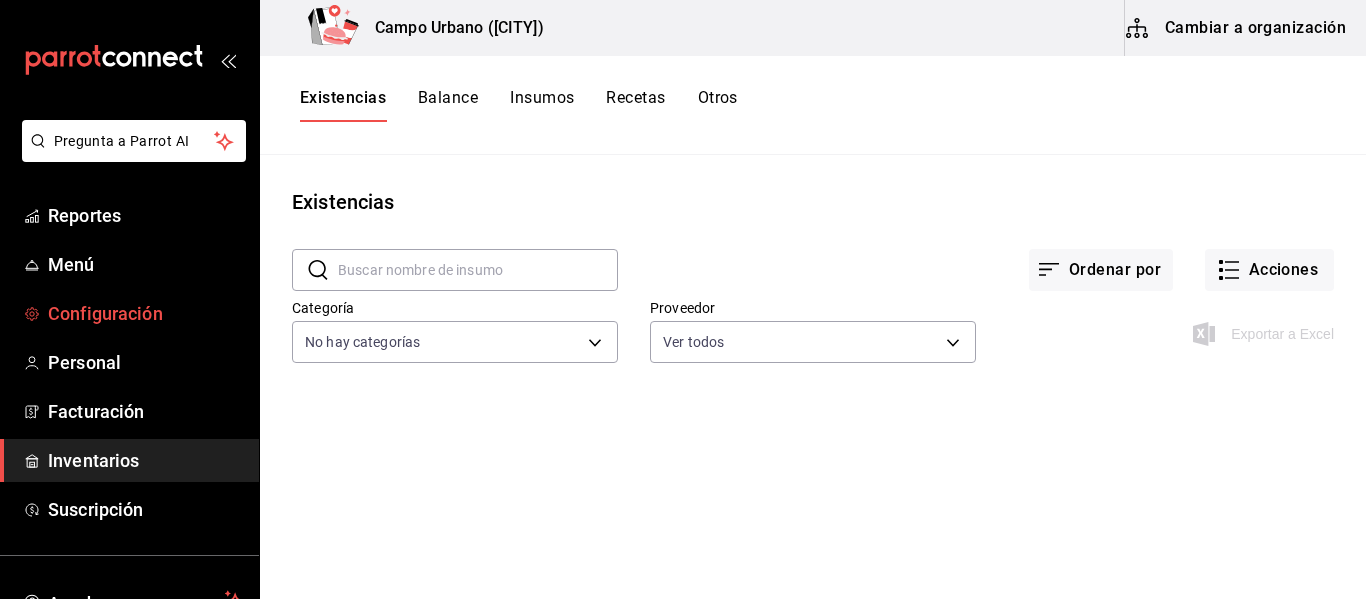 click on "Configuración" at bounding box center [145, 313] 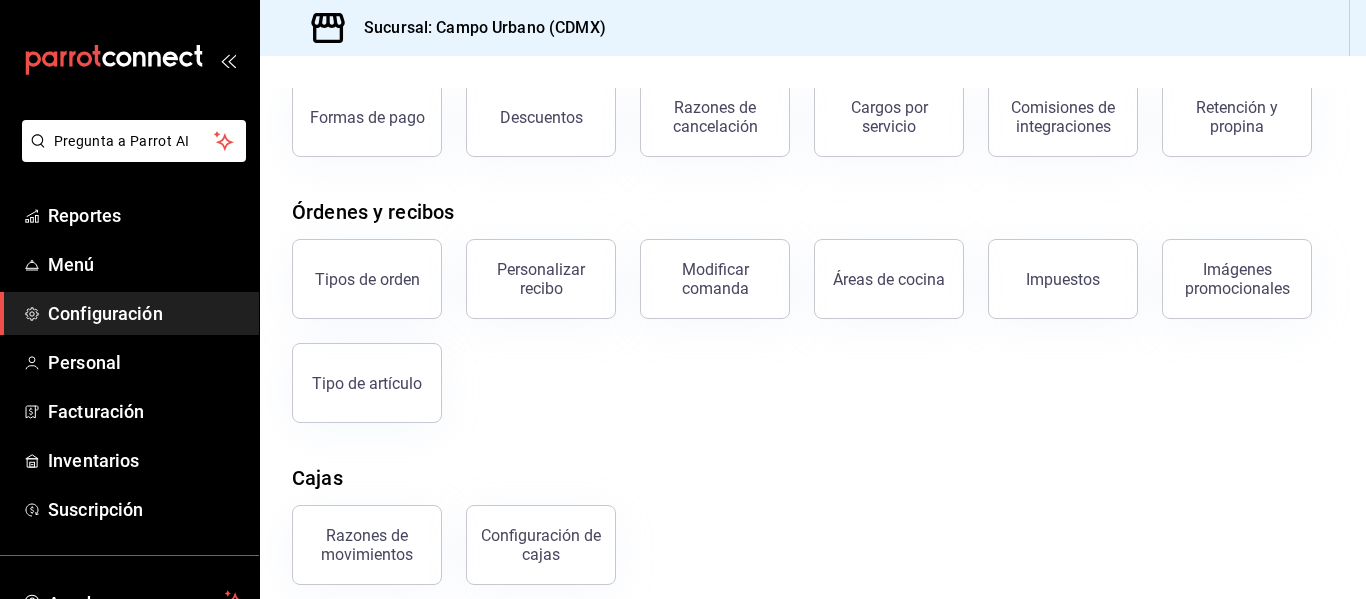 scroll, scrollTop: 0, scrollLeft: 0, axis: both 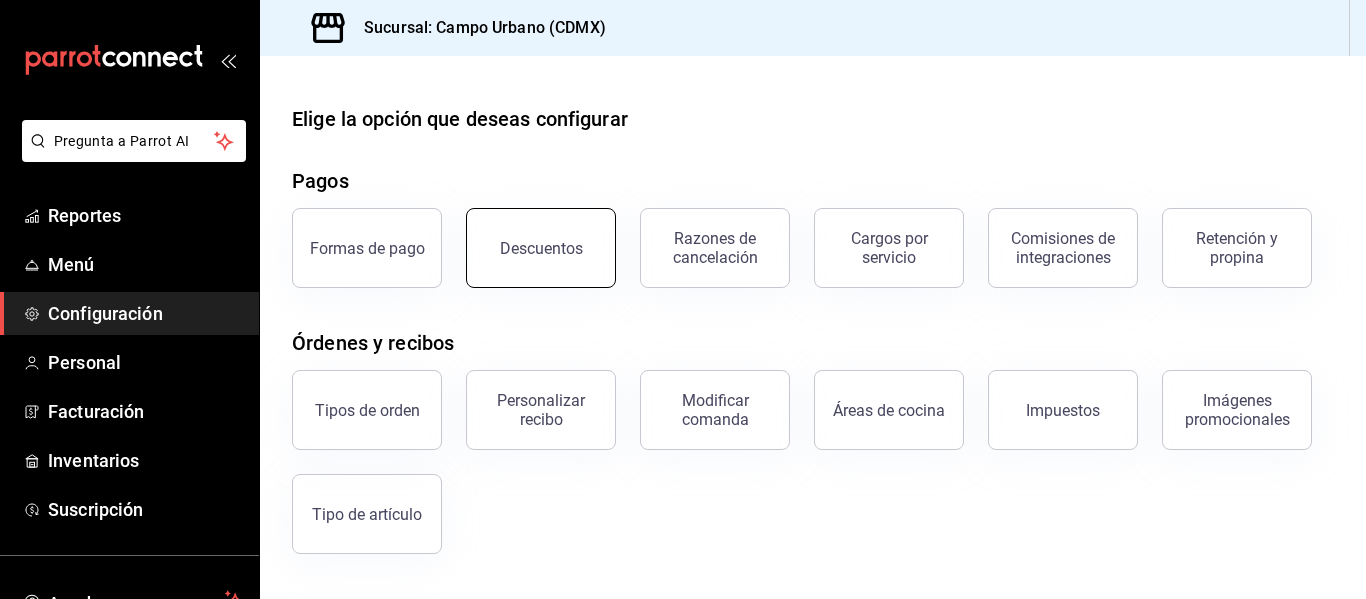 click on "Descuentos" at bounding box center [541, 248] 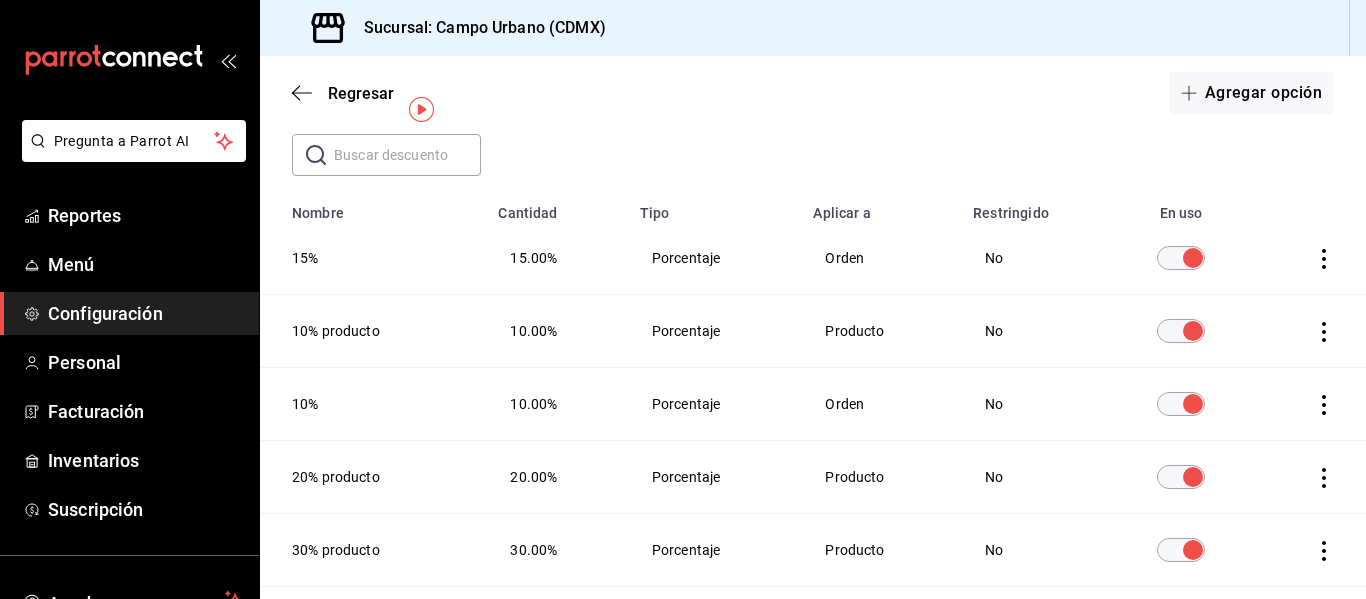 scroll, scrollTop: 0, scrollLeft: 0, axis: both 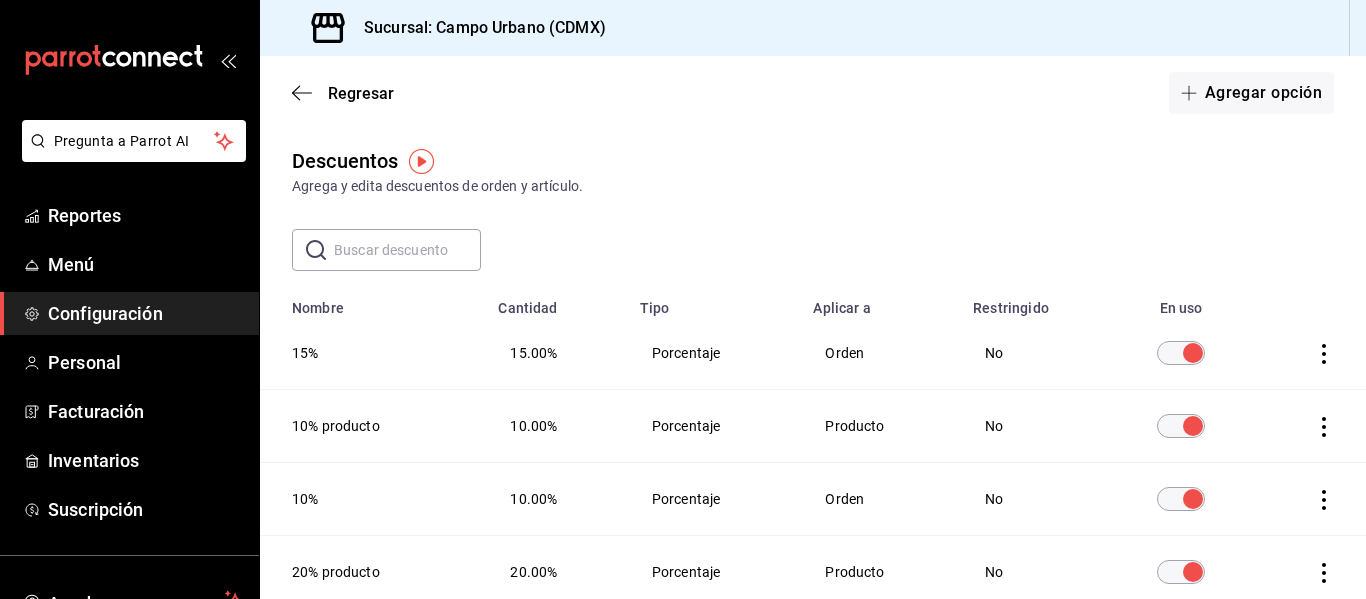 click on "Configuración" at bounding box center (145, 313) 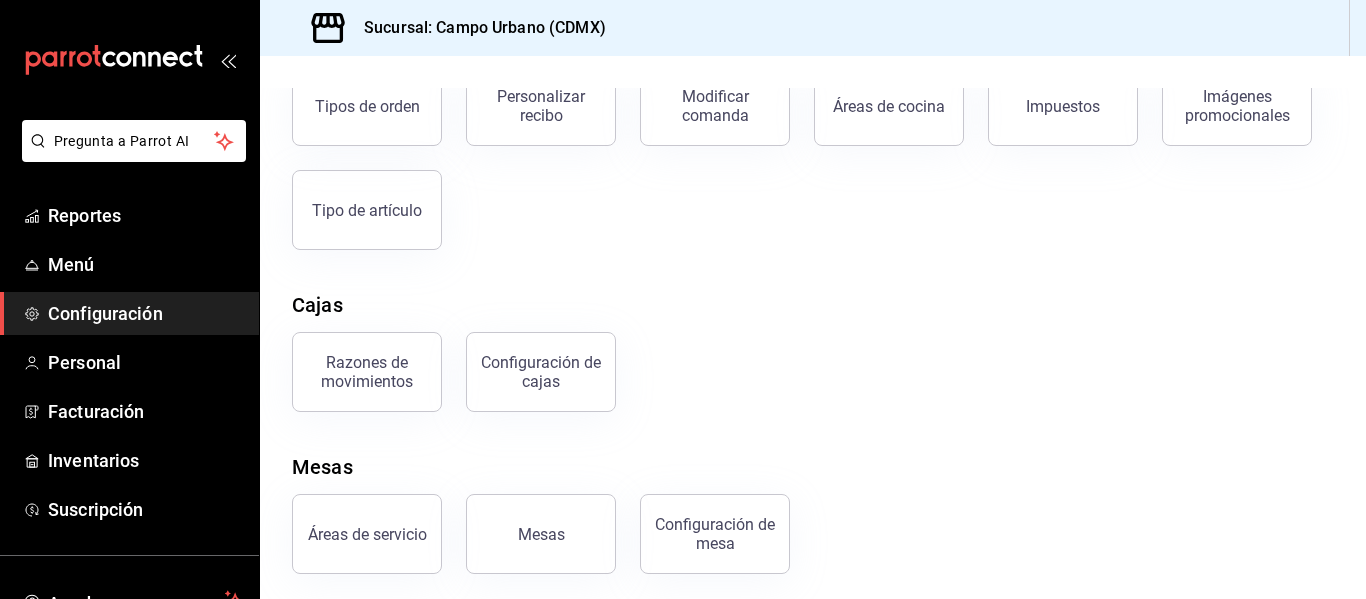 scroll, scrollTop: 311, scrollLeft: 0, axis: vertical 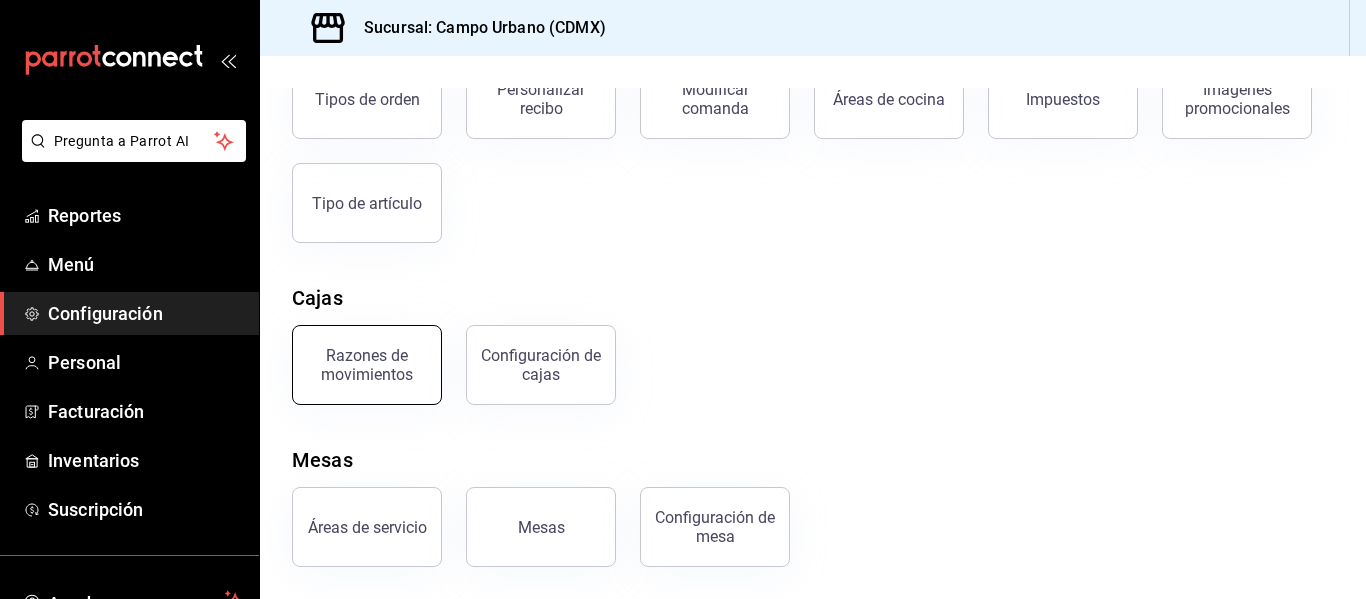click on "Razones de movimientos" at bounding box center (367, 365) 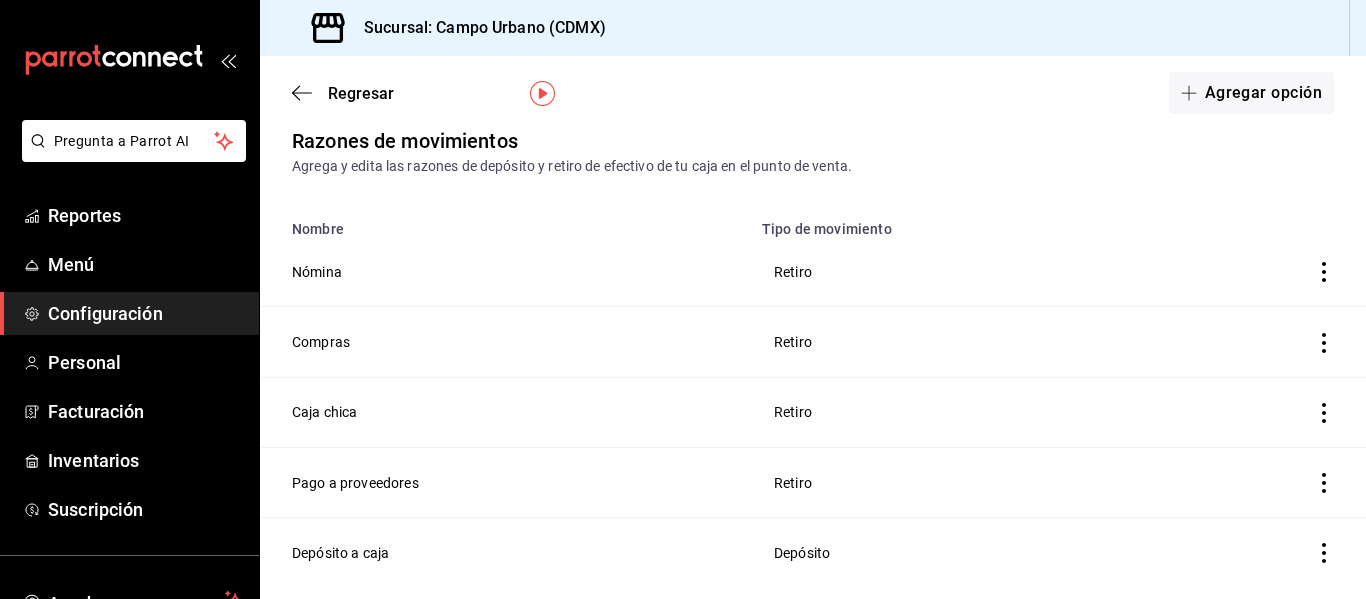 scroll, scrollTop: 68, scrollLeft: 0, axis: vertical 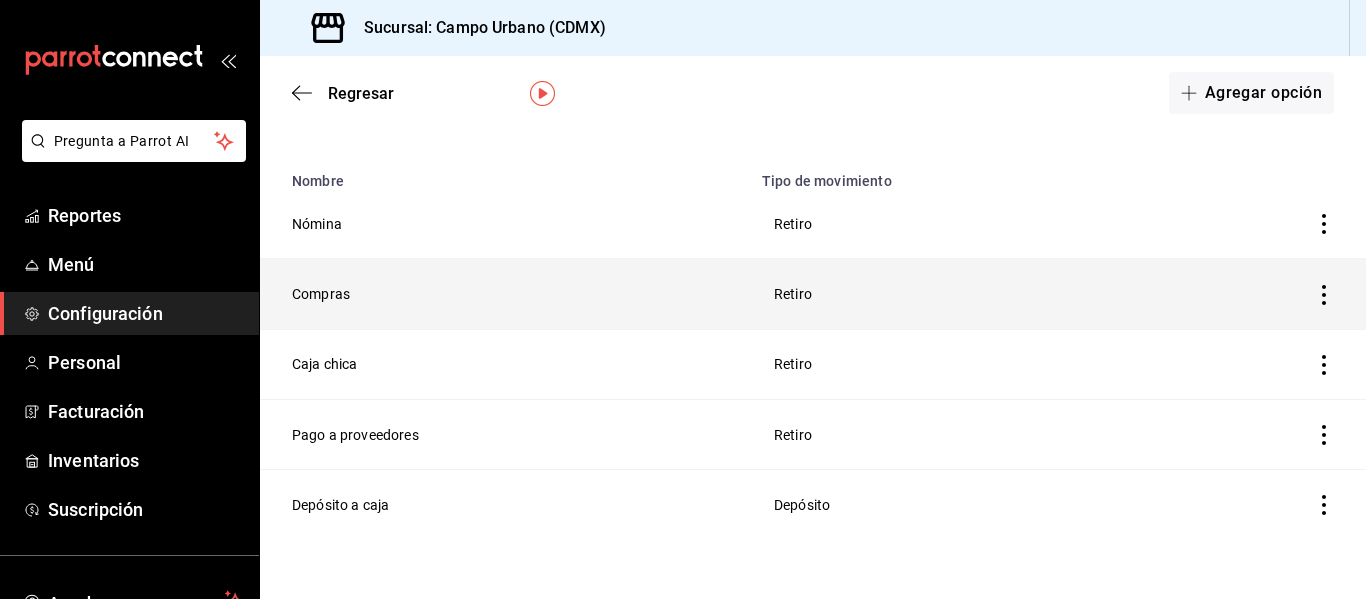 click 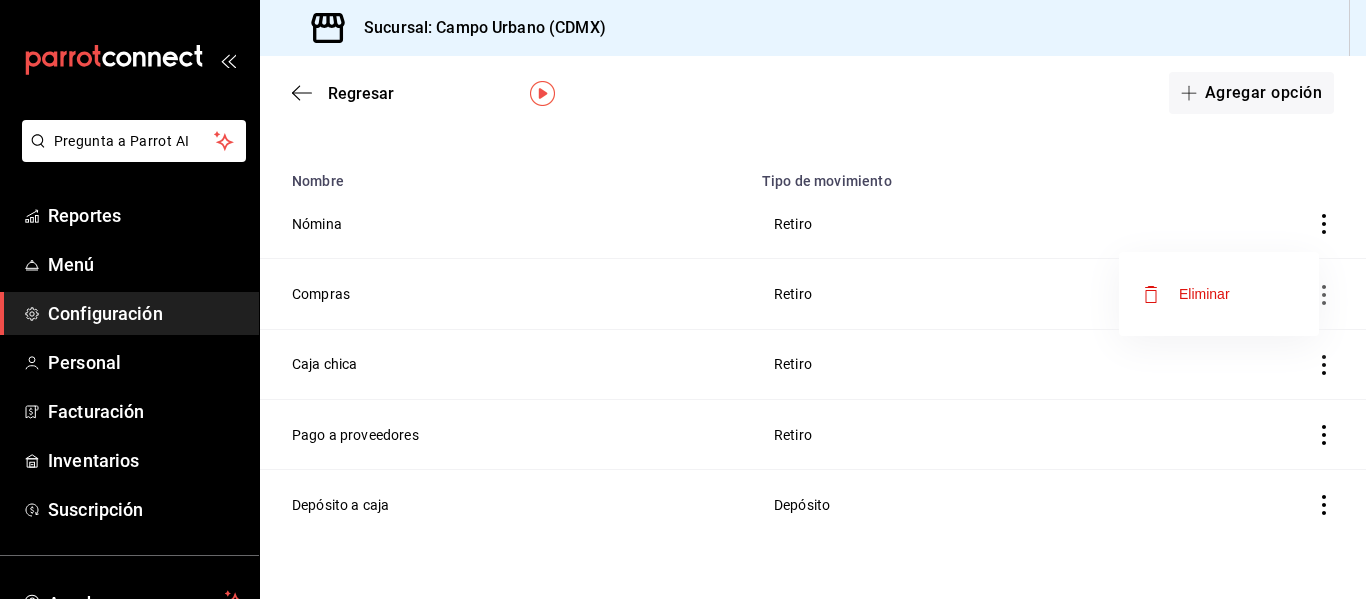 click at bounding box center (683, 299) 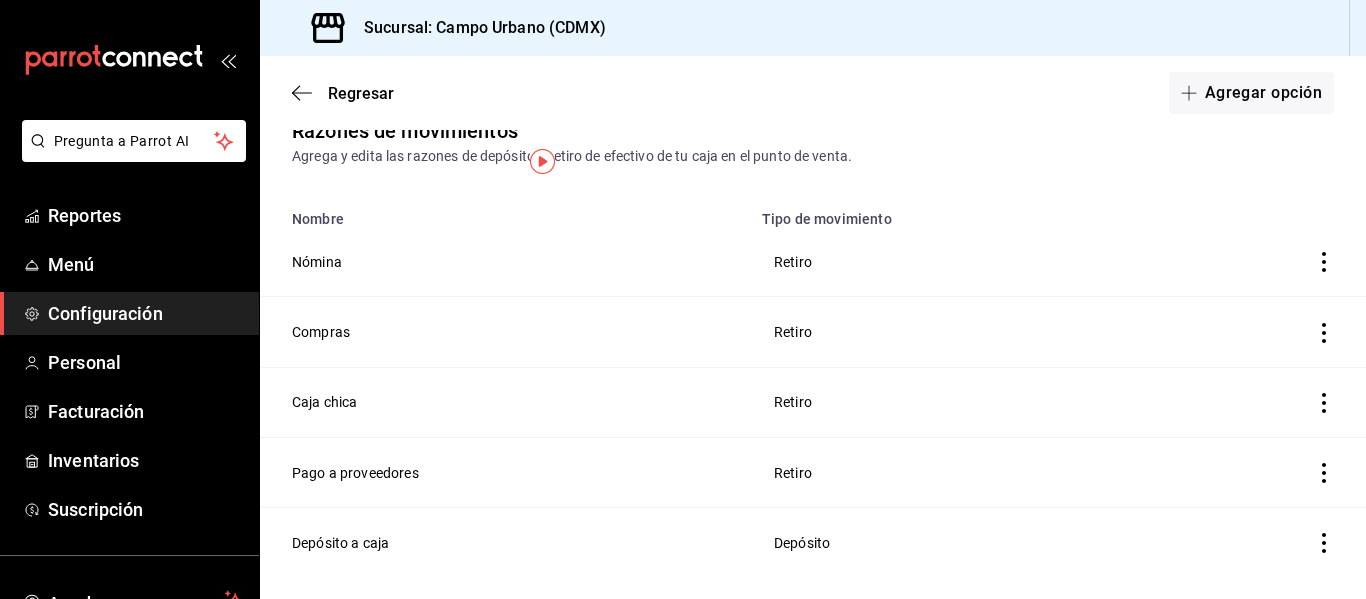 scroll, scrollTop: 0, scrollLeft: 0, axis: both 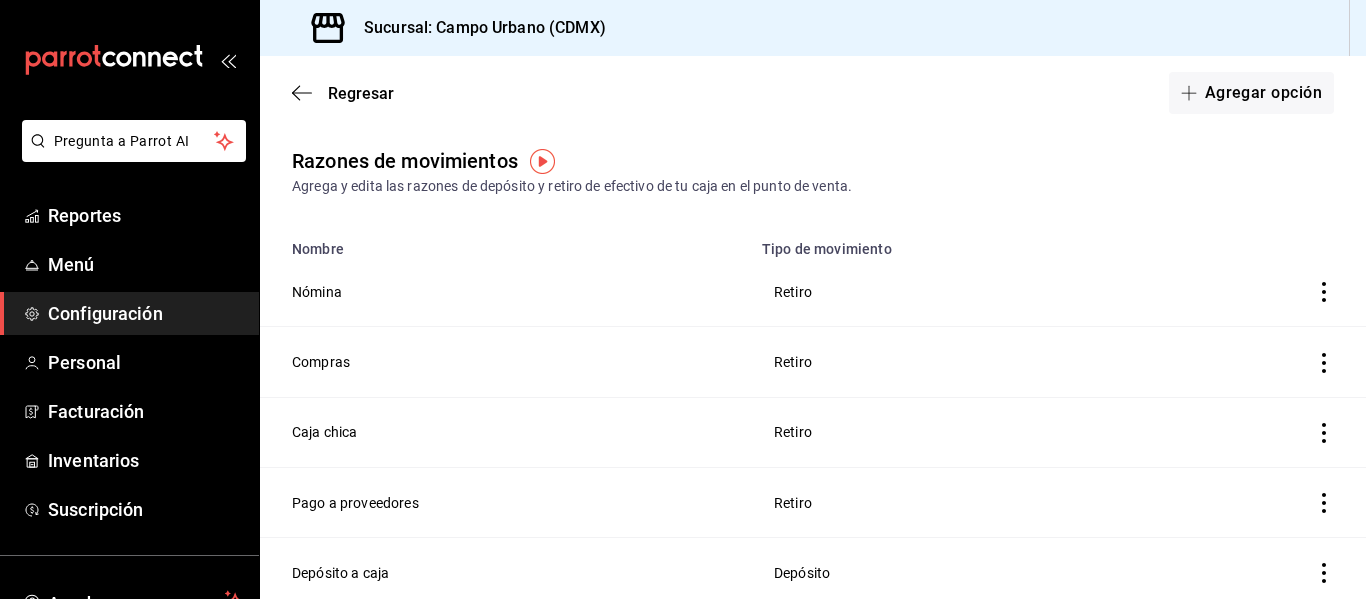 click on "Regresar Agregar opción" at bounding box center (813, 93) 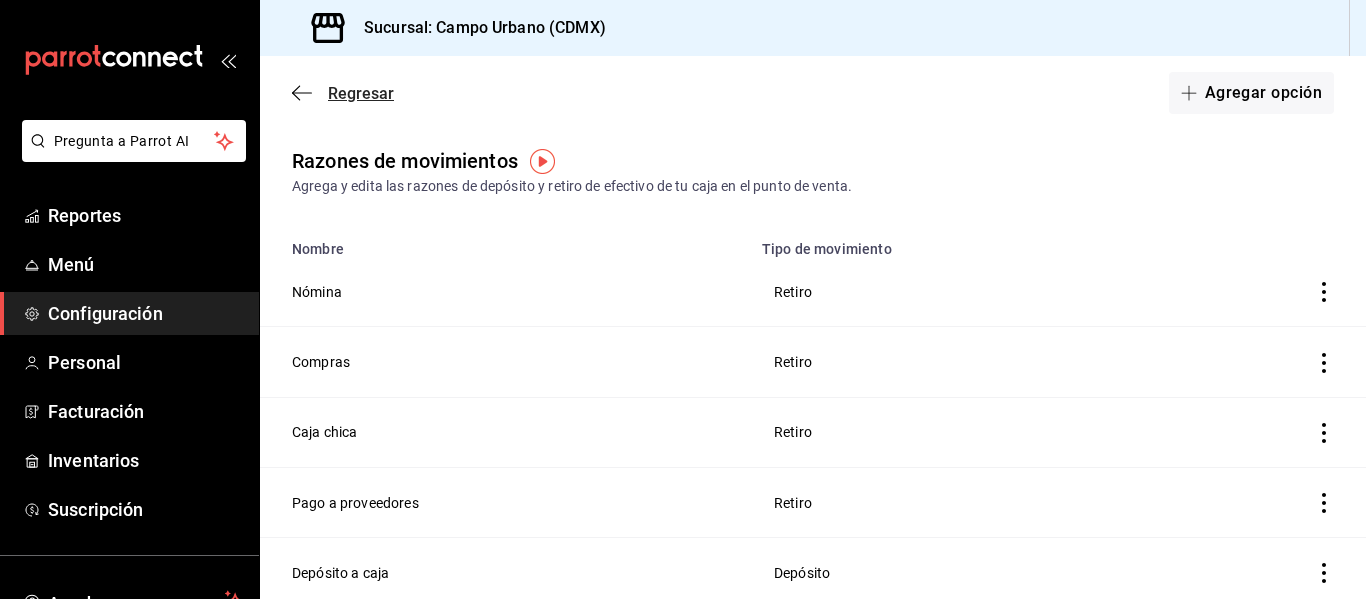 click on "Regresar" at bounding box center [361, 93] 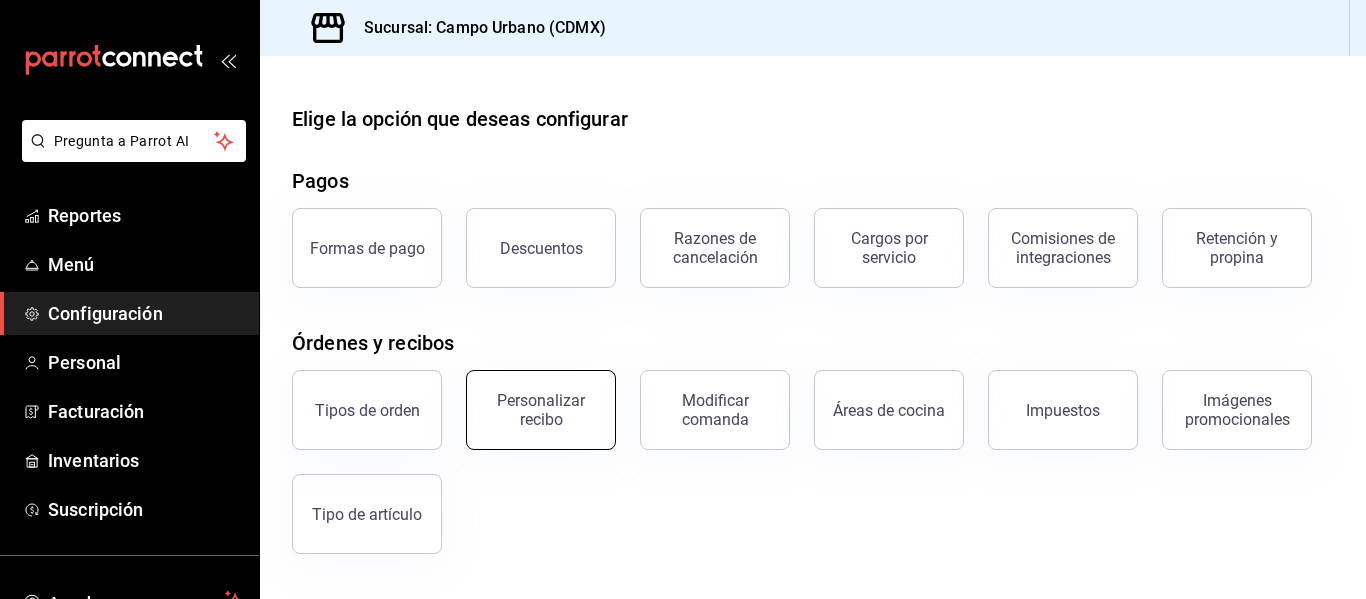 click on "Personalizar recibo" at bounding box center [541, 410] 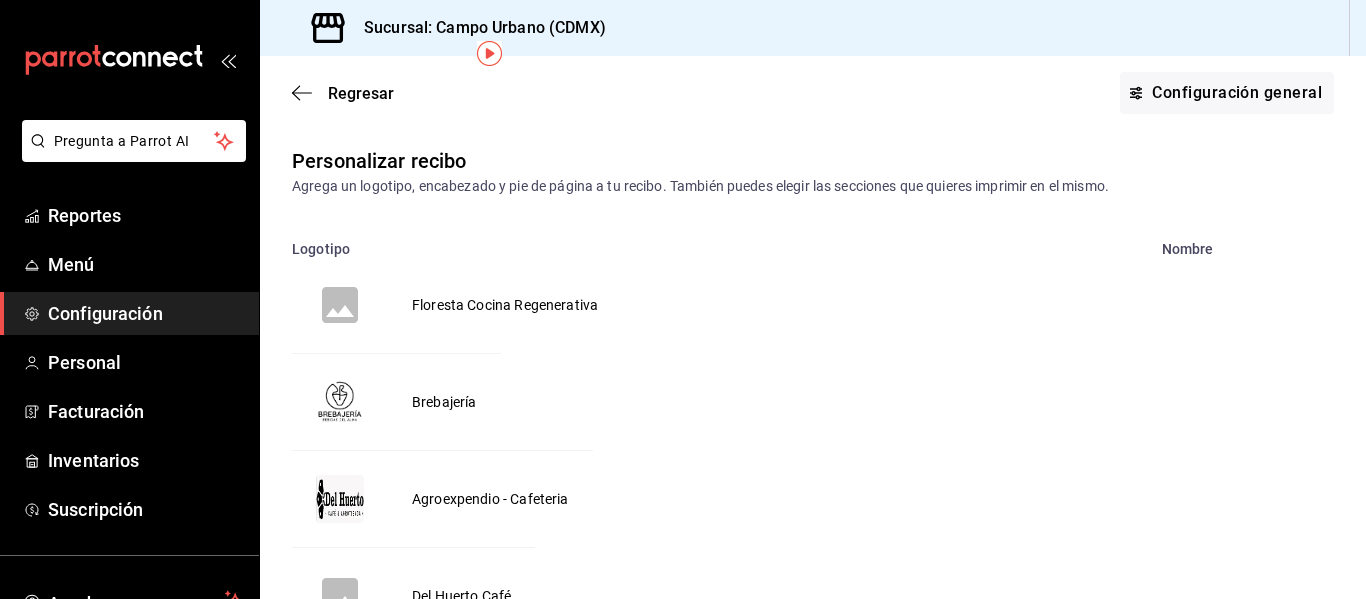 scroll, scrollTop: 110, scrollLeft: 0, axis: vertical 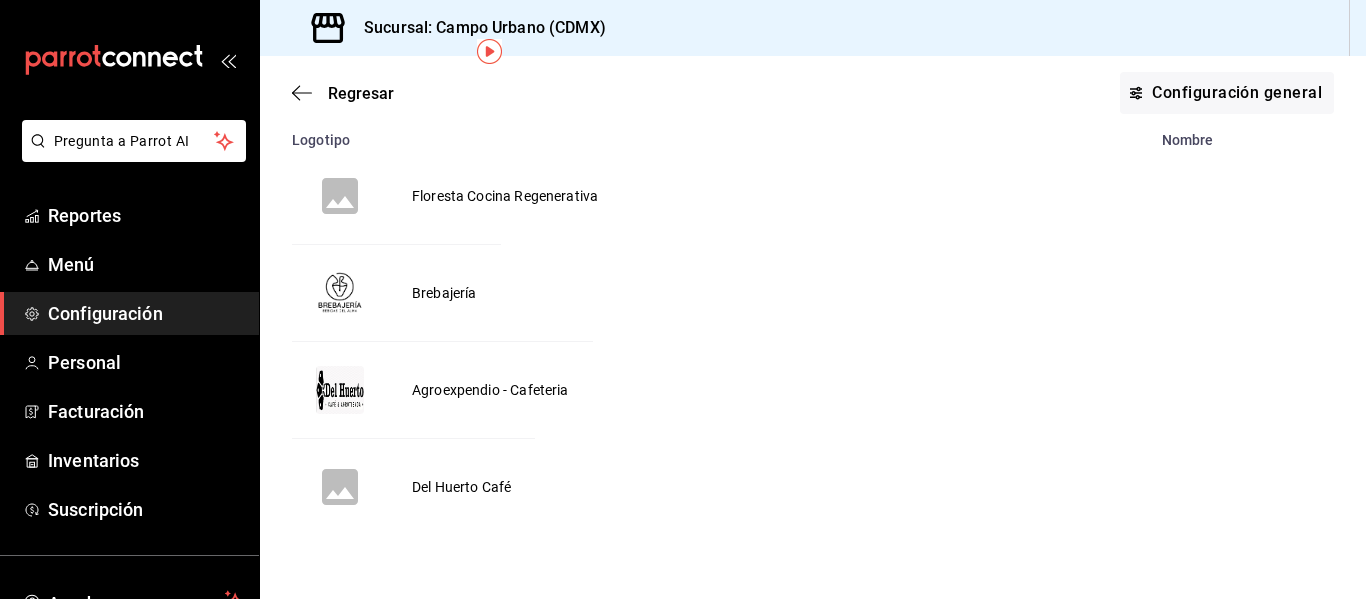 click on "Agroexpendio - Cafeteria" at bounding box center [490, 390] 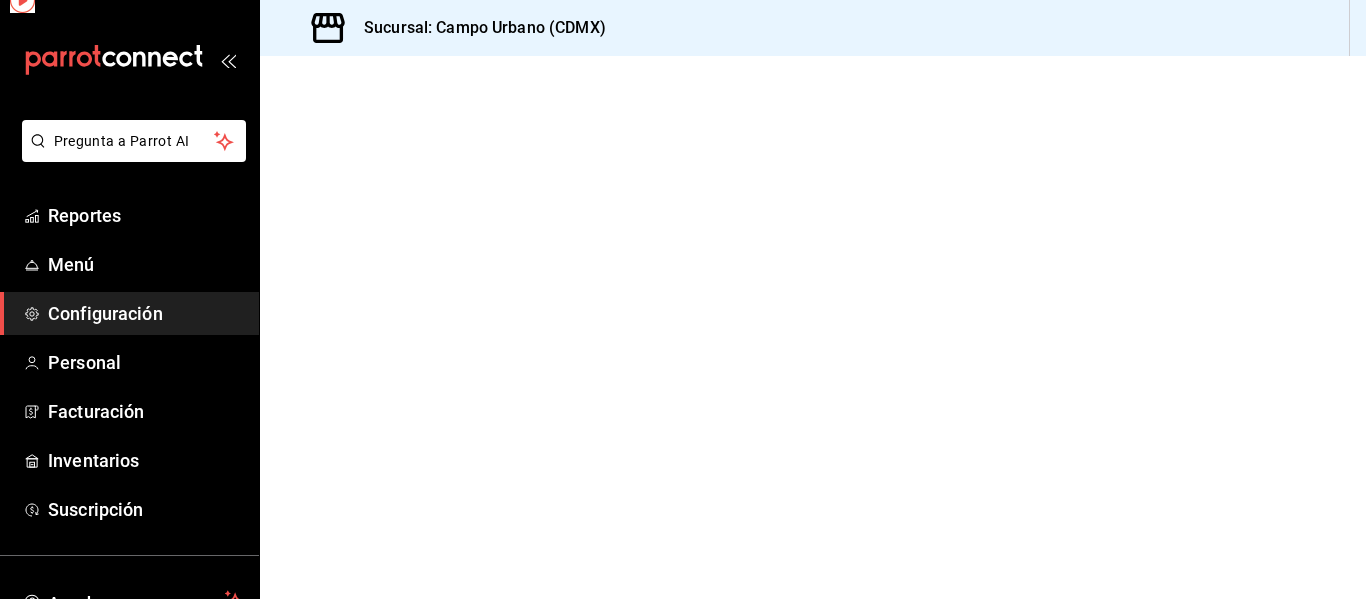 scroll, scrollTop: 0, scrollLeft: 0, axis: both 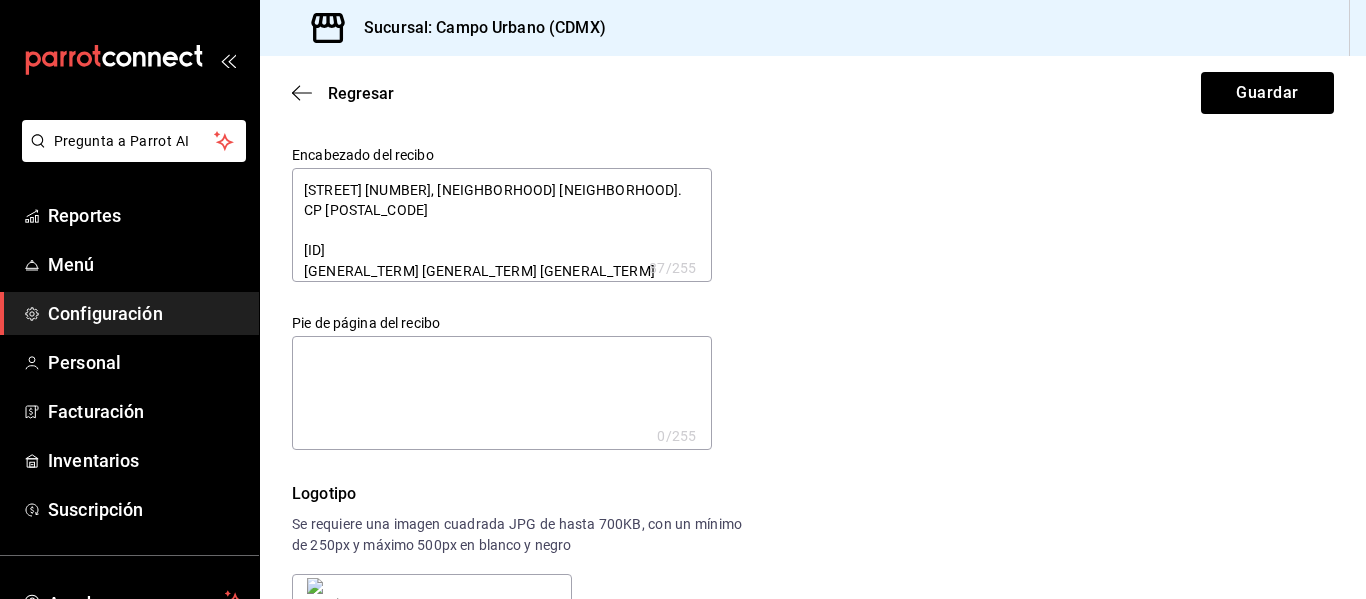 click on "Jalapa 234, Colonia Roma Sur. CP 06760
CUA230711JI2
CAMPO URBANO AGROEXPENDIO" at bounding box center (502, 225) 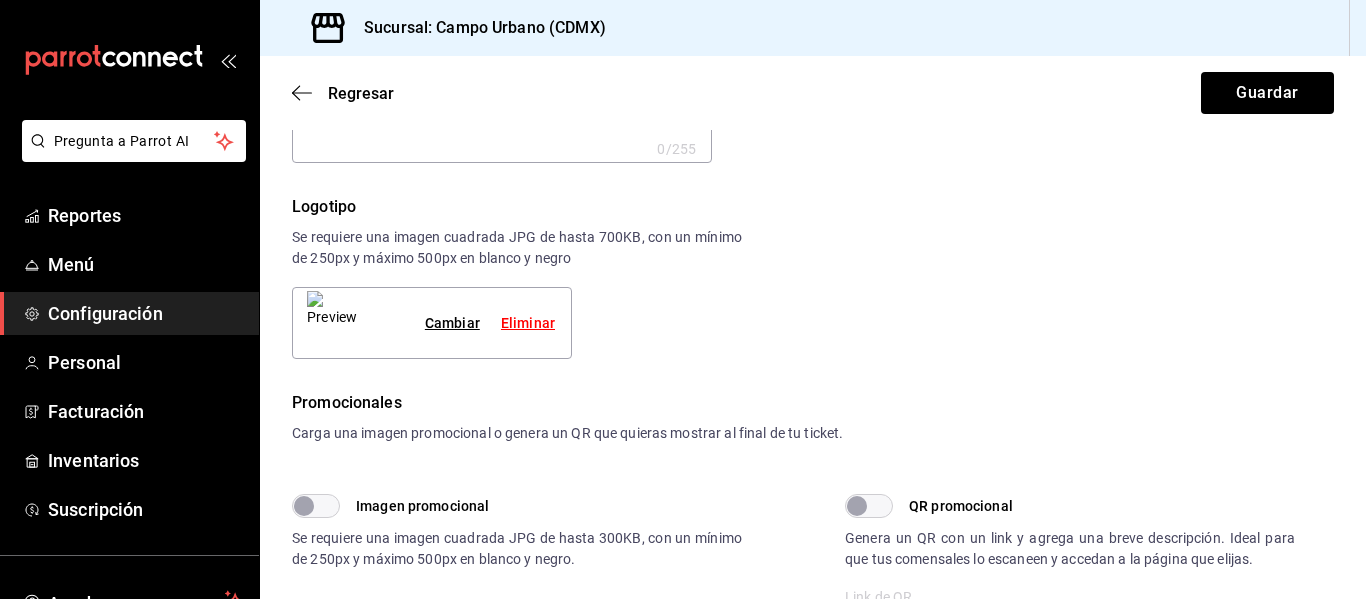 scroll, scrollTop: 0, scrollLeft: 0, axis: both 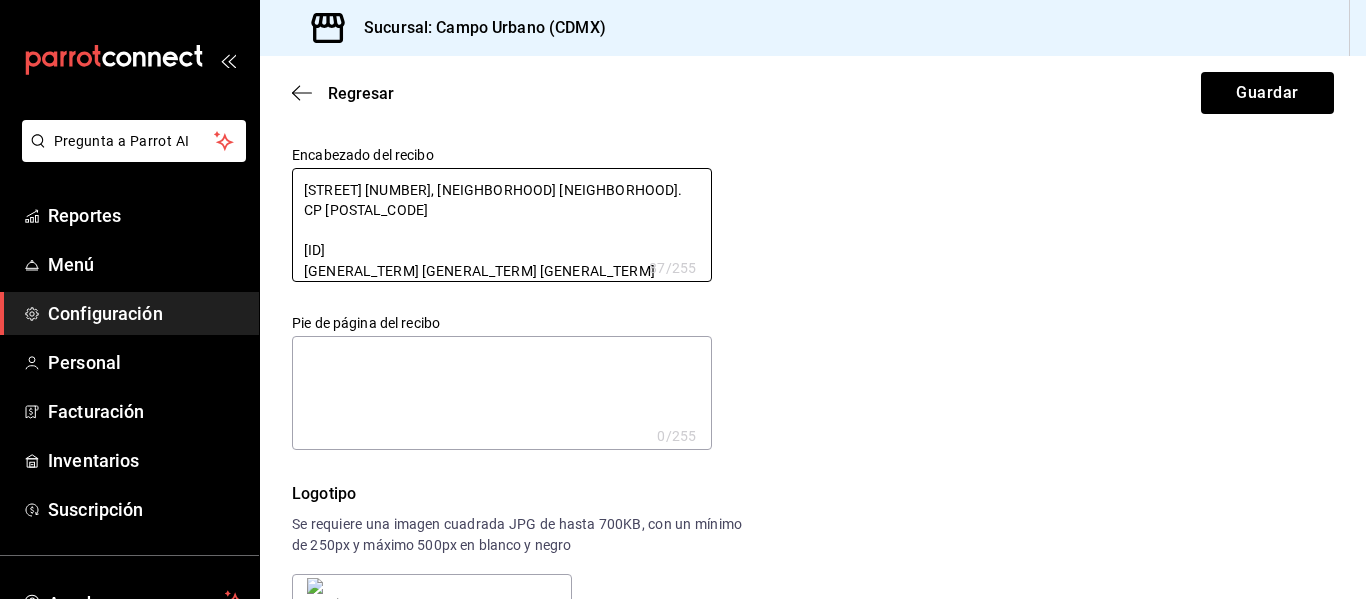 type on "Jalapa 234, Colonia Roma Sur. CP 06760
CUA230711JI2
CAMPO URBANO AGROEXPENDIO" 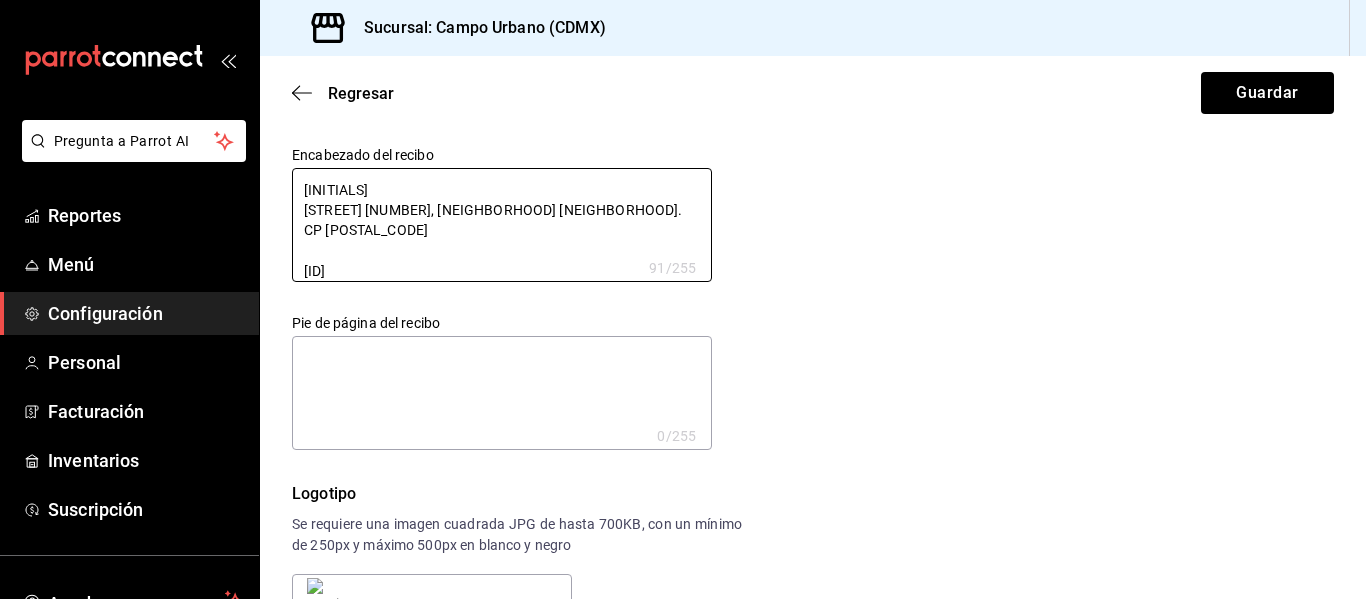 type on "GY
Jalapa 234, Colonia Roma Sur. CP 06760
CUA230711JI2
CAMPO URBANO AGROEXPENDIO" 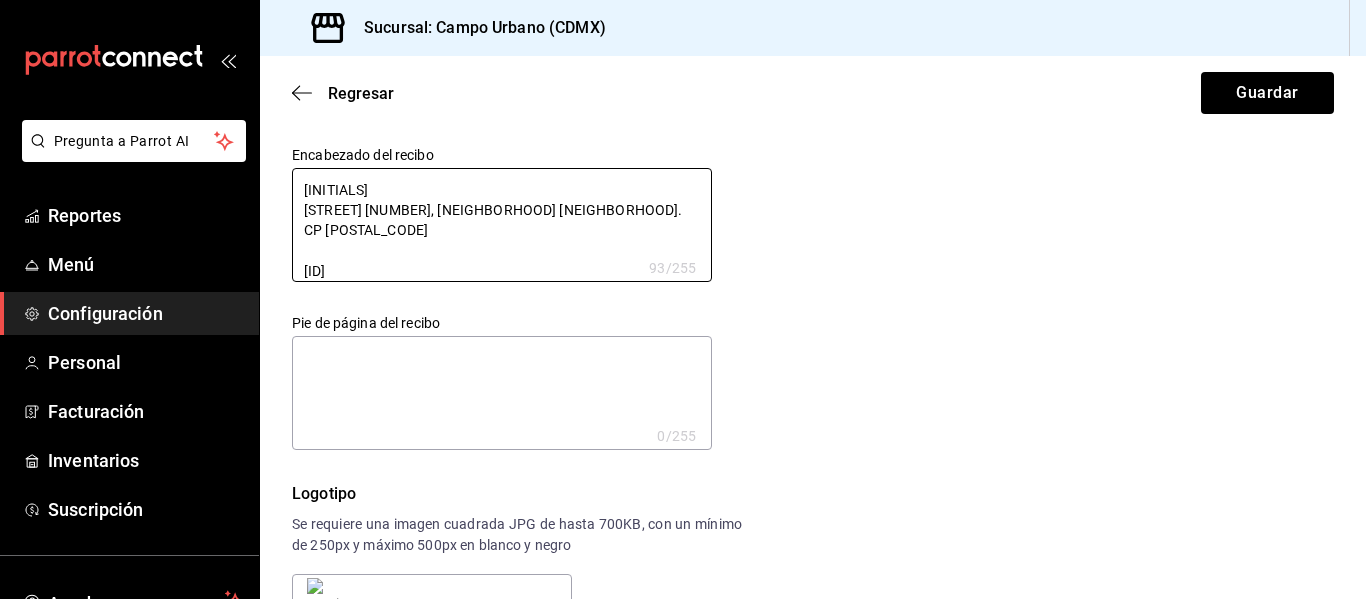 type on "G
Jalapa 234, Colonia Roma Sur. CP 06760
CUA230711JI2
CAMPO URBANO AGROEXPENDIO" 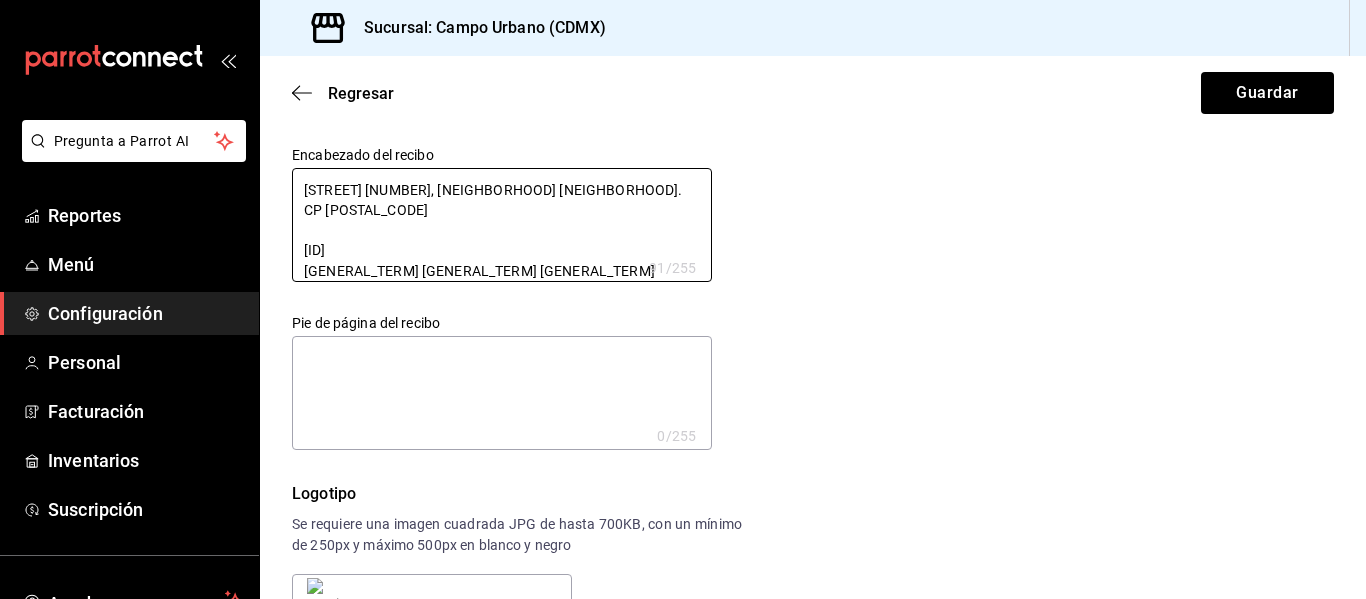 type on "C
Jalapa 234, Colonia Roma Sur. CP 06760
CUA230711JI2
CAMPO URBANO AGROEXPENDIO" 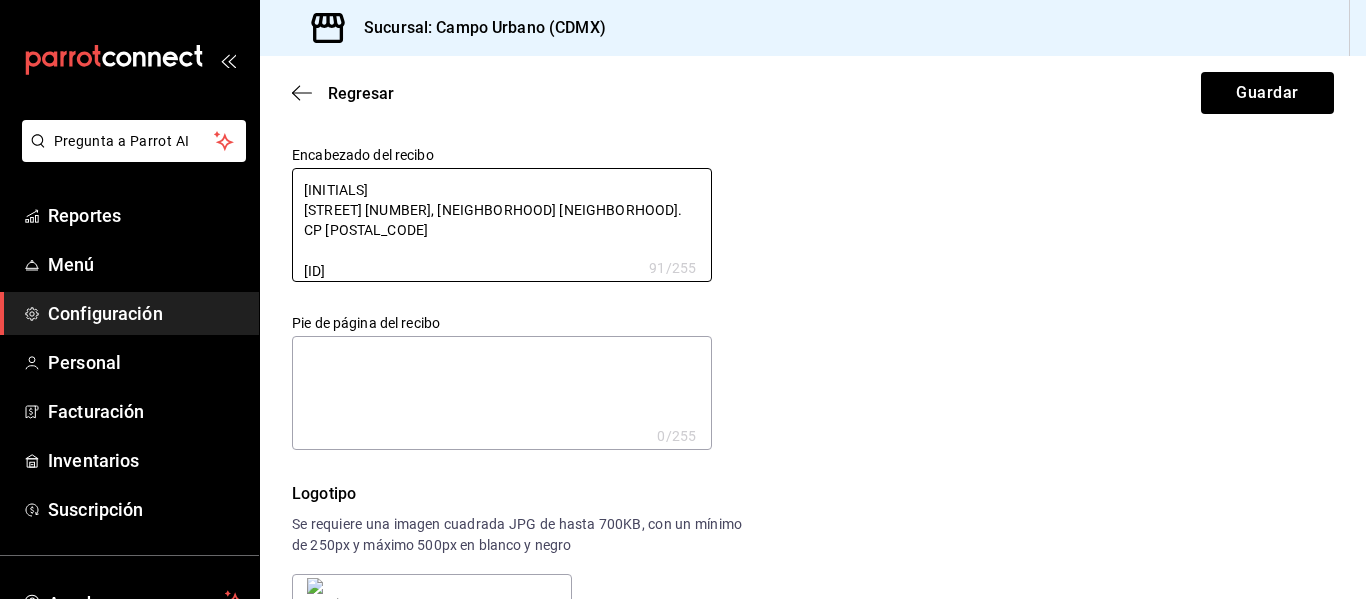 type on "CA
Jalapa 234, Colonia Roma Sur. CP 06760
CUA230711JI2
CAMPO URBANO AGROEXPENDIO" 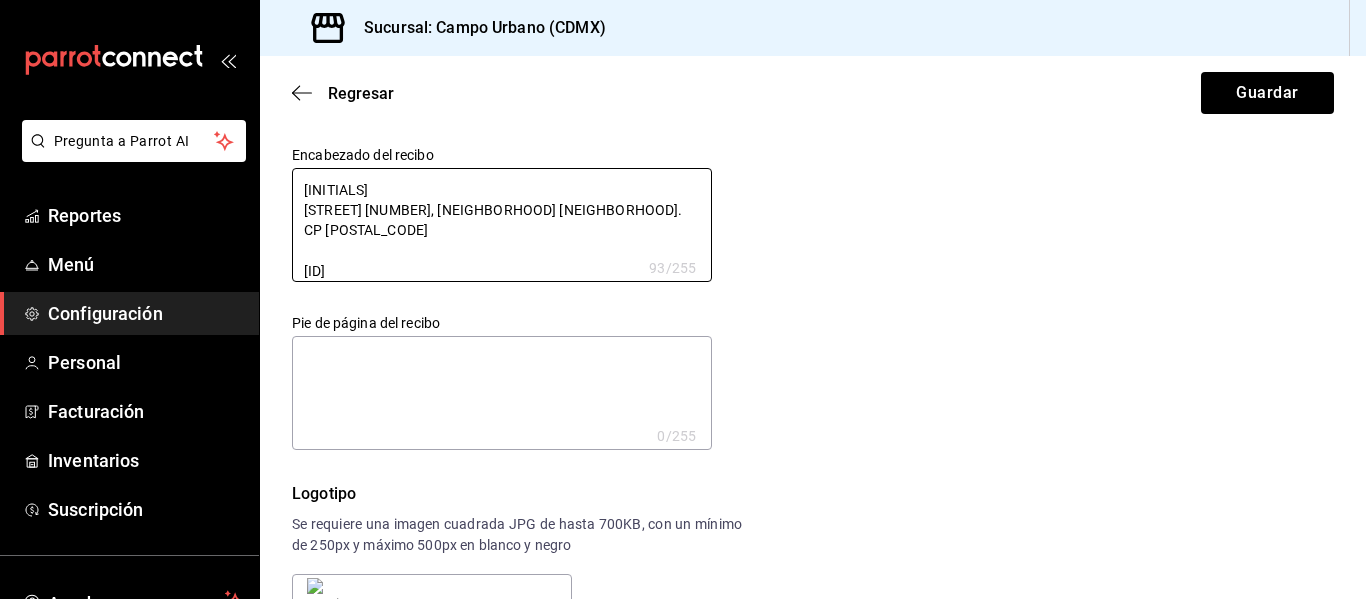 type on "CAF
Jalapa 234, Colonia Roma Sur. CP 06760
CUA230711JI2
CAMPO URBANO AGROEXPENDIO" 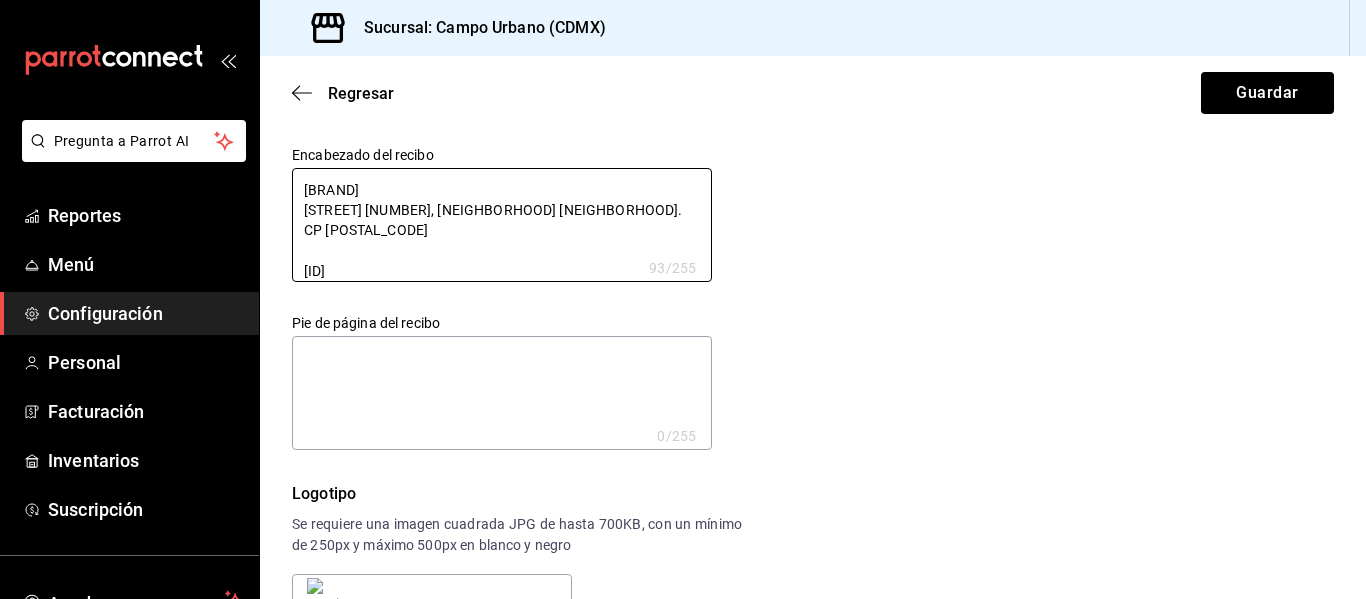 type on "CAFE
Jalapa 234, Colonia Roma Sur. CP 06760
CUA230711JI2
CAMPO URBANO AGROEXPENDIO" 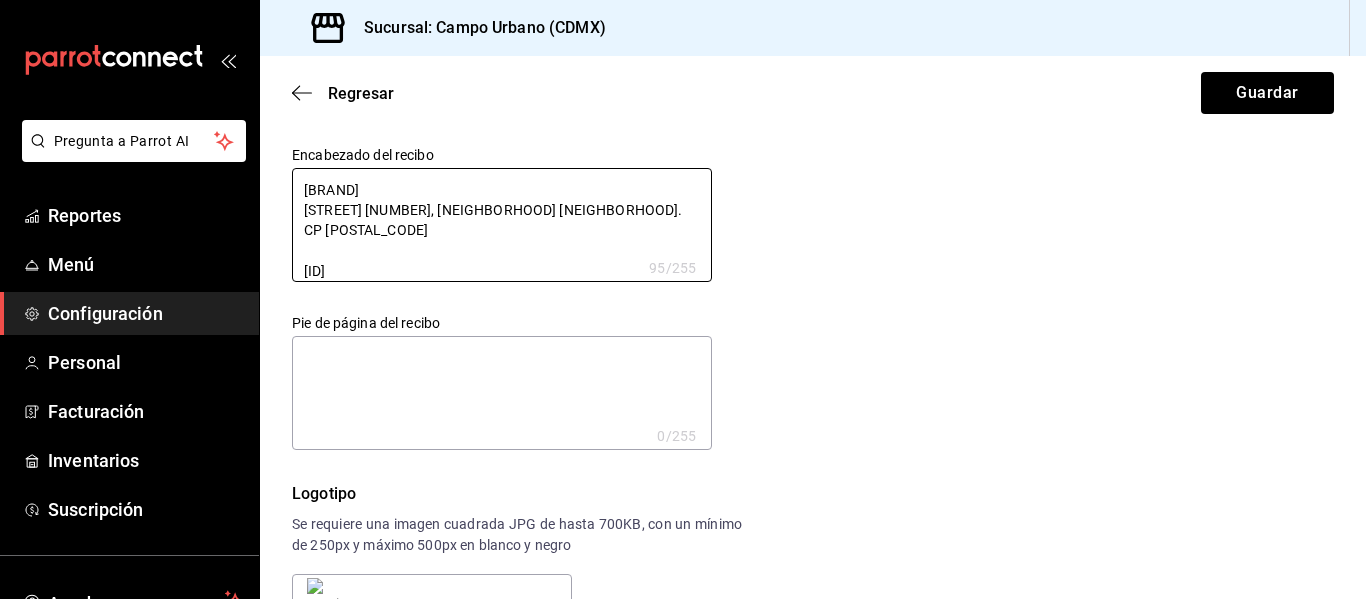 type on "CAF
Jalapa 234, Colonia Roma Sur. CP 06760
CUA230711JI2
CAMPO URBANO AGROEXPENDIO" 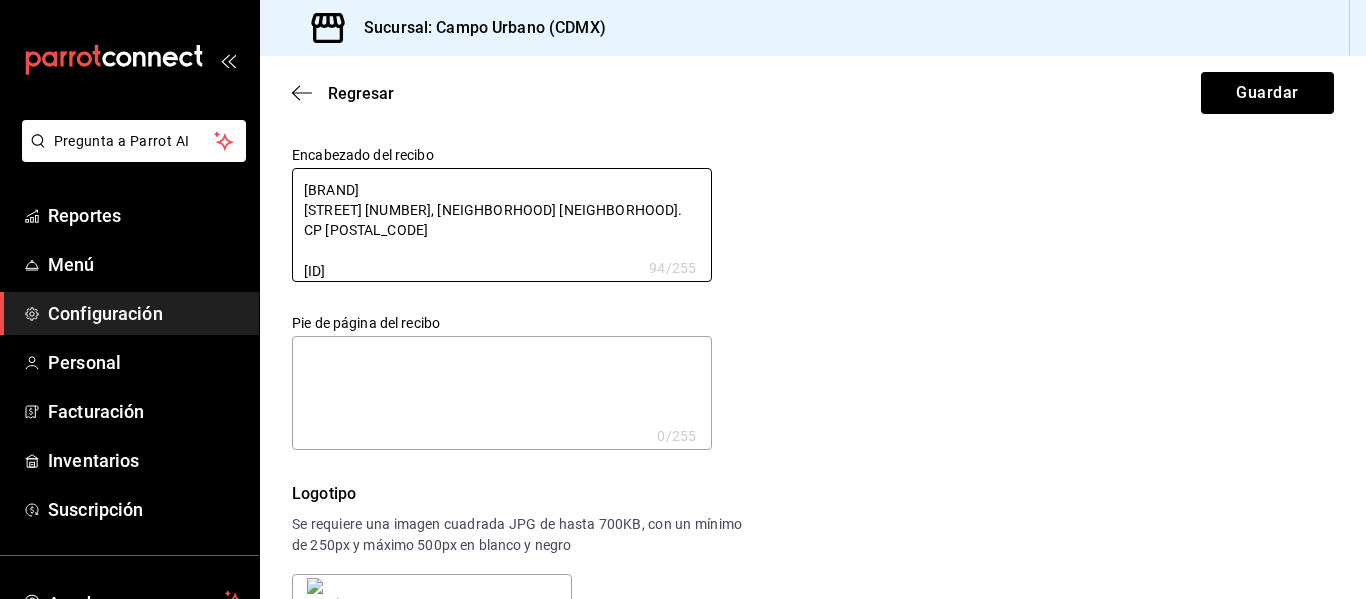 type on "CAFÉ
Jalapa 234, Colonia Roma Sur. CP 06760
CUA230711JI2
CAMPO URBANO AGROEXPENDIO" 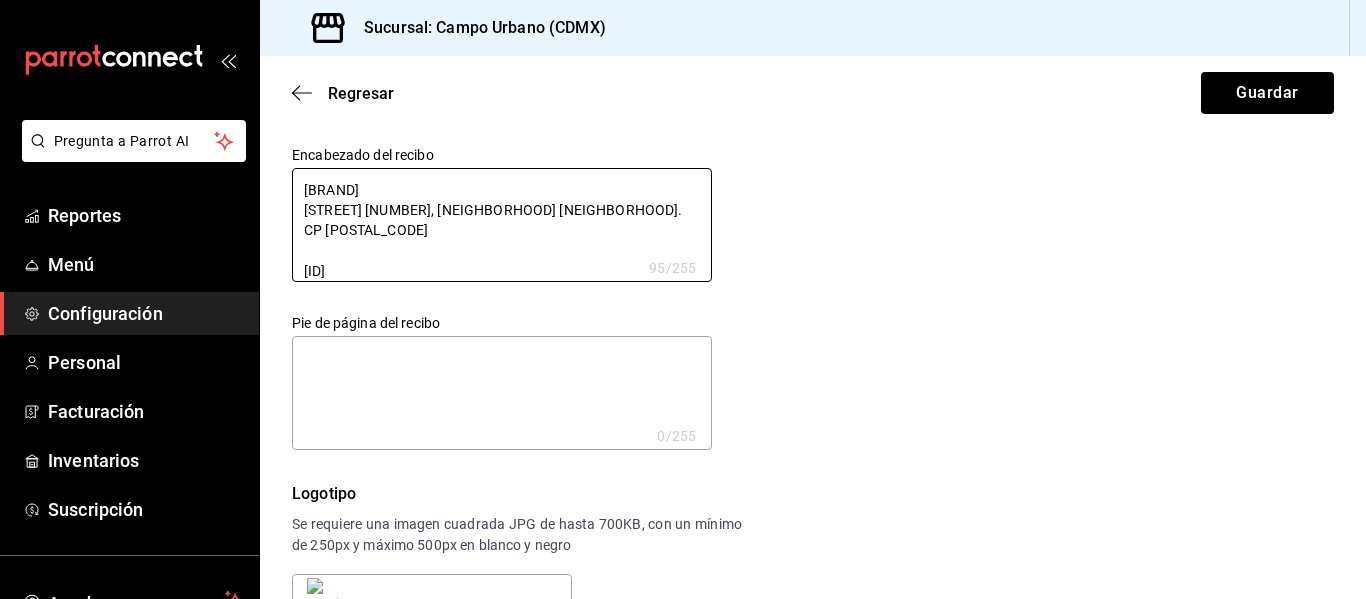 type on "CAFÉ DEL
Jalapa 234, Colonia Roma Sur. CP 06760
CUA230711JI2
CAMPO URBANO AGROEXPENDIO" 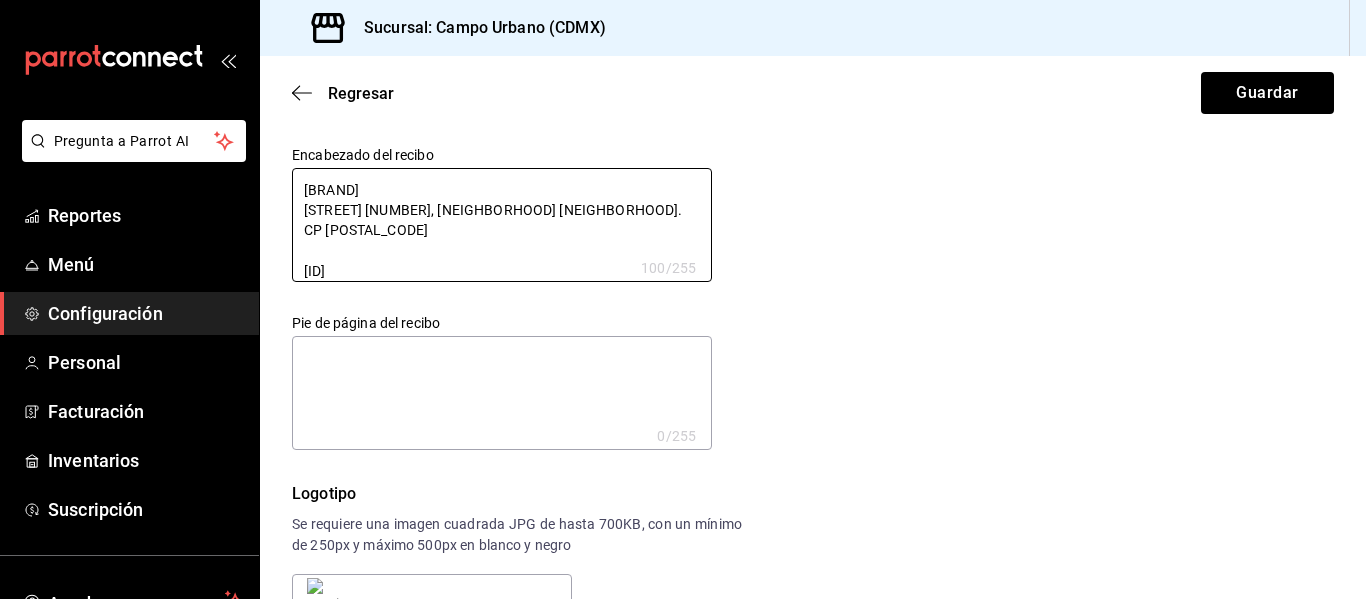 type on "CAFÉ DEL H
Jalapa 234, Colonia Roma Sur. CP 06760
CUA230711JI2
CAMPO URBANO AGROEXPENDIO" 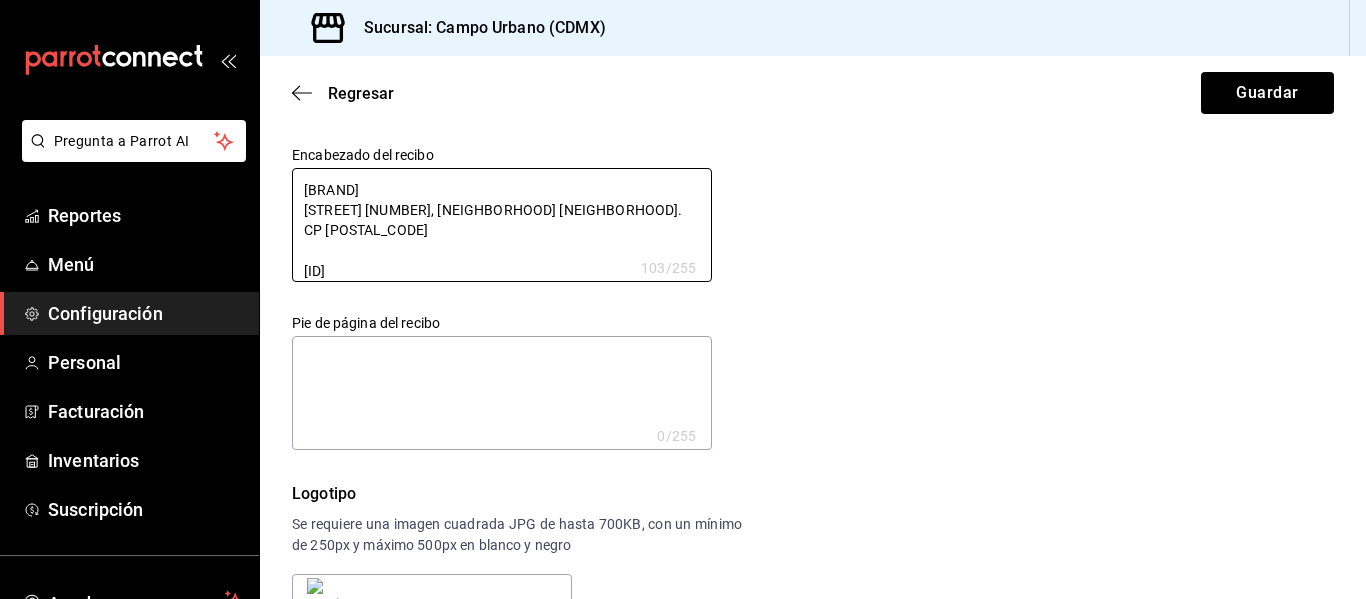 type on "CAFÉ DEL HUERT
Jalapa 234, Colonia Roma Sur. CP 06760
CUA230711JI2
CAMPO URBANO AGROEXPENDIO" 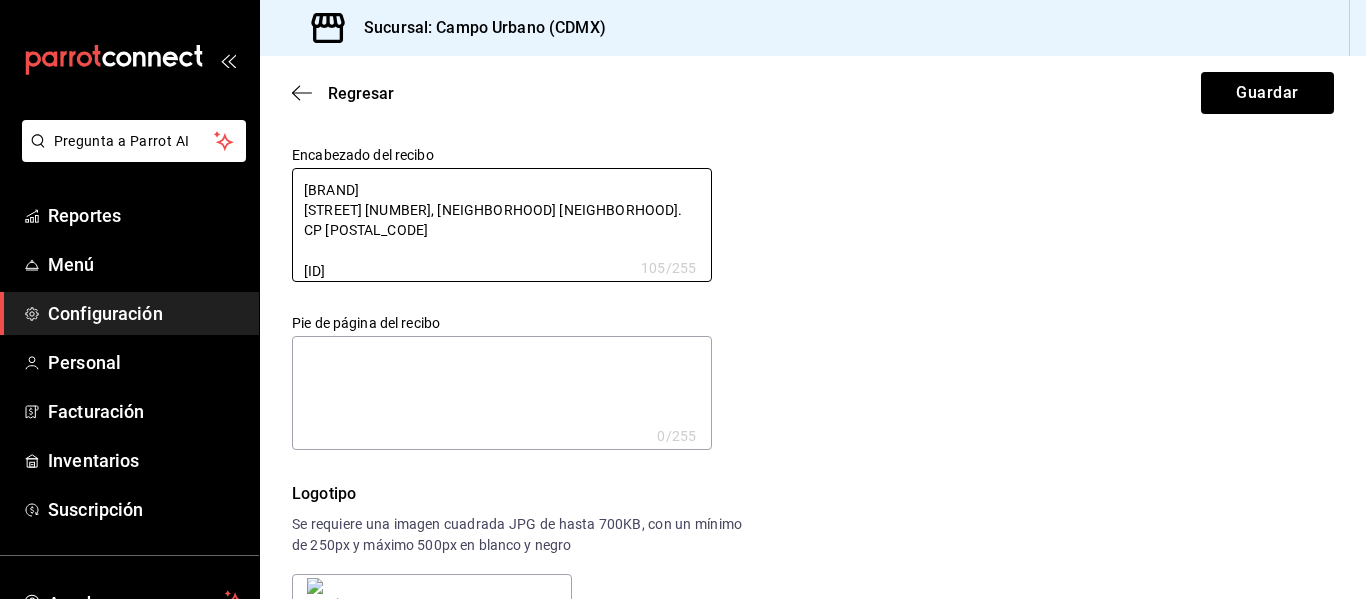 type on "CAFÉ DEL HUERTO
Jalapa 234, Colonia Roma Sur. CP 06760
CUA230711JI2
CAMPO URBANO AGROEXPENDIO" 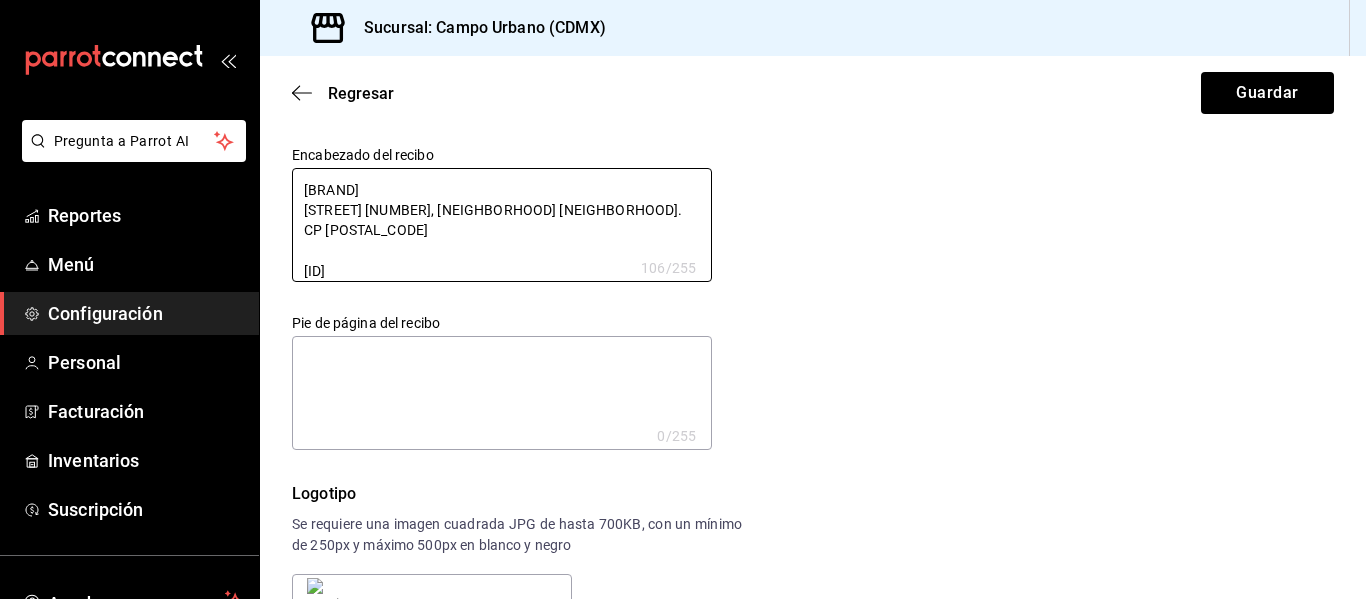 type on "CAFÉ DEL HUERTO
Jalapa 234, Colonia Roma Sur. CP 06760
CUA230711JI2
CAMPO URBANO AGROEXPENDIO" 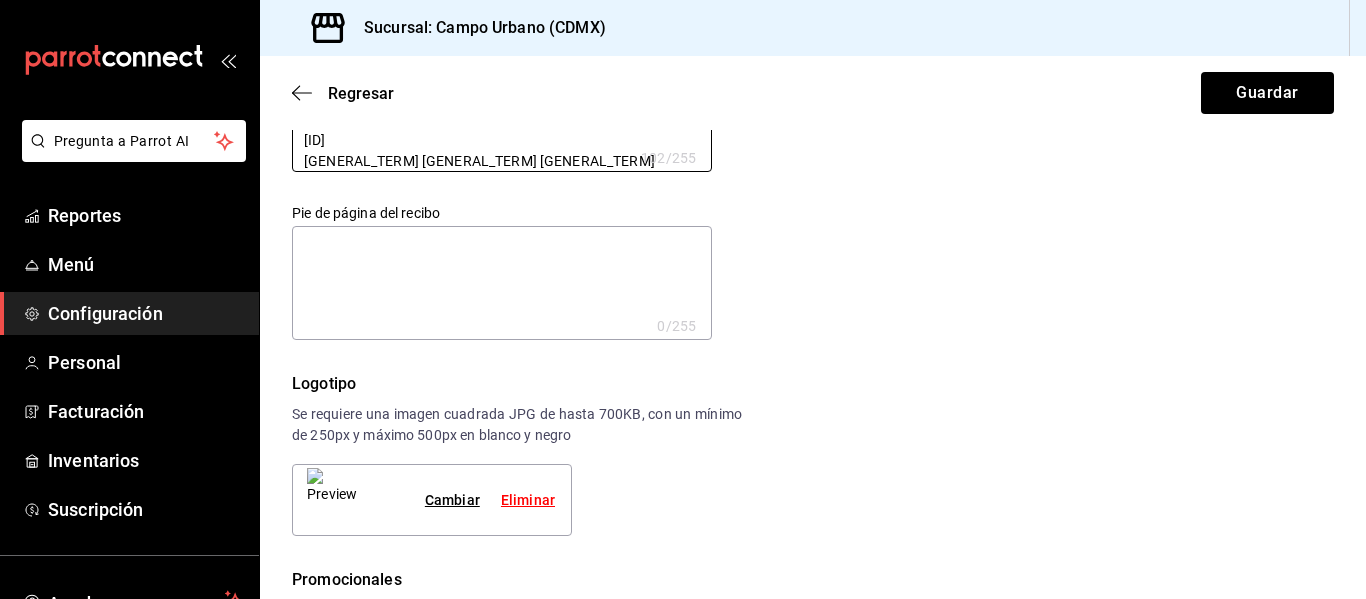 scroll, scrollTop: 35, scrollLeft: 0, axis: vertical 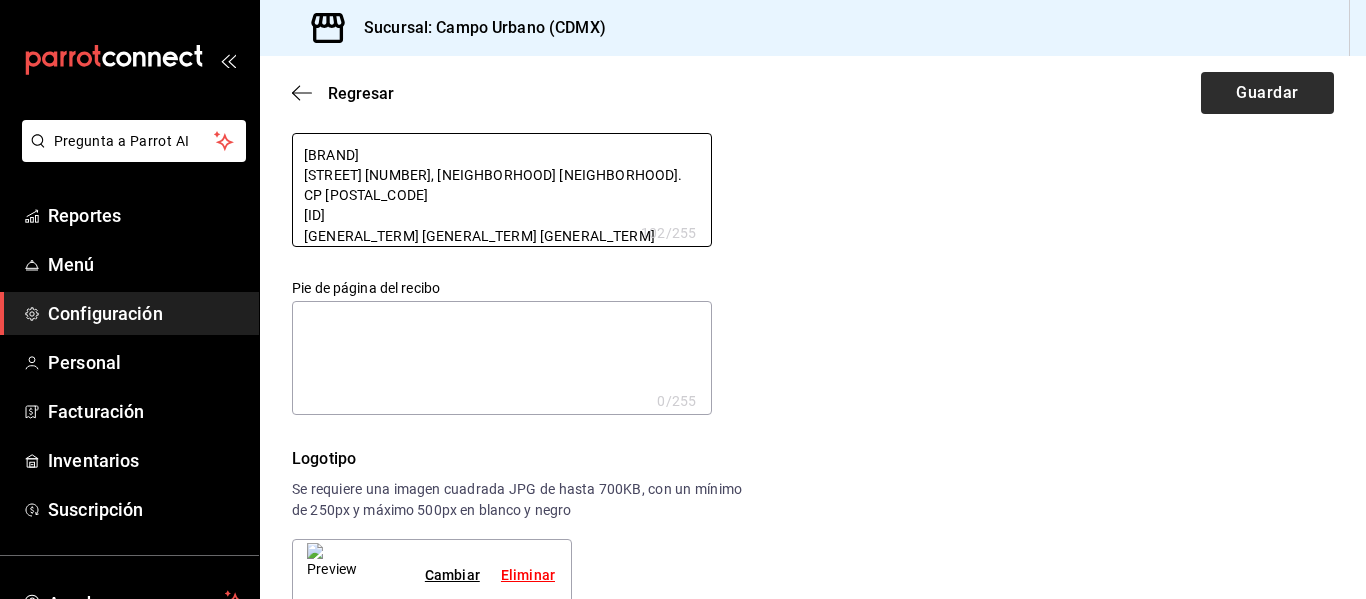 type on "CAFÉ DEL HUERTO
Jalapa 234, Colonia Roma Sur. CP 06760
CUA230711JI2
CAMPO URBANO AGROEXPENDIO" 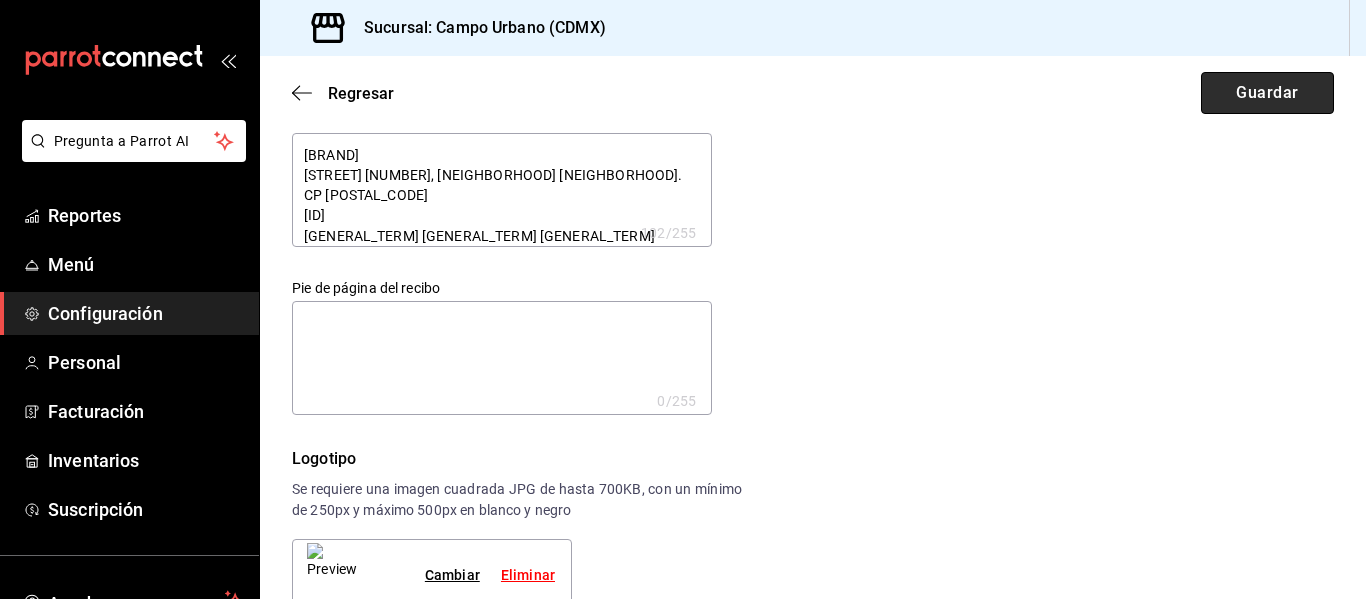 click on "Guardar" at bounding box center [1267, 93] 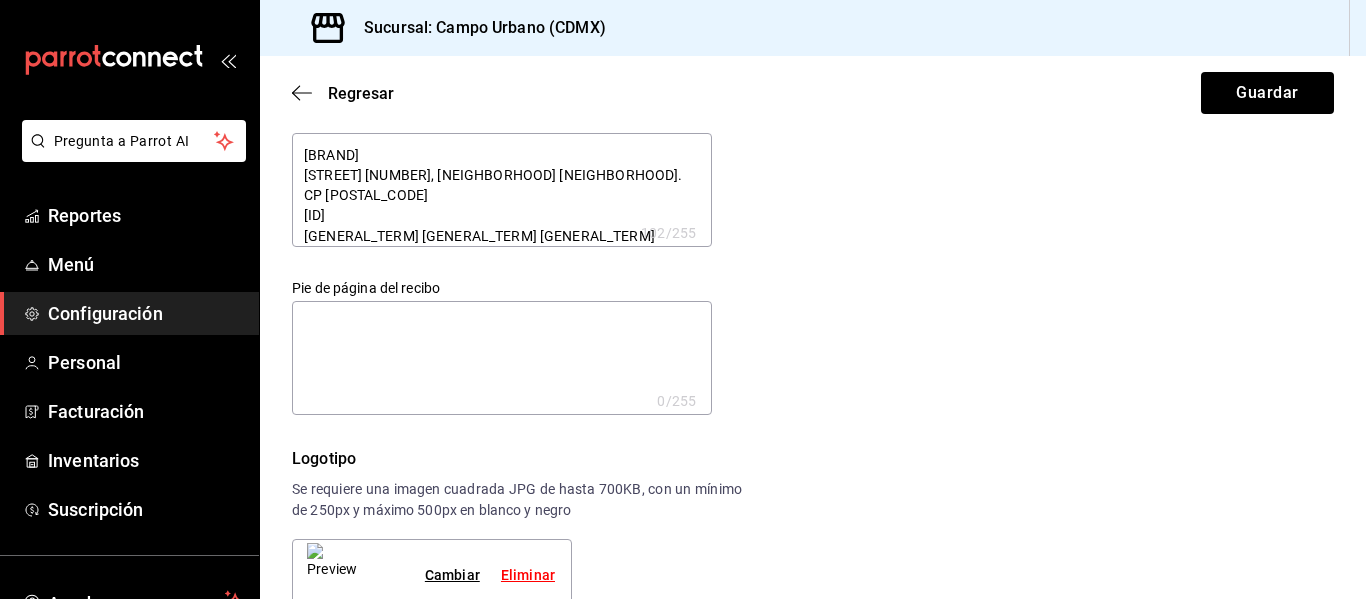 type on "x" 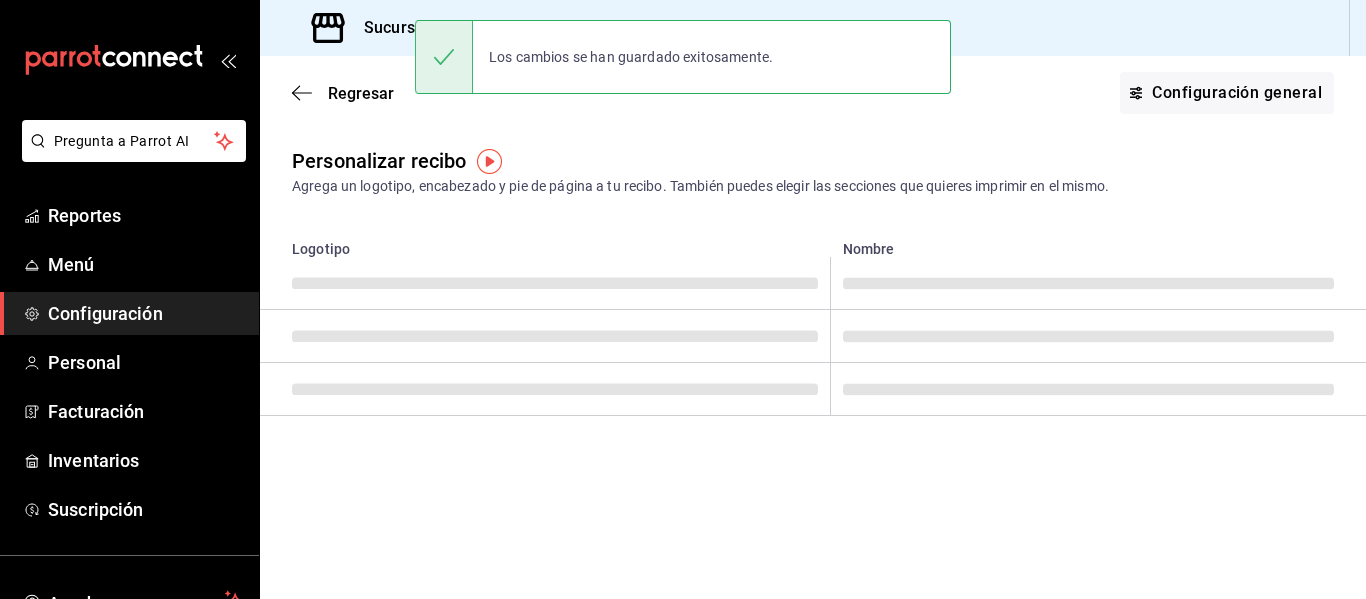 scroll, scrollTop: 0, scrollLeft: 0, axis: both 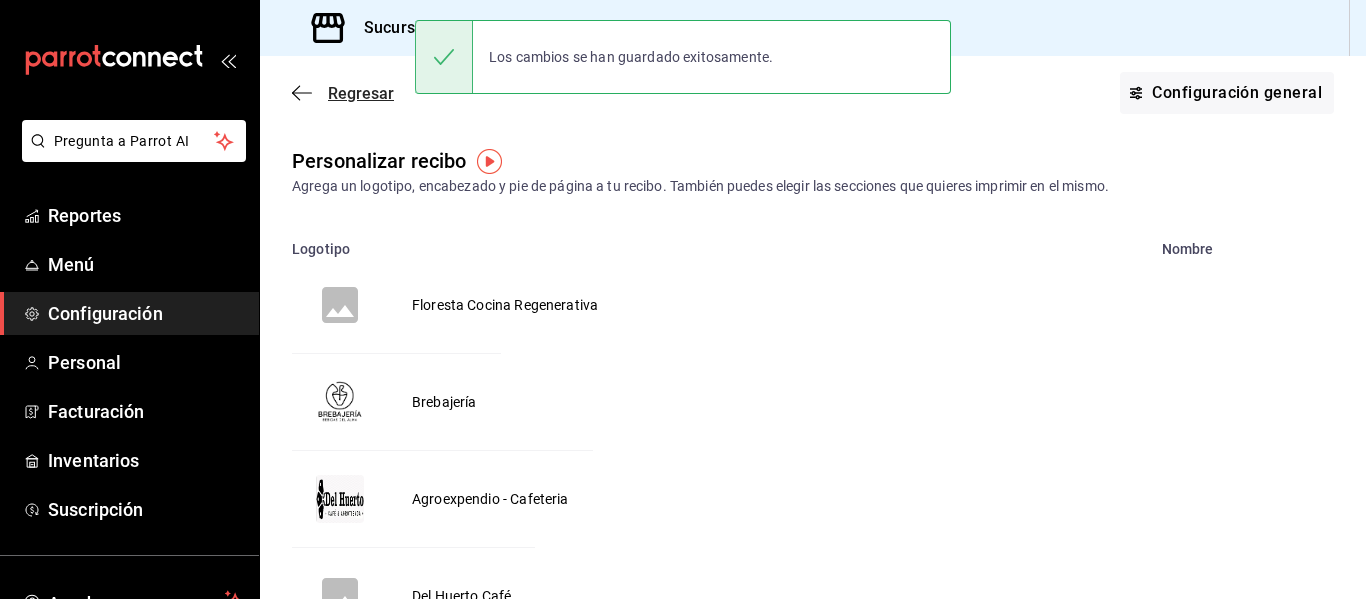 click on "Regresar" at bounding box center (361, 93) 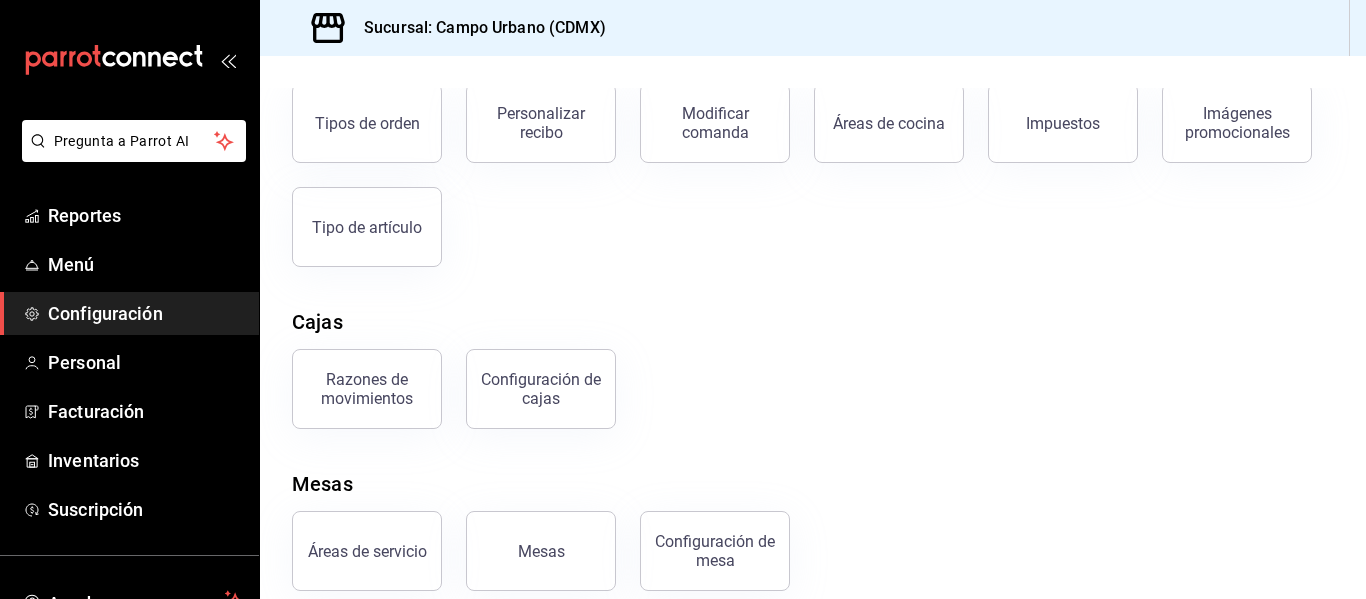 scroll, scrollTop: 311, scrollLeft: 0, axis: vertical 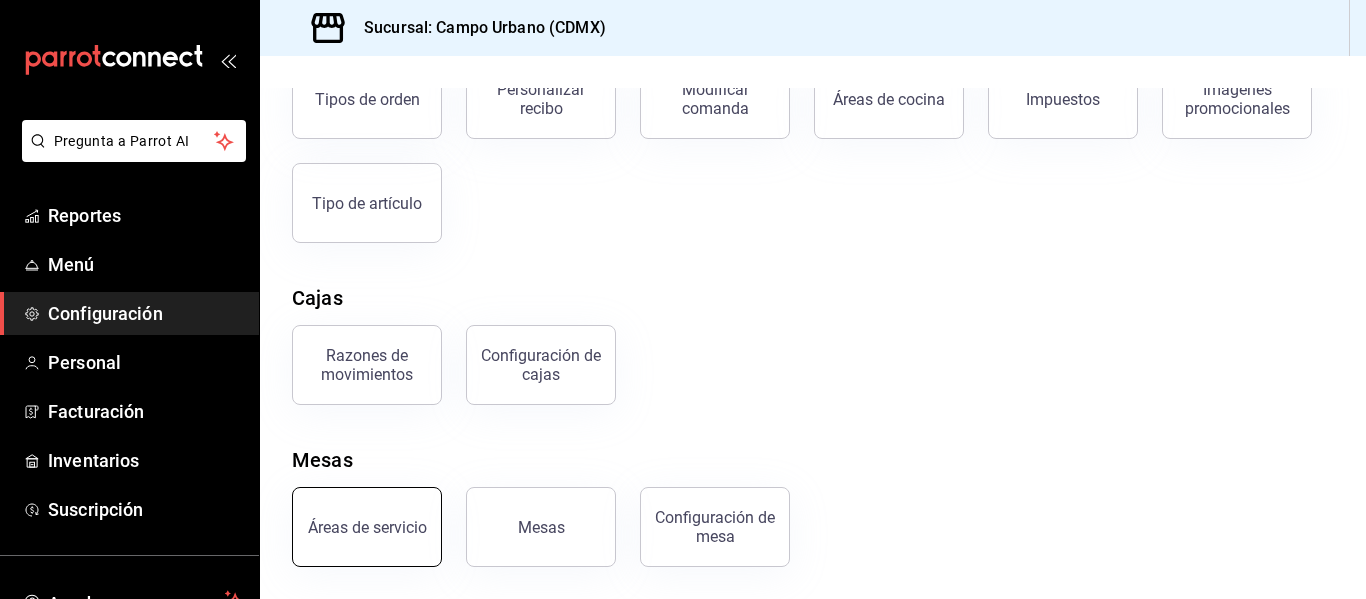 click on "Áreas de servicio" at bounding box center [367, 527] 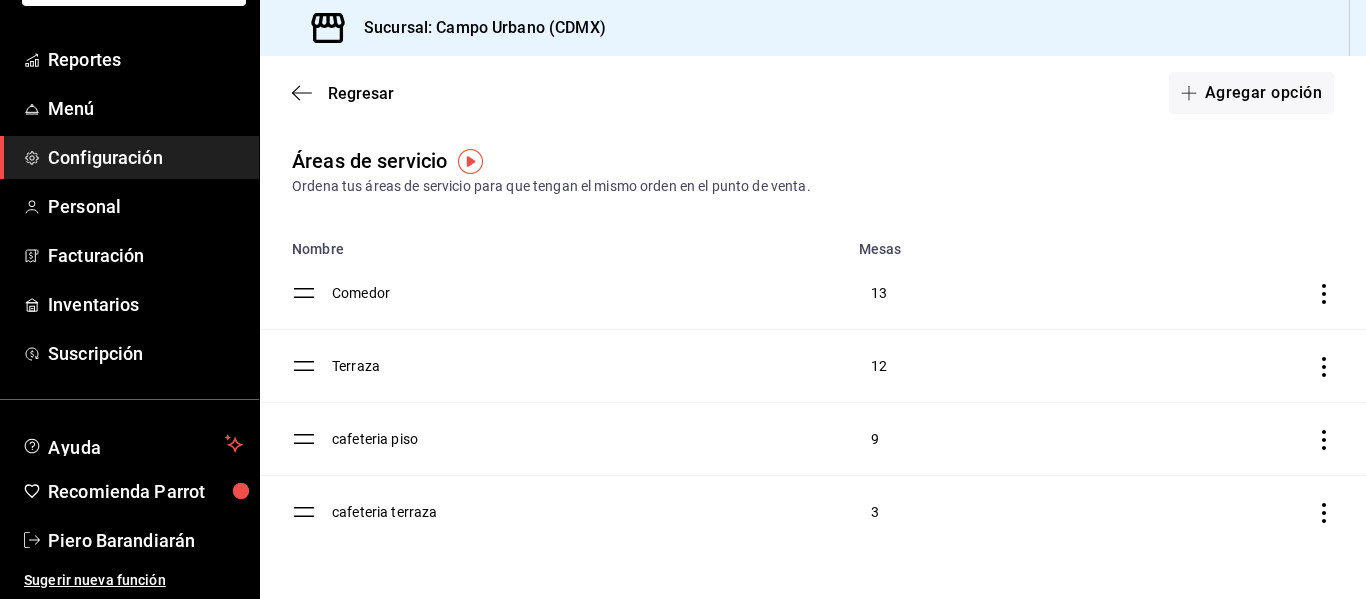 scroll, scrollTop: 0, scrollLeft: 0, axis: both 